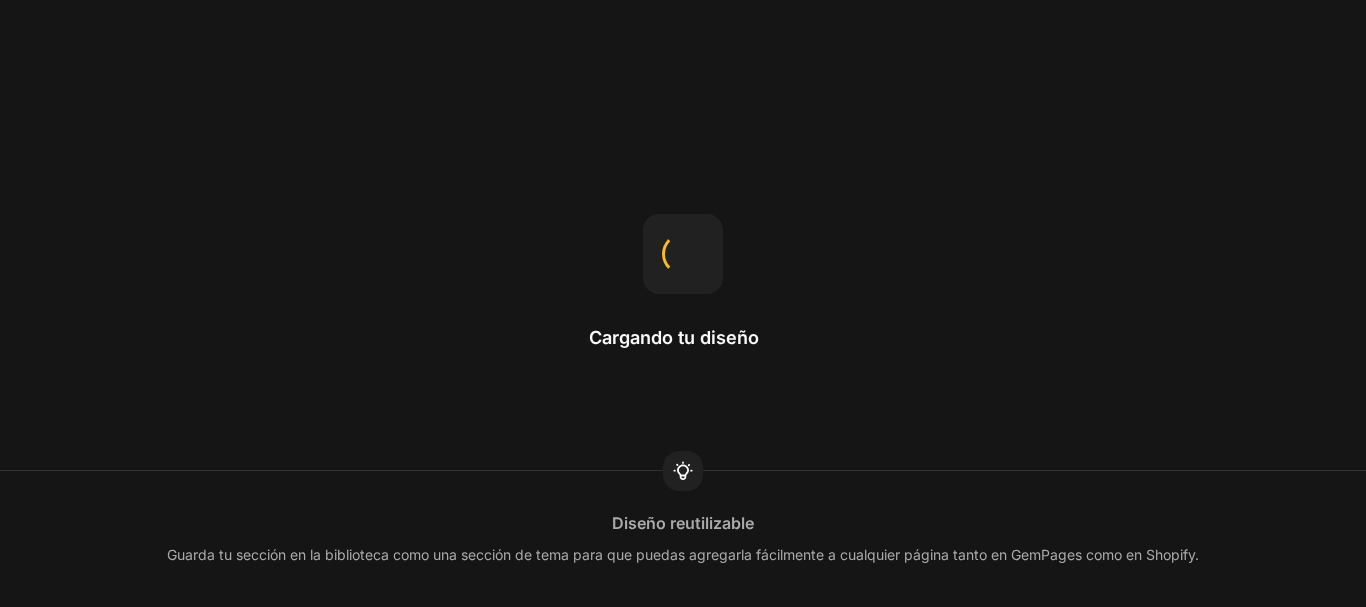scroll, scrollTop: 0, scrollLeft: 0, axis: both 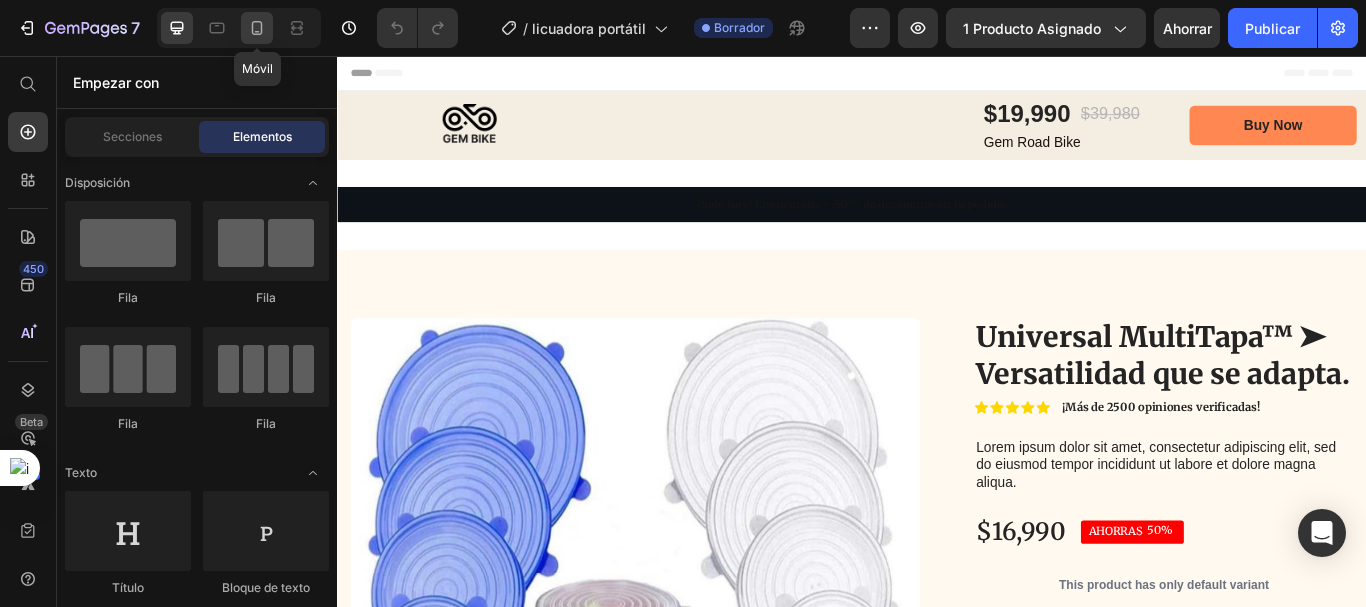 click 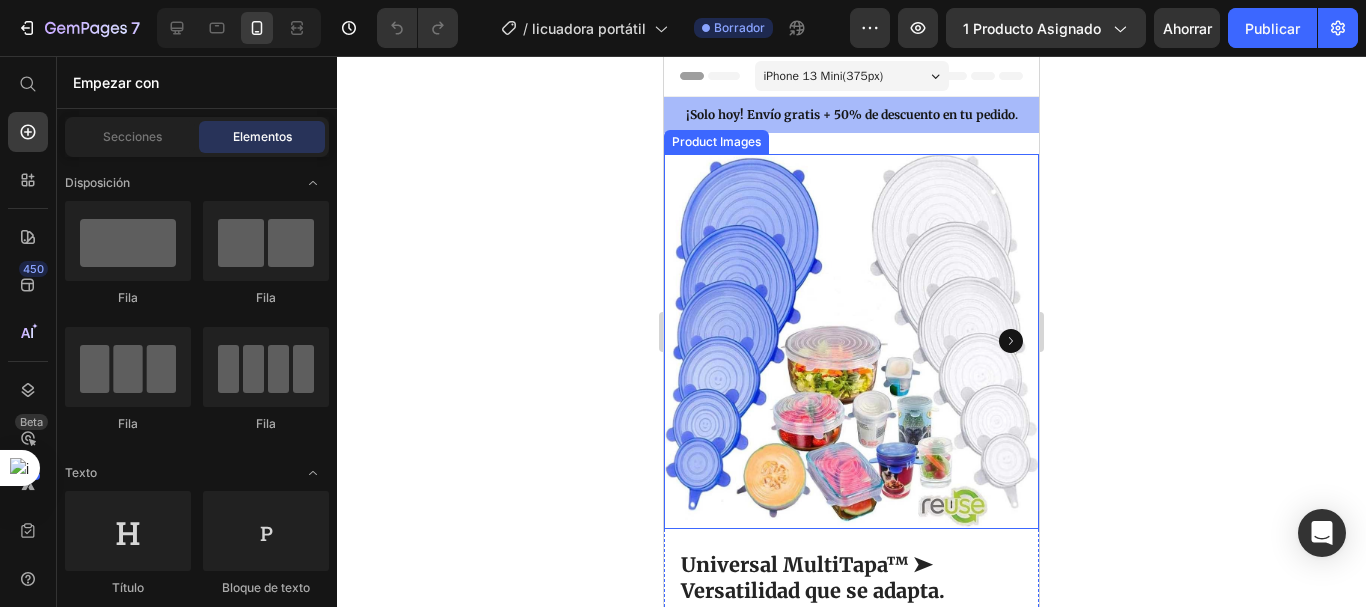 click at bounding box center [851, 341] 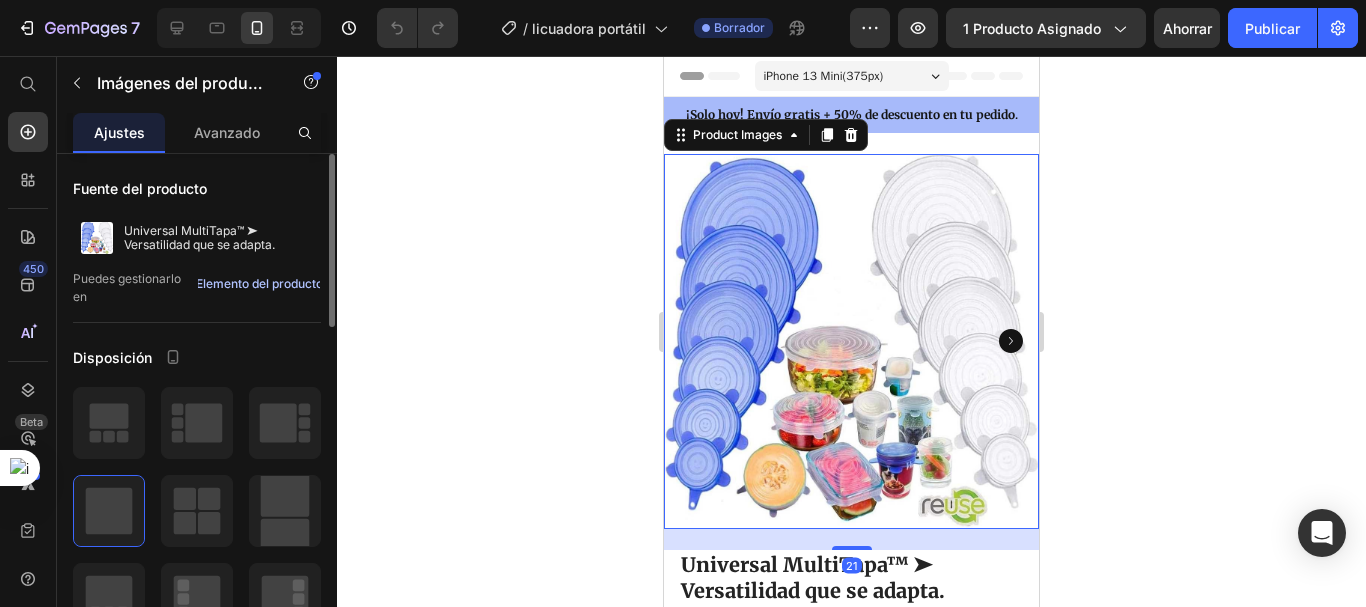 click on "Elemento del producto" at bounding box center [259, 283] 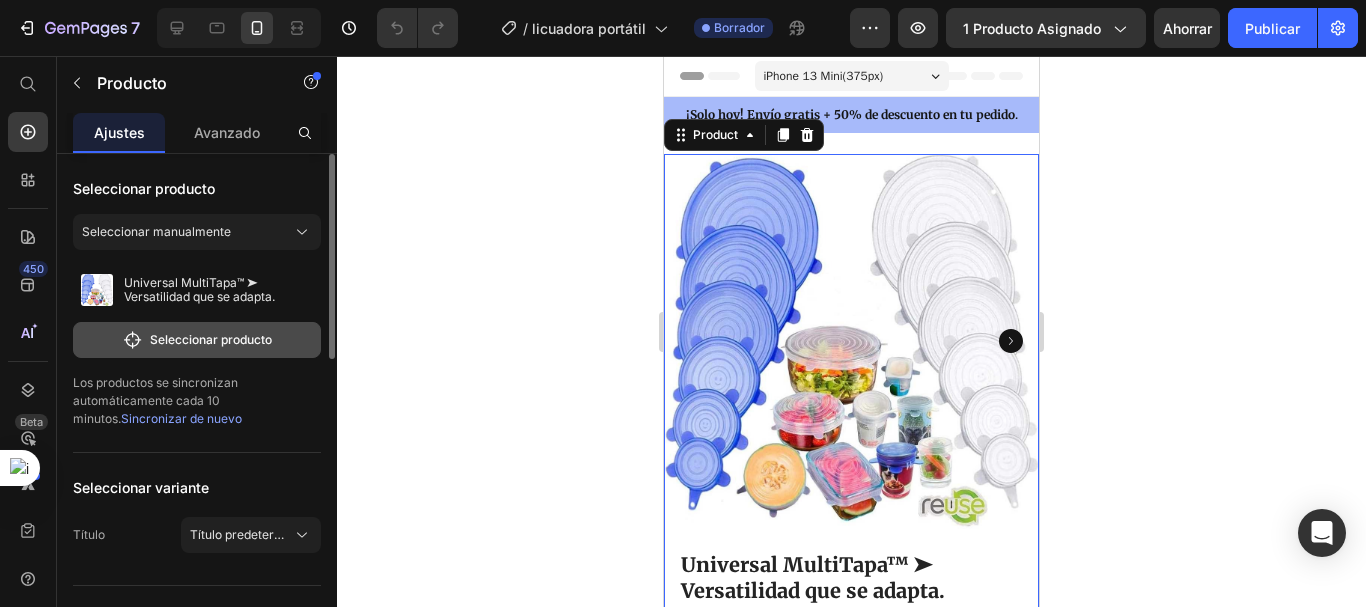 click on "Seleccionar producto" 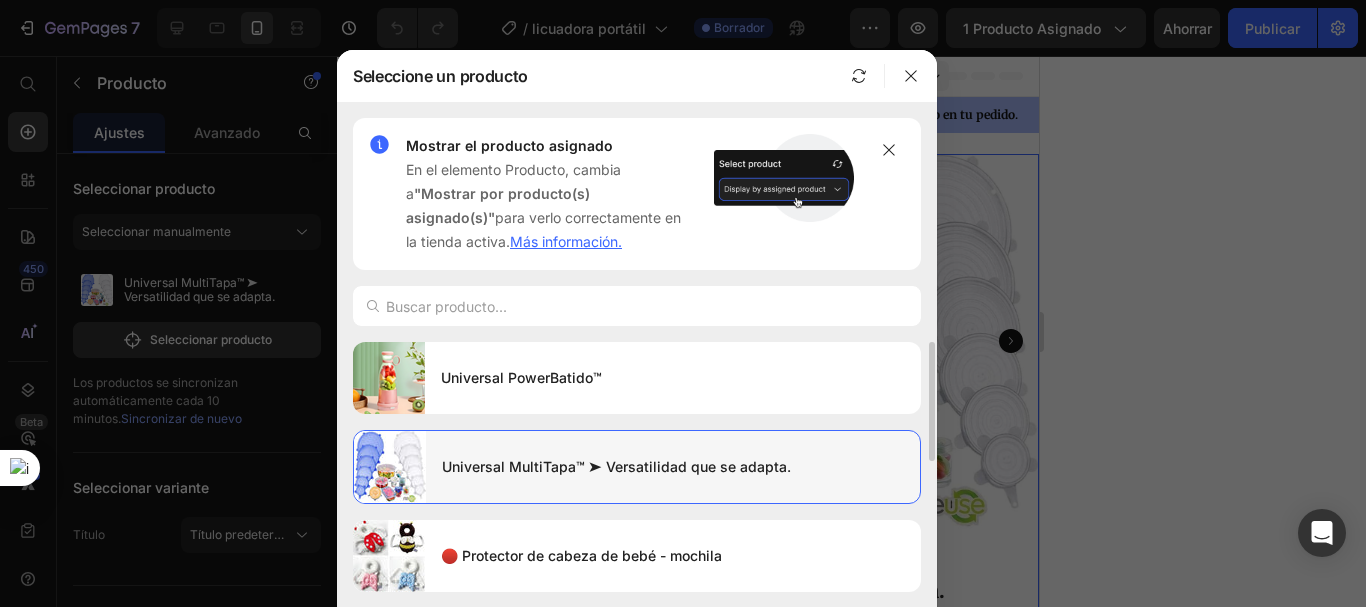 click on "Universal PowerBatido™" at bounding box center (673, 378) 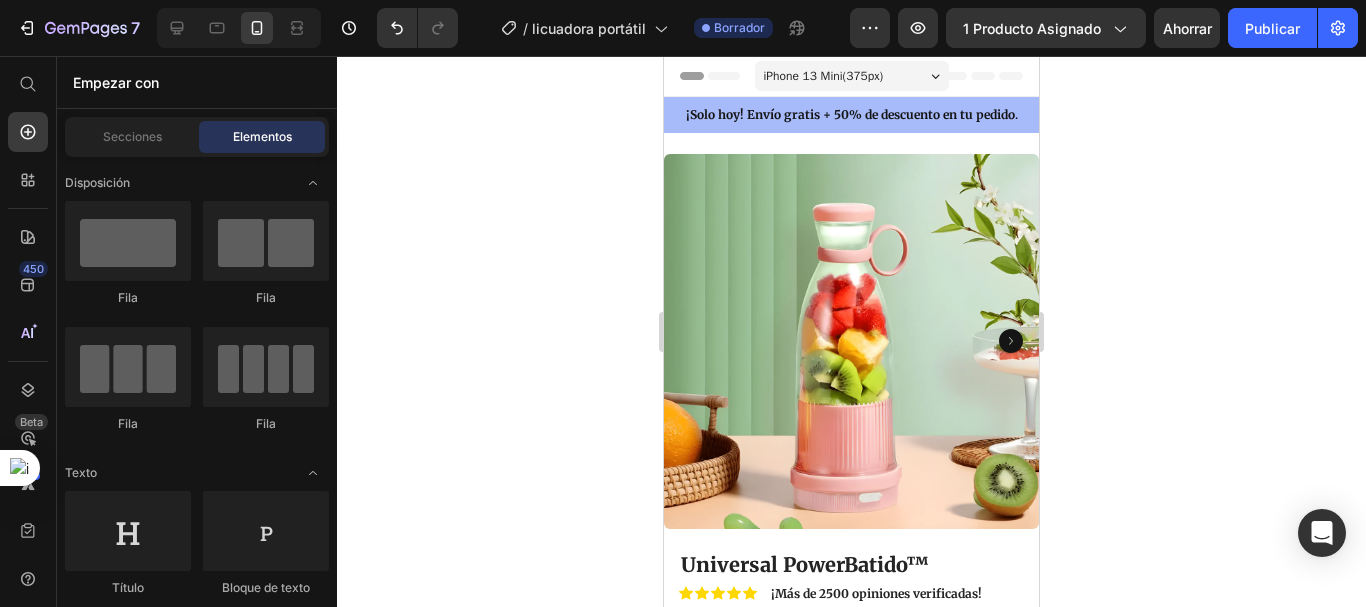 scroll, scrollTop: 31, scrollLeft: 0, axis: vertical 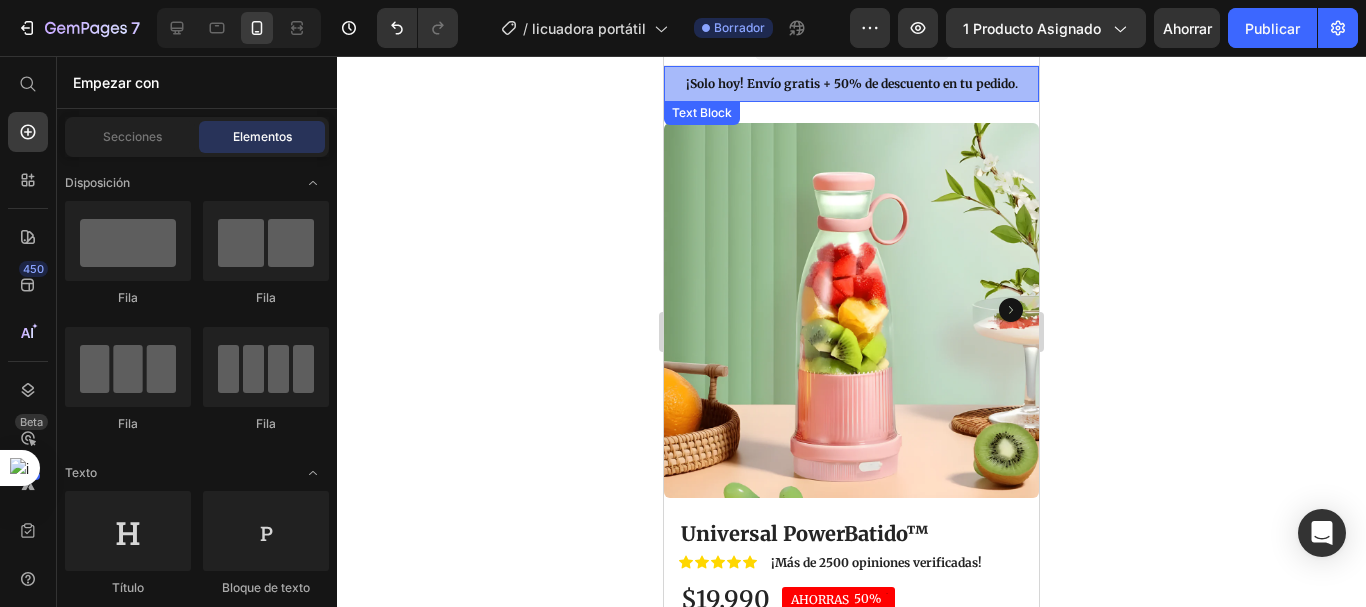 click on "¡Solo hoy! Envío gratis + 50% de descuento en tu pedido" at bounding box center (850, 83) 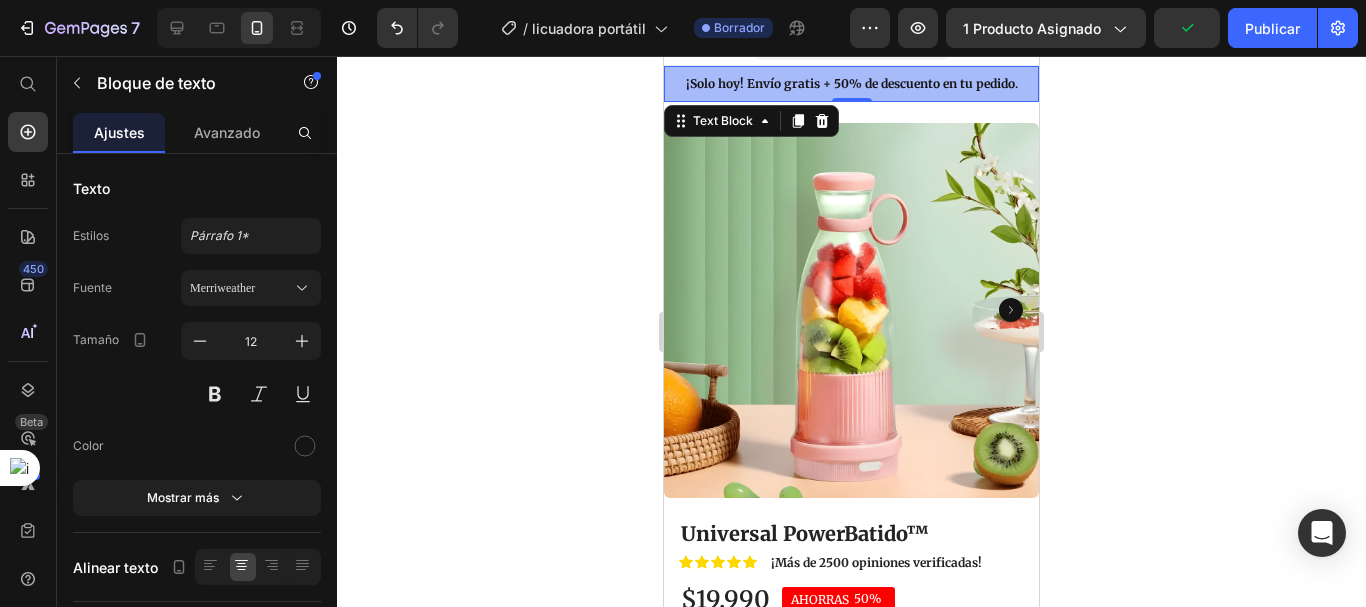 scroll, scrollTop: 336, scrollLeft: 0, axis: vertical 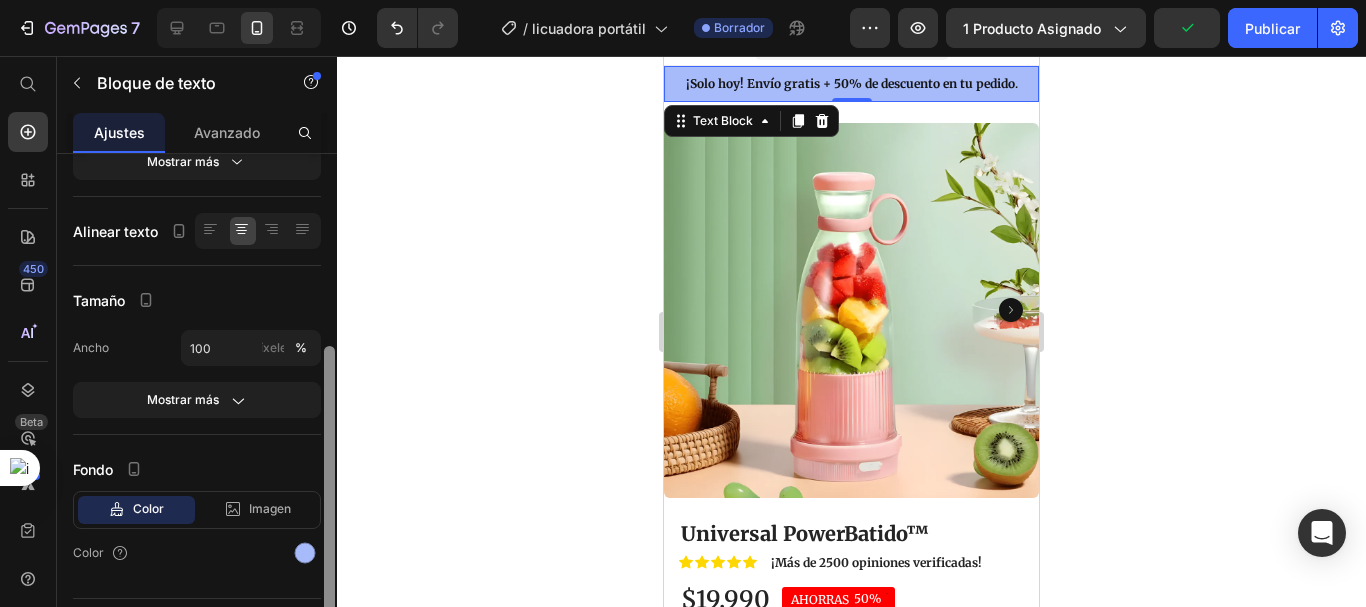 drag, startPoint x: 336, startPoint y: 366, endPoint x: 343, endPoint y: 418, distance: 52.46904 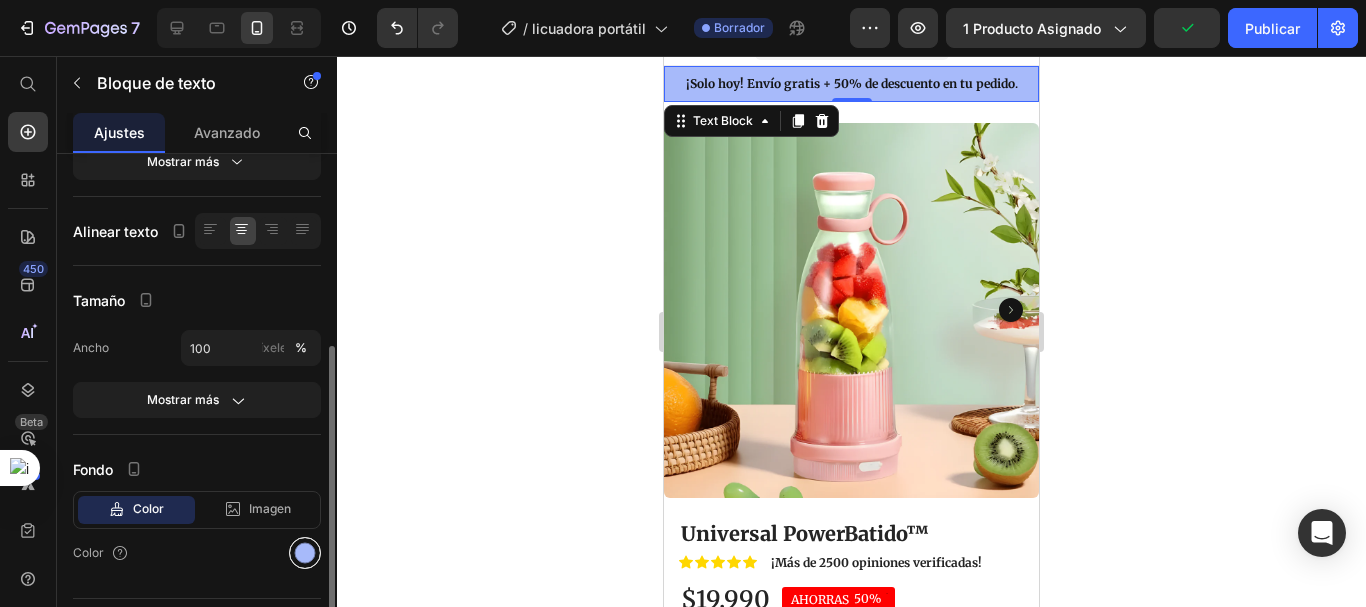 click at bounding box center (305, 553) 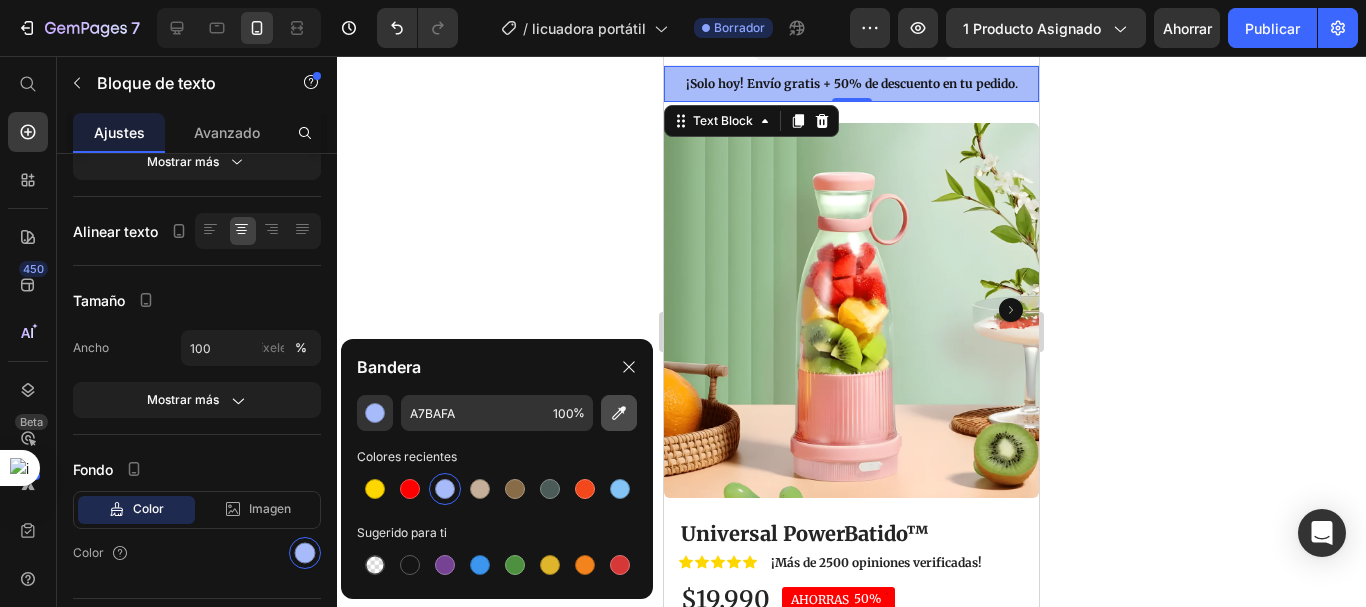 click 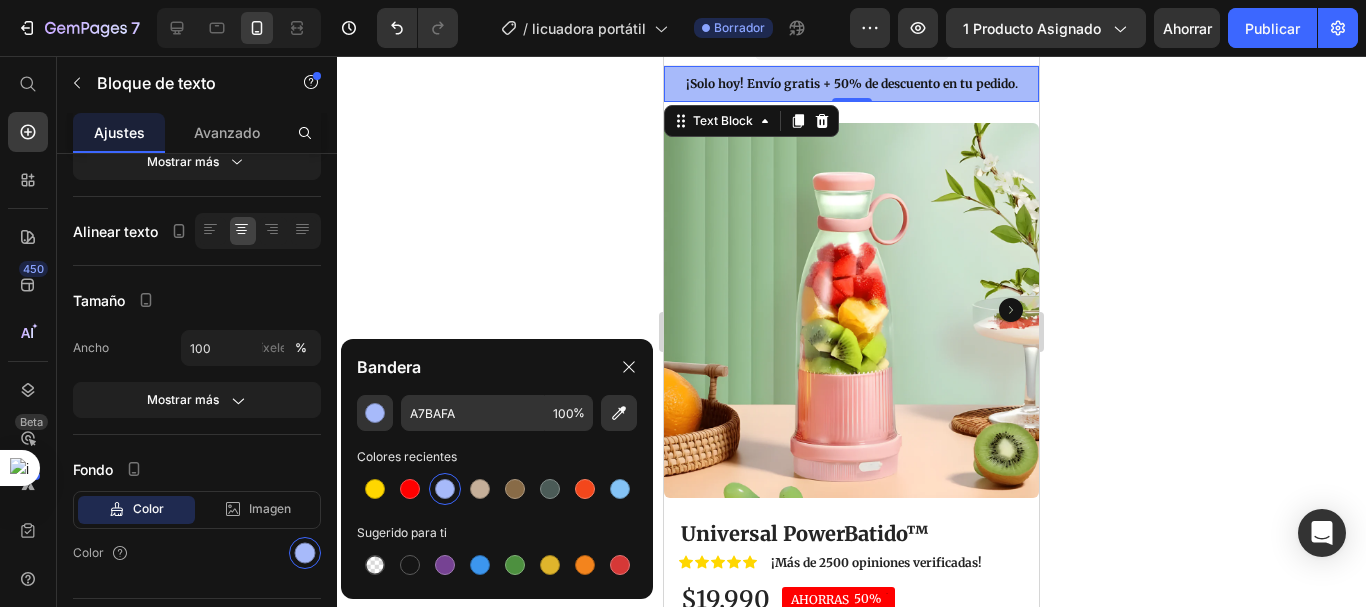 type on "8EB387" 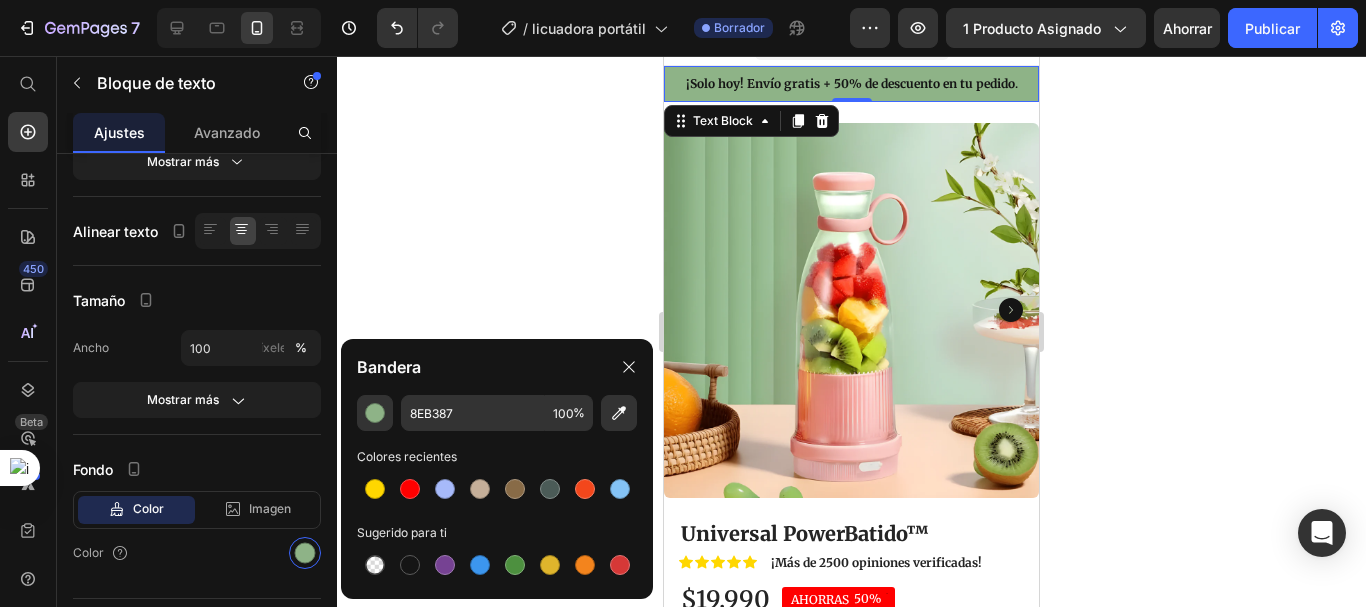 click 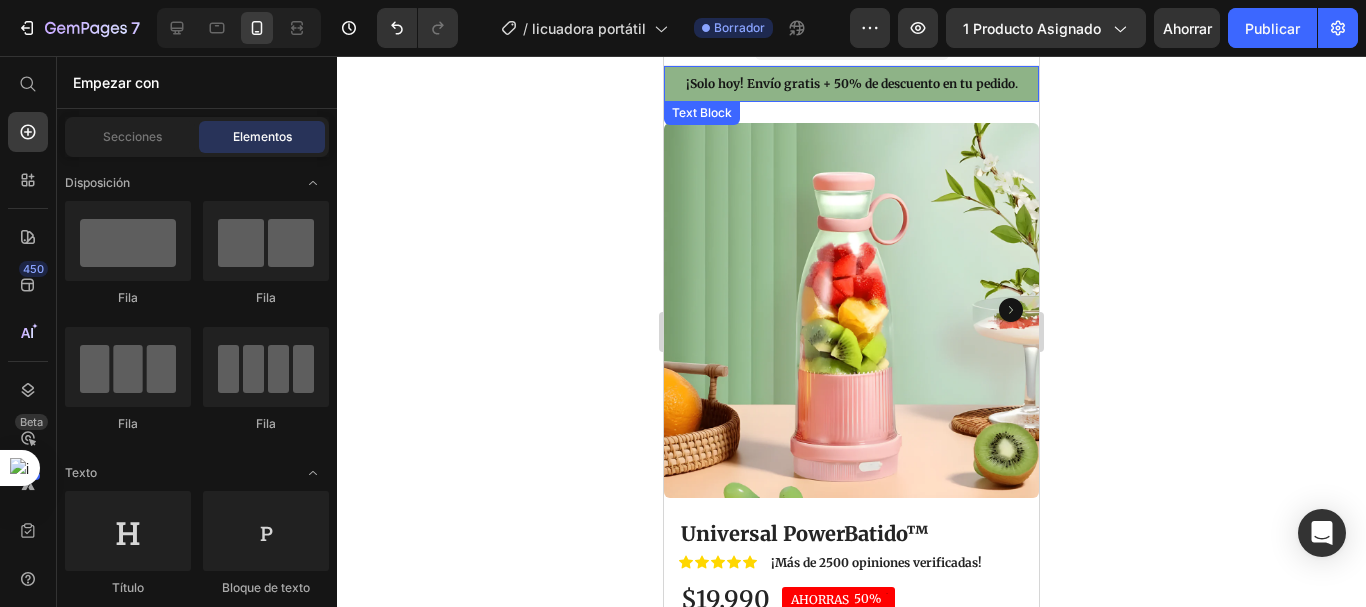click on "¡Solo hoy! Envío gratis + 50% de descuento en tu pedido ." at bounding box center (851, 84) 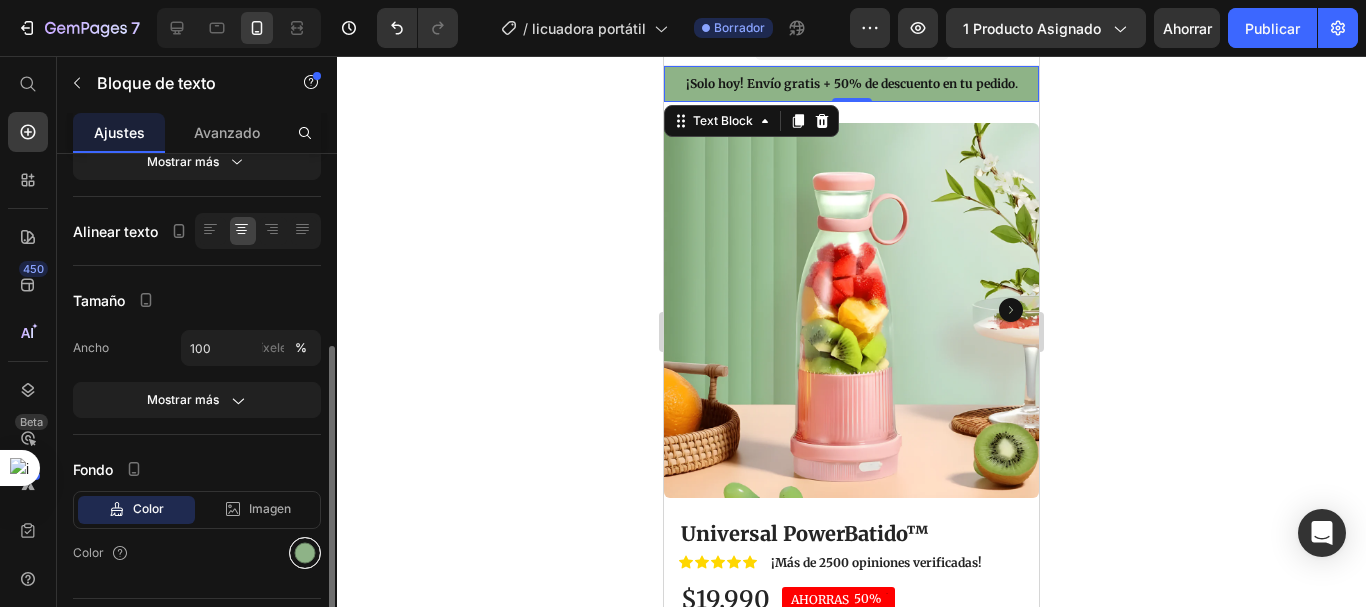 click at bounding box center (305, 553) 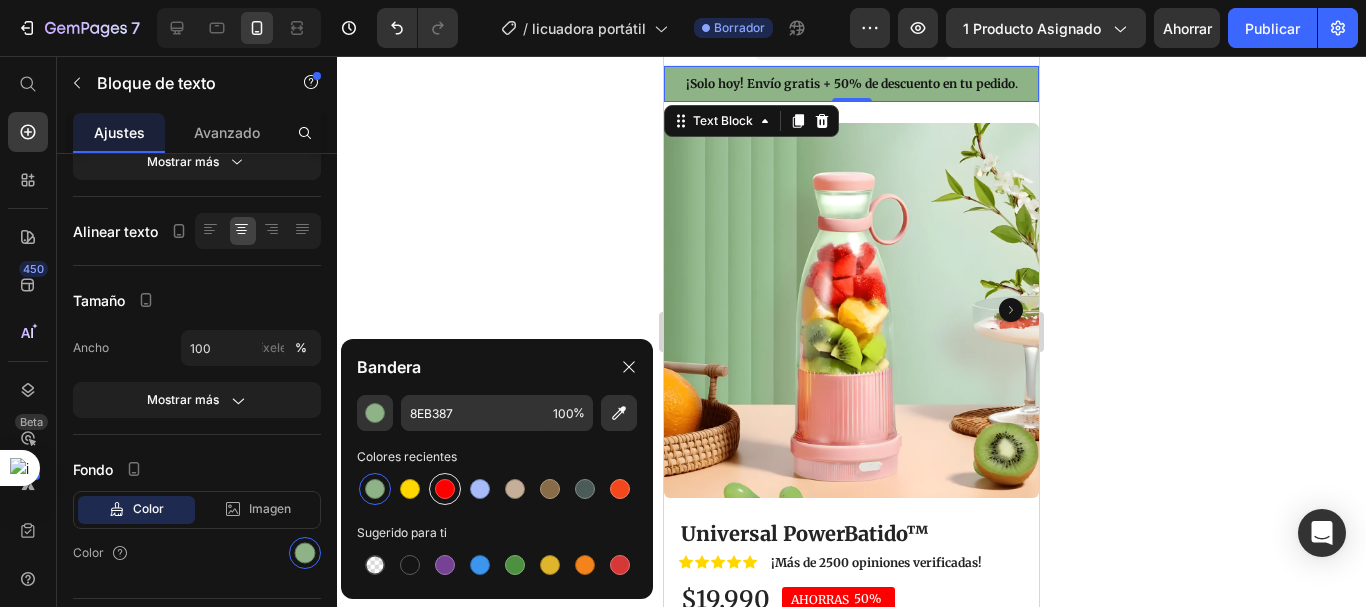 click at bounding box center (445, 489) 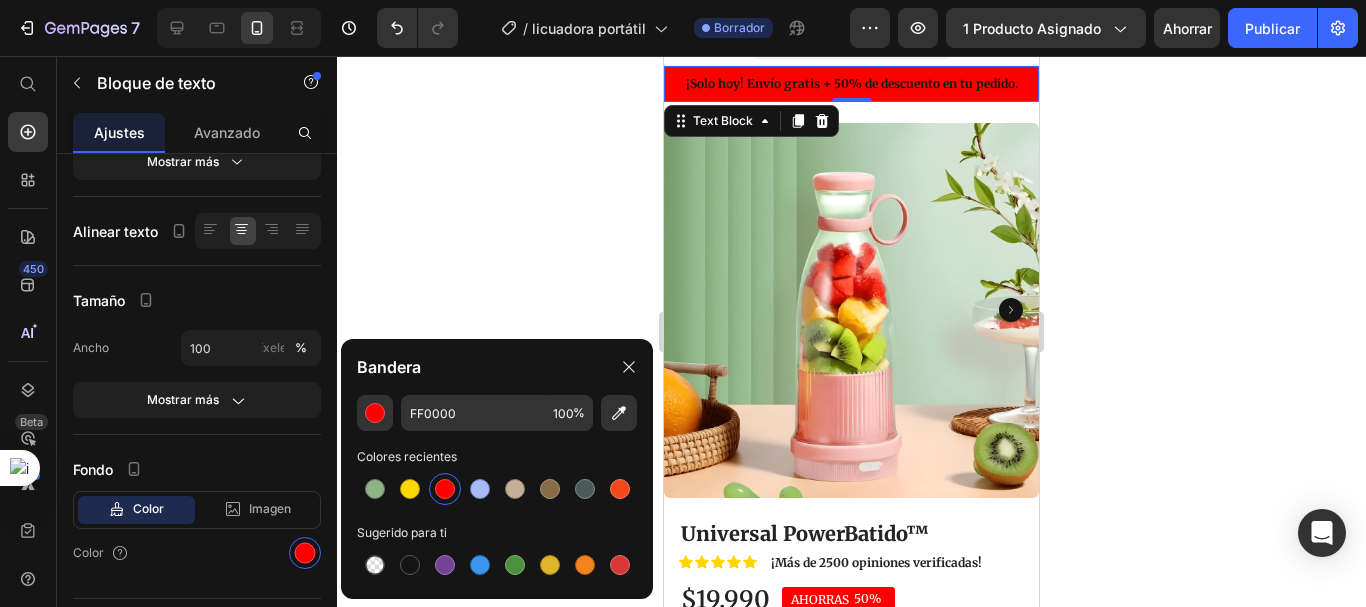 click 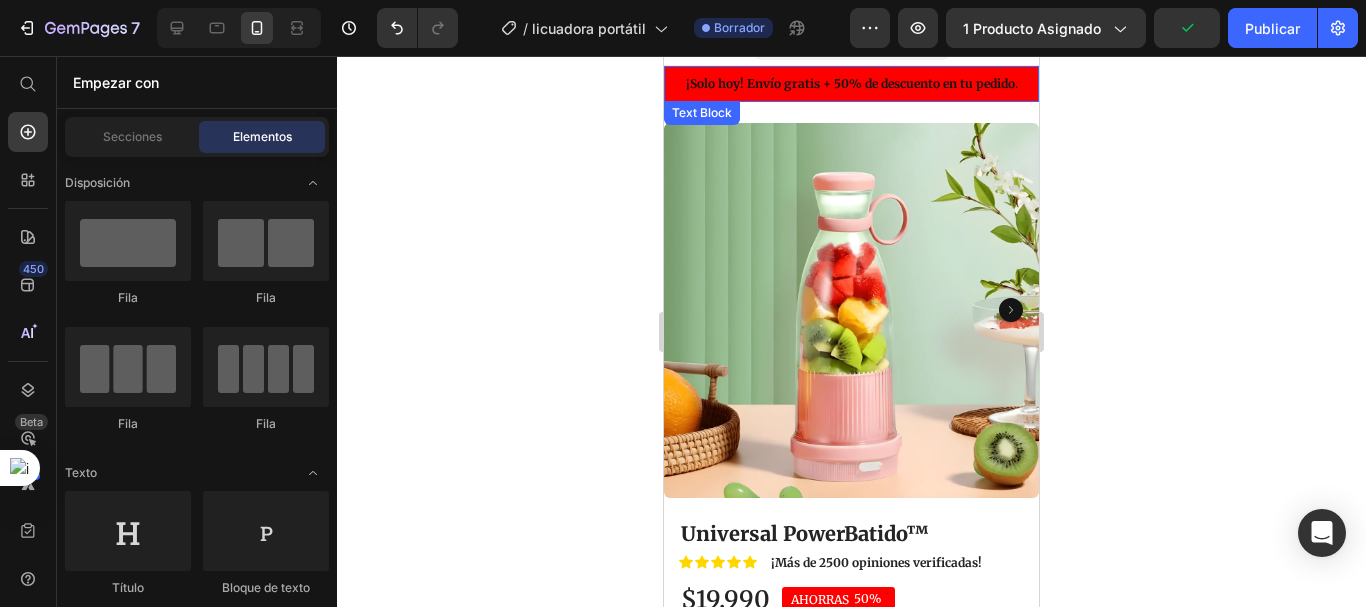 click on "¡Solo hoy! Envío gratis + 50% de descuento en tu pedido" at bounding box center [850, 83] 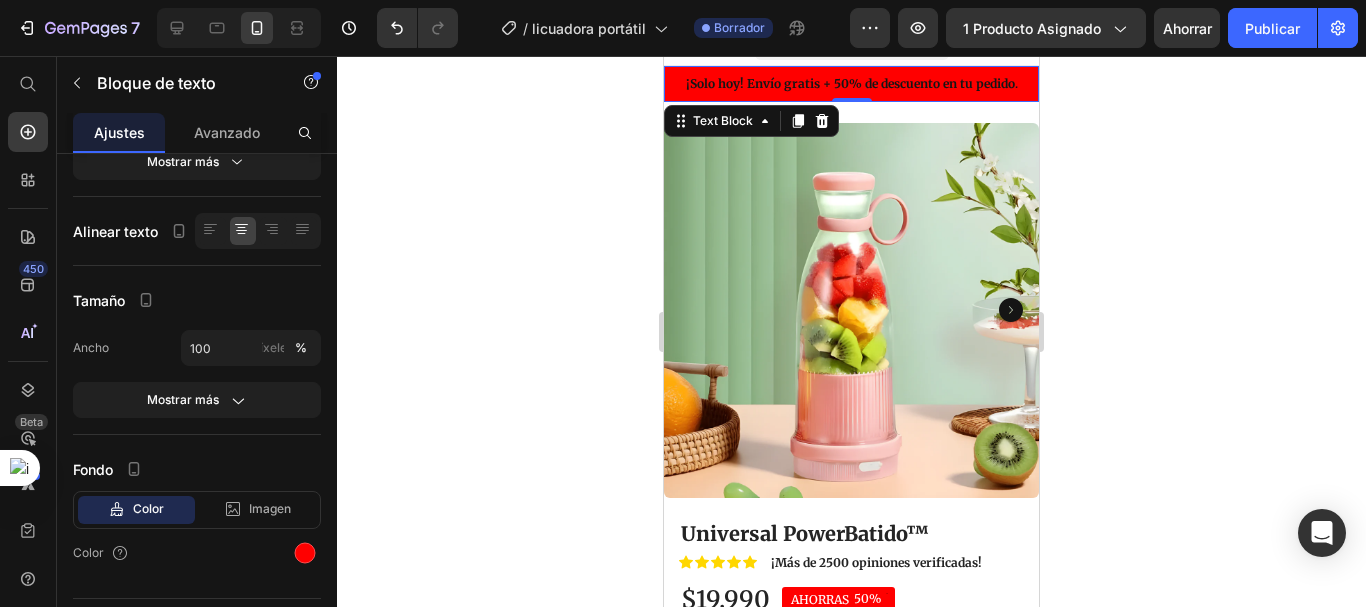 scroll, scrollTop: 21, scrollLeft: 0, axis: vertical 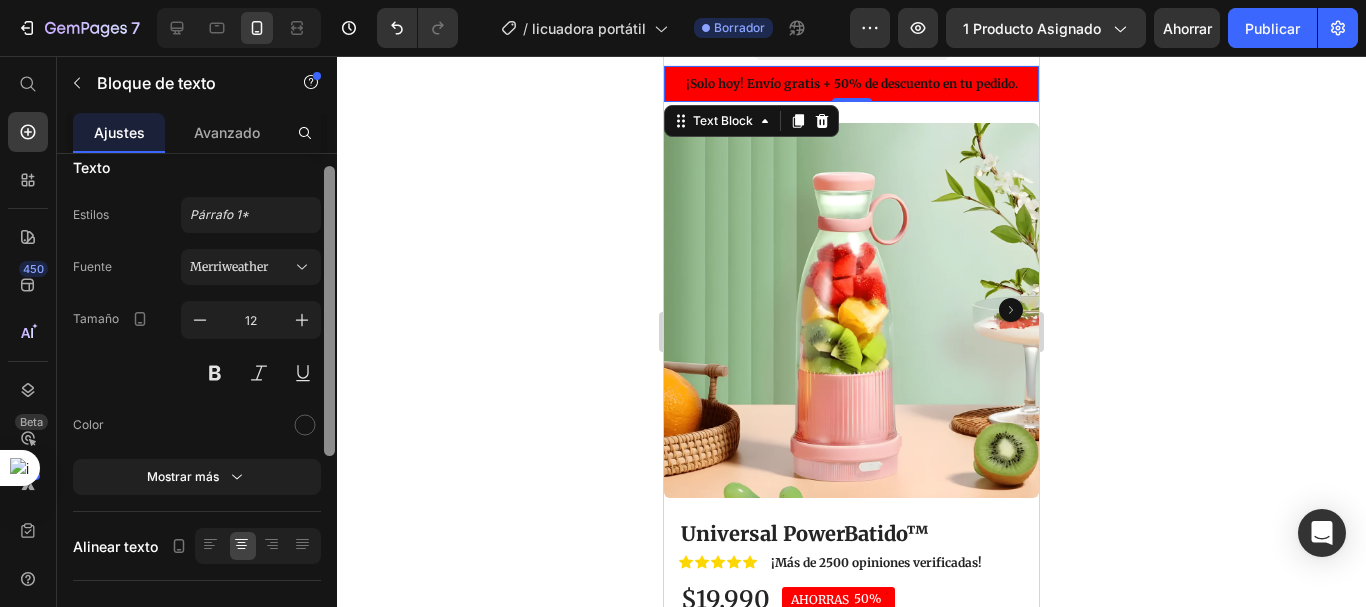 drag, startPoint x: 330, startPoint y: 362, endPoint x: 338, endPoint y: 182, distance: 180.17769 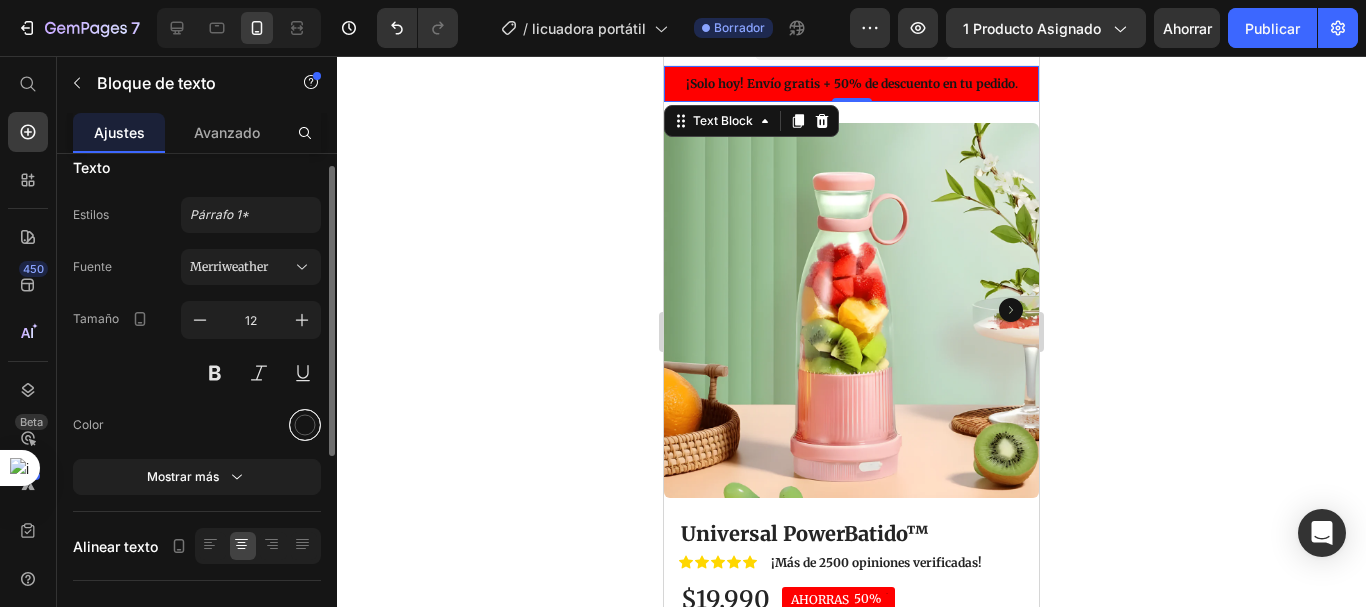 click at bounding box center (305, 425) 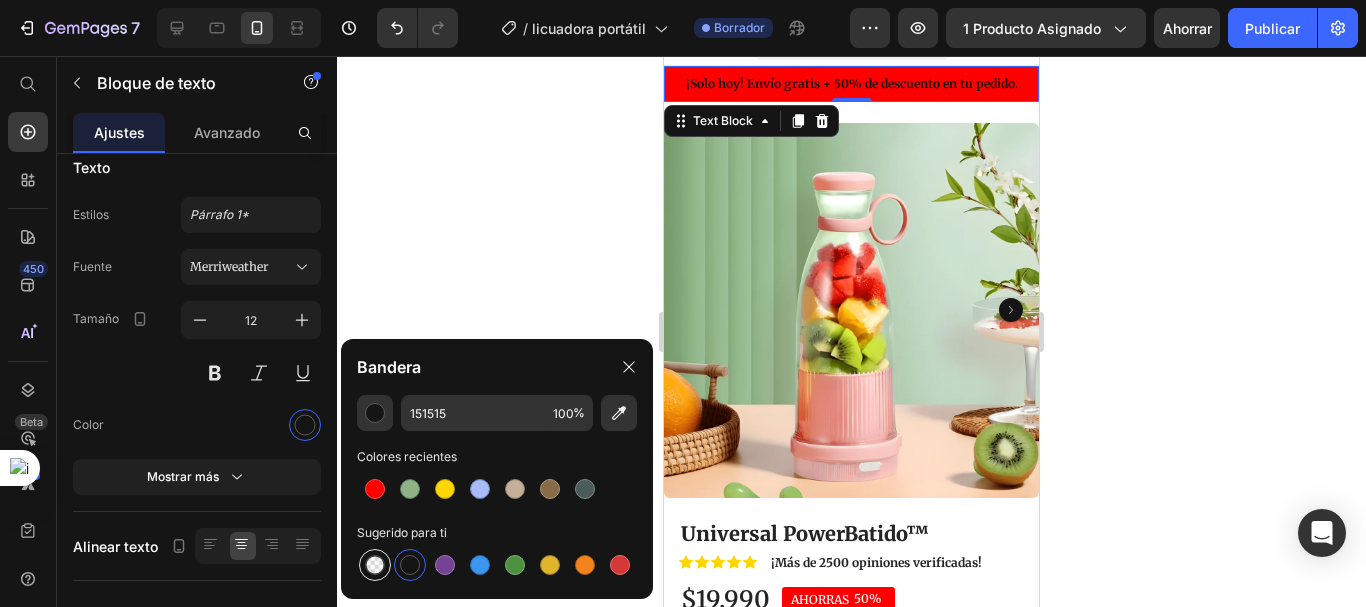 click at bounding box center (375, 565) 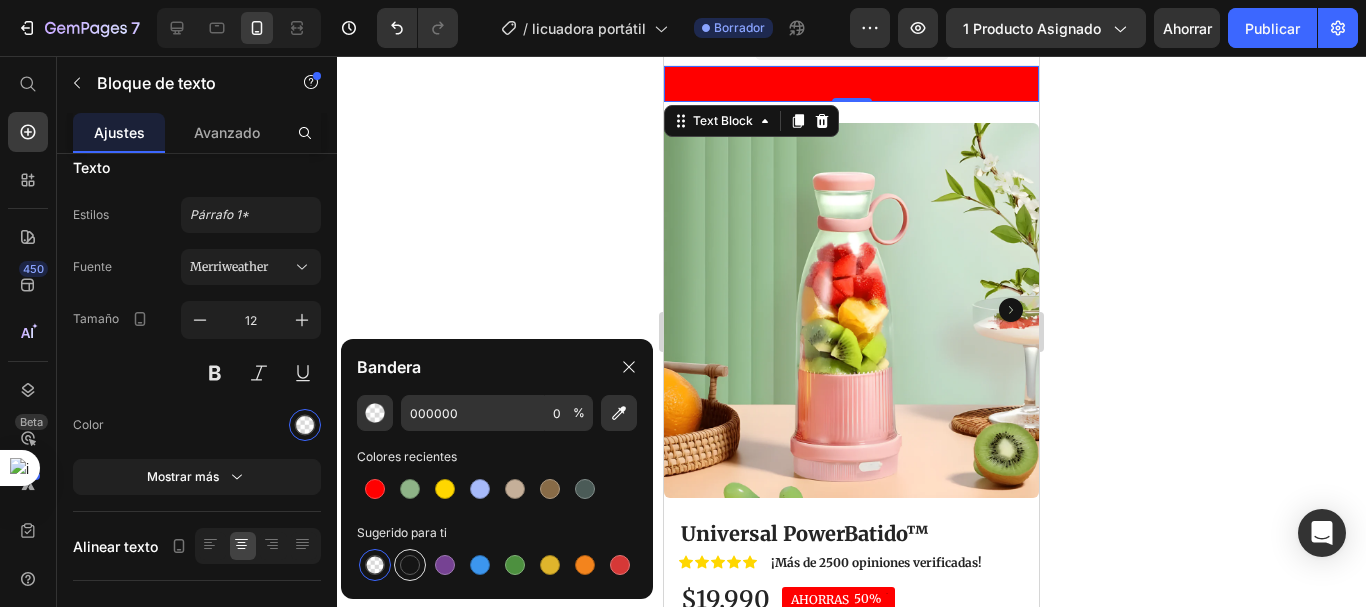 click at bounding box center (410, 565) 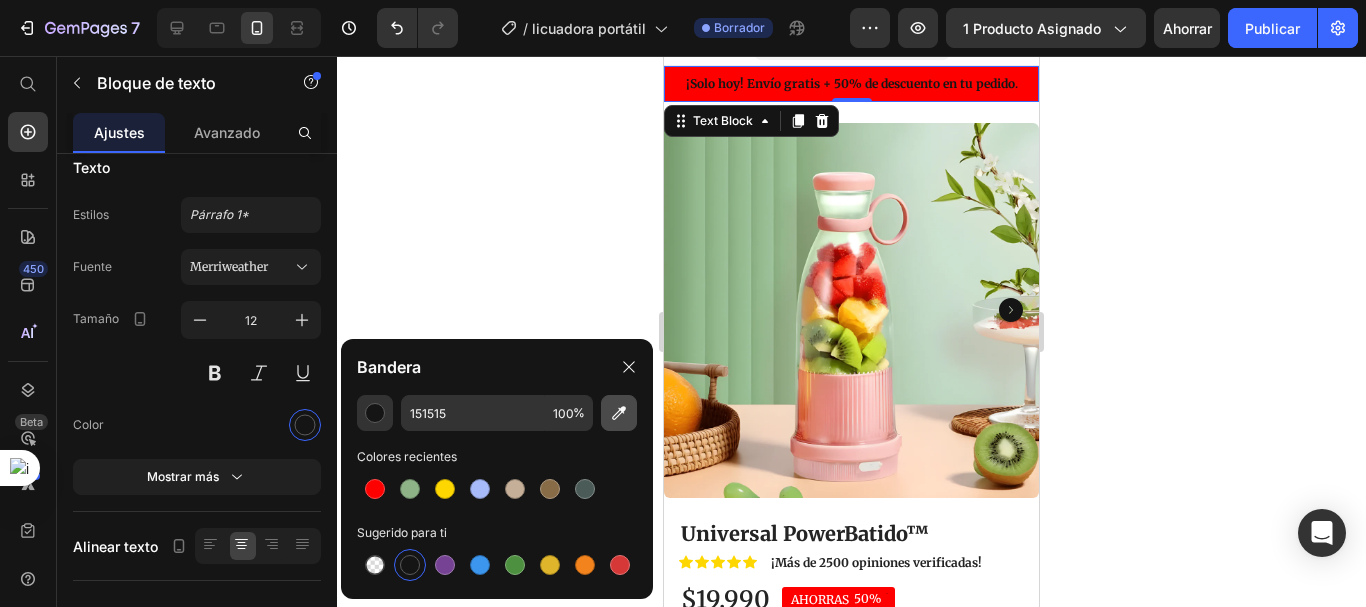 click at bounding box center [619, 413] 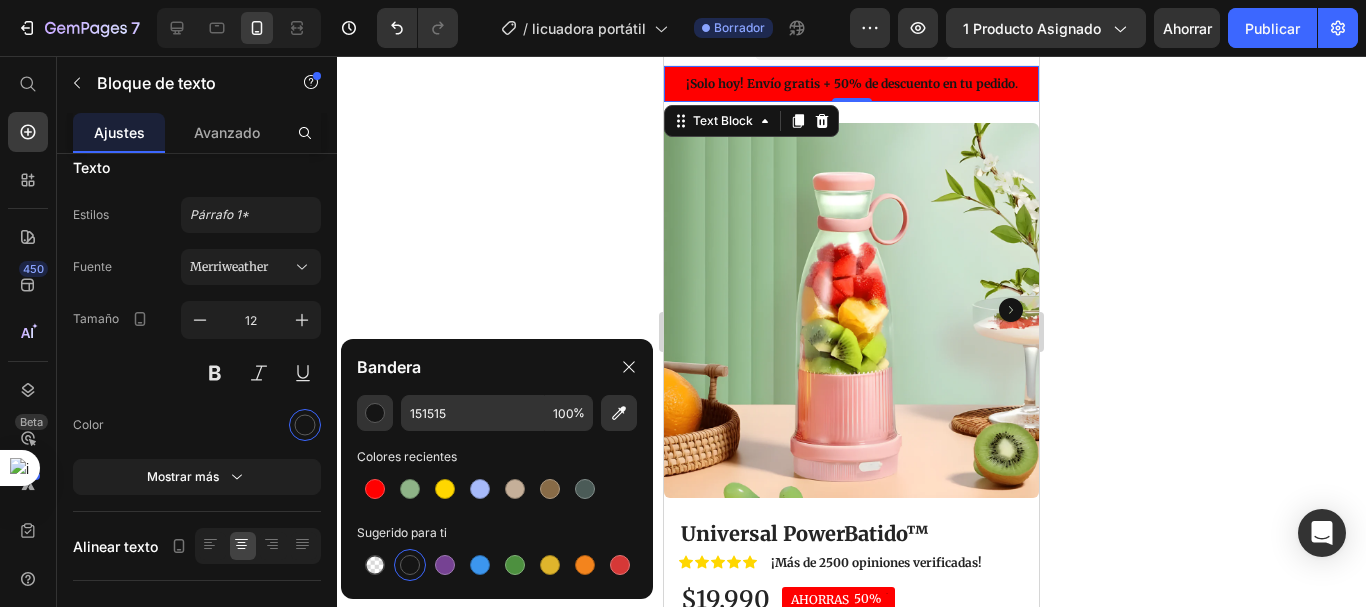 type on "FFFFFF" 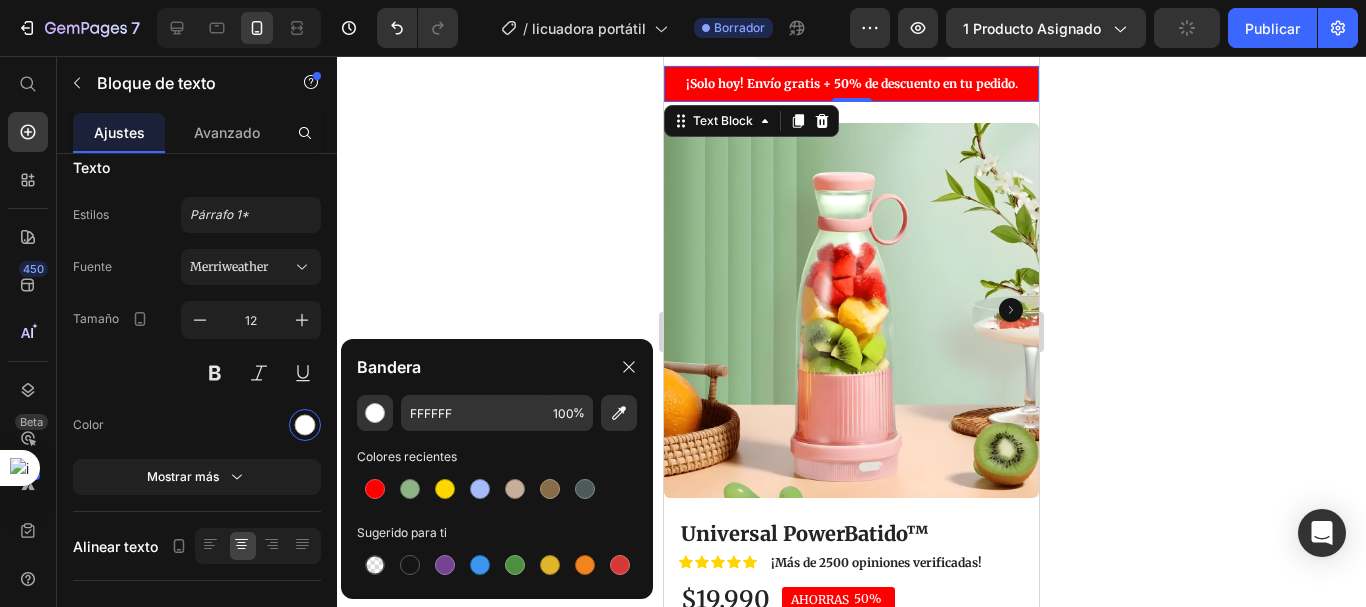 click 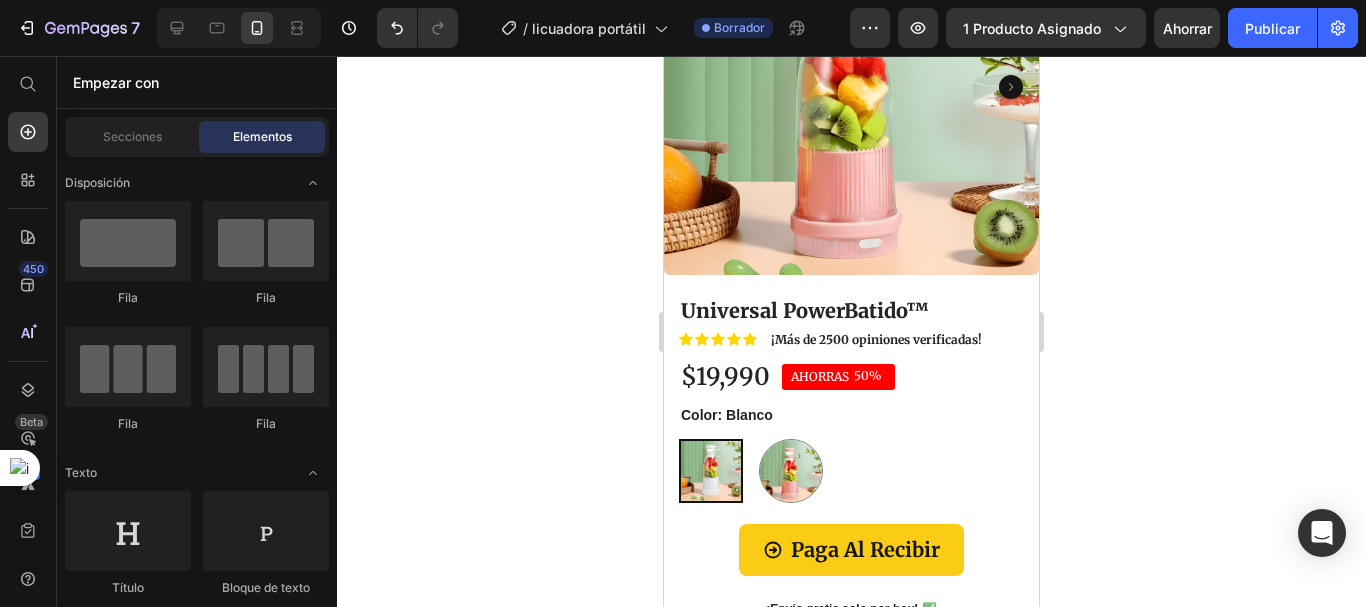 scroll, scrollTop: 316, scrollLeft: 0, axis: vertical 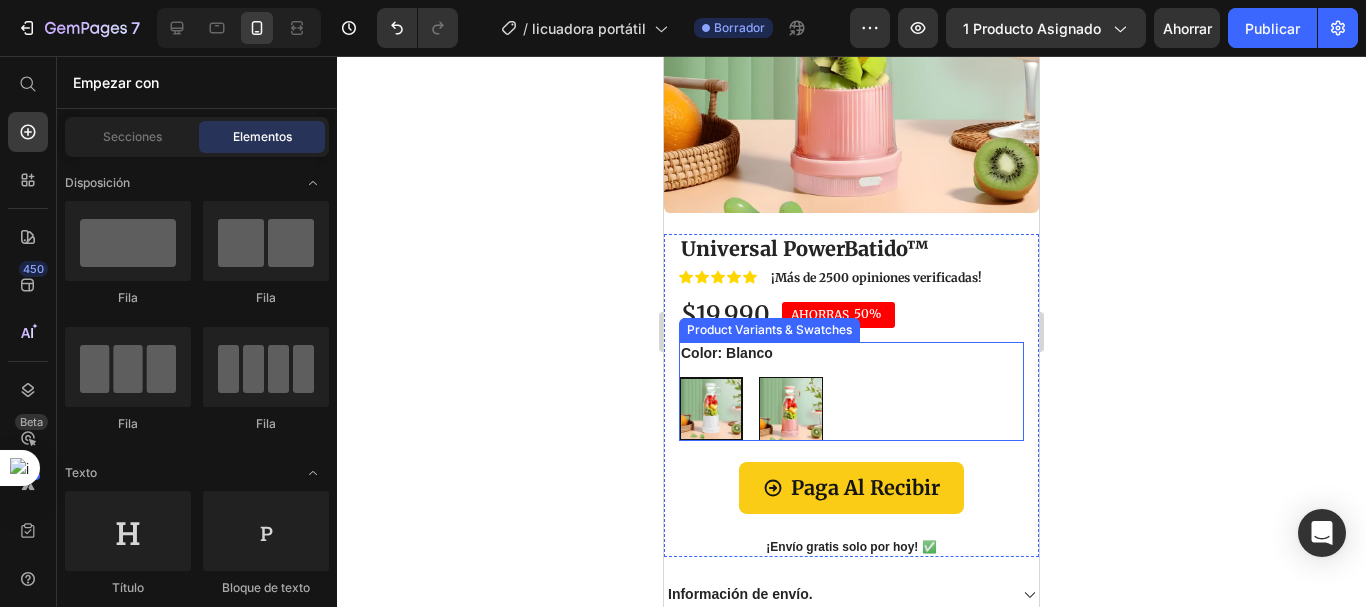 click at bounding box center [791, 409] 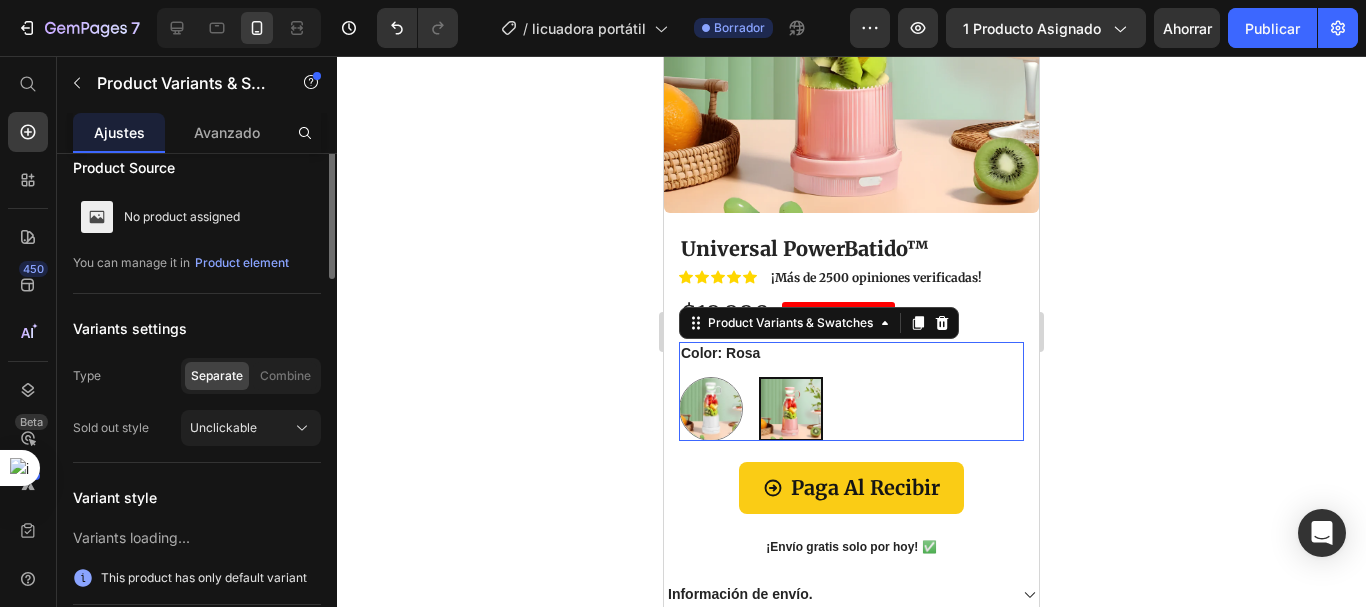 scroll, scrollTop: 0, scrollLeft: 0, axis: both 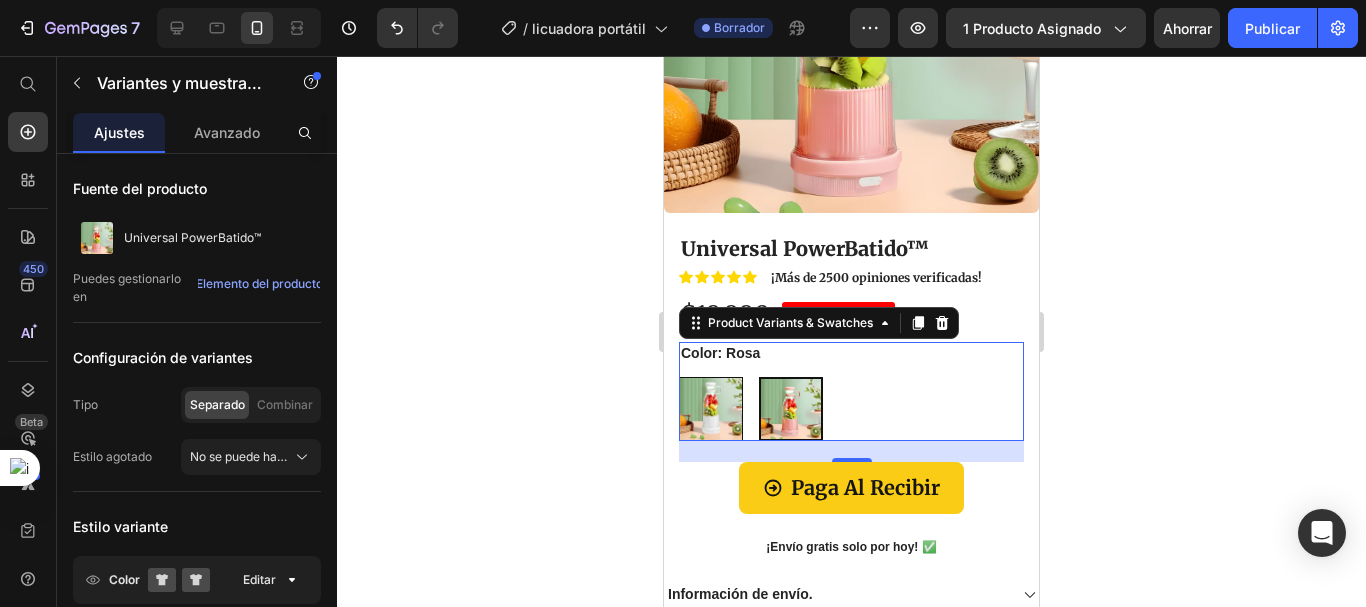 click at bounding box center [711, 409] 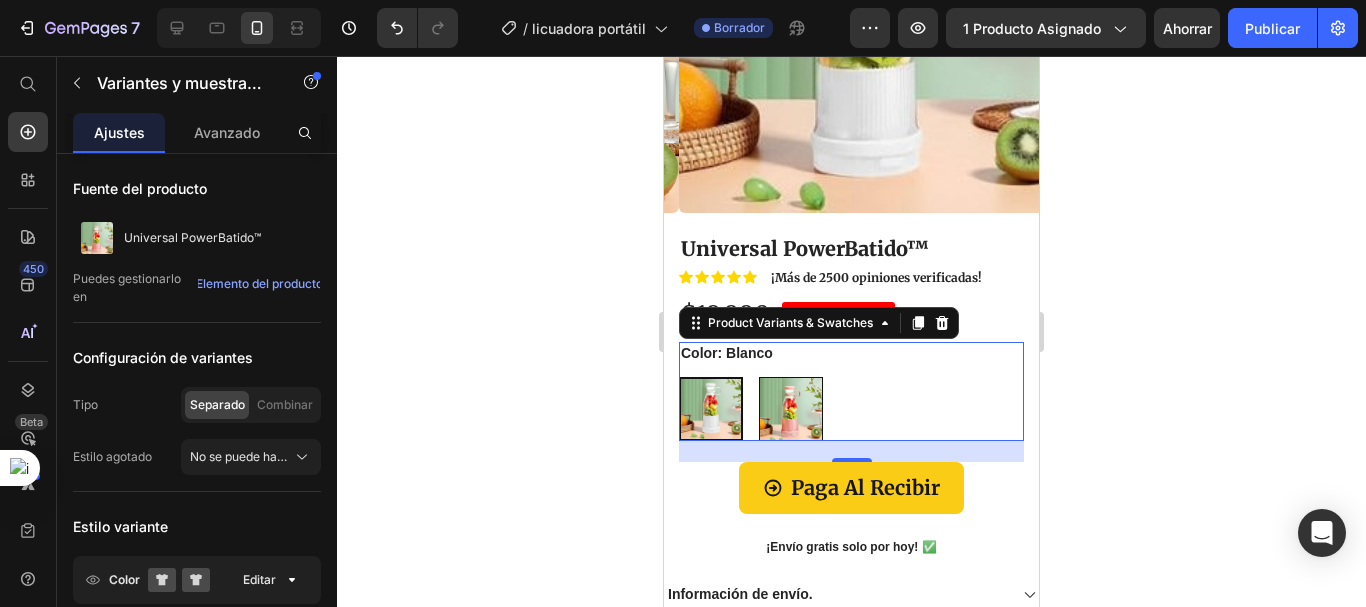 click at bounding box center [791, 409] 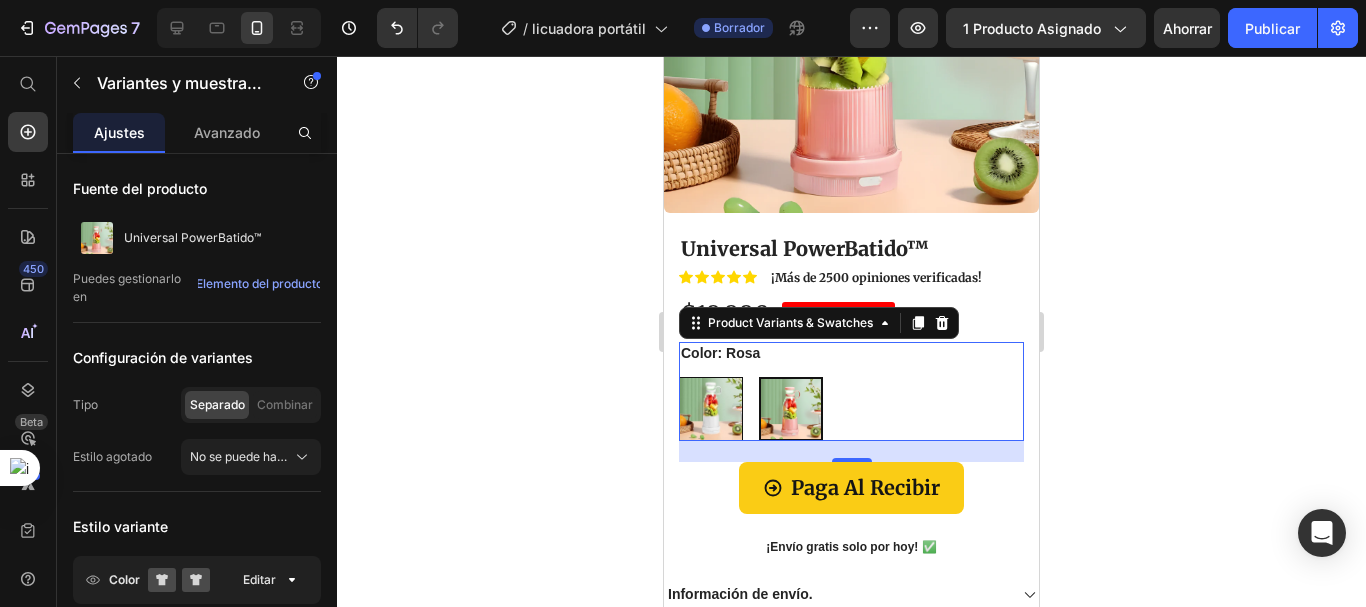 click at bounding box center [711, 409] 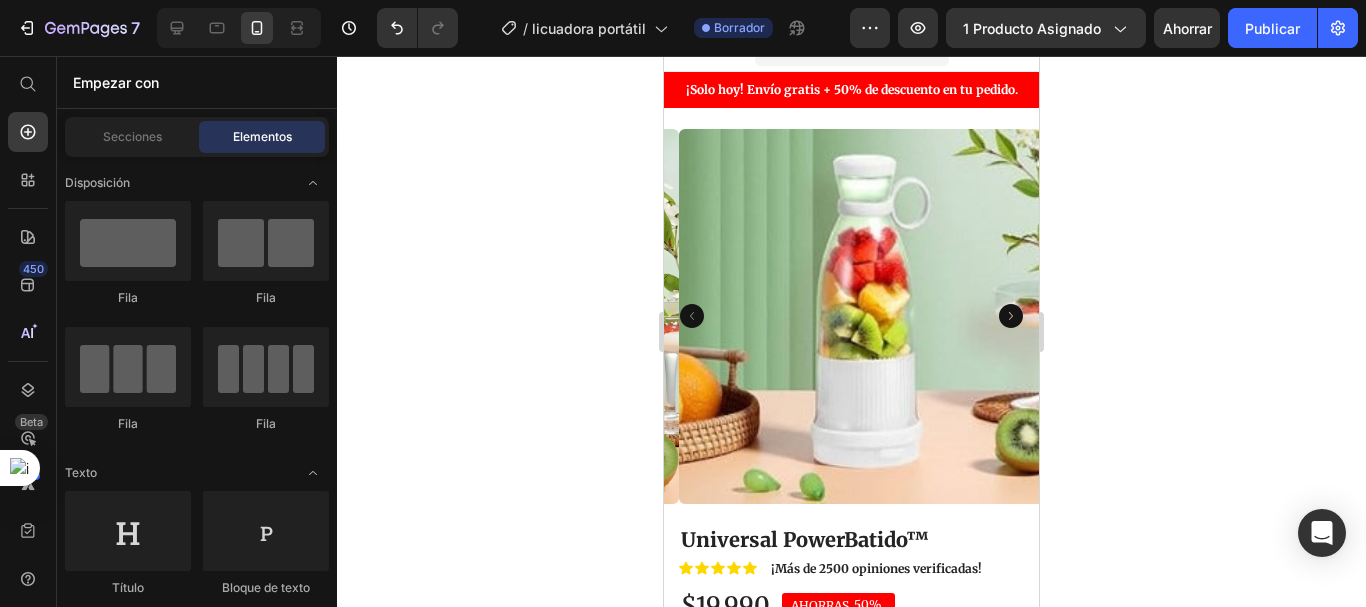 scroll, scrollTop: 50, scrollLeft: 0, axis: vertical 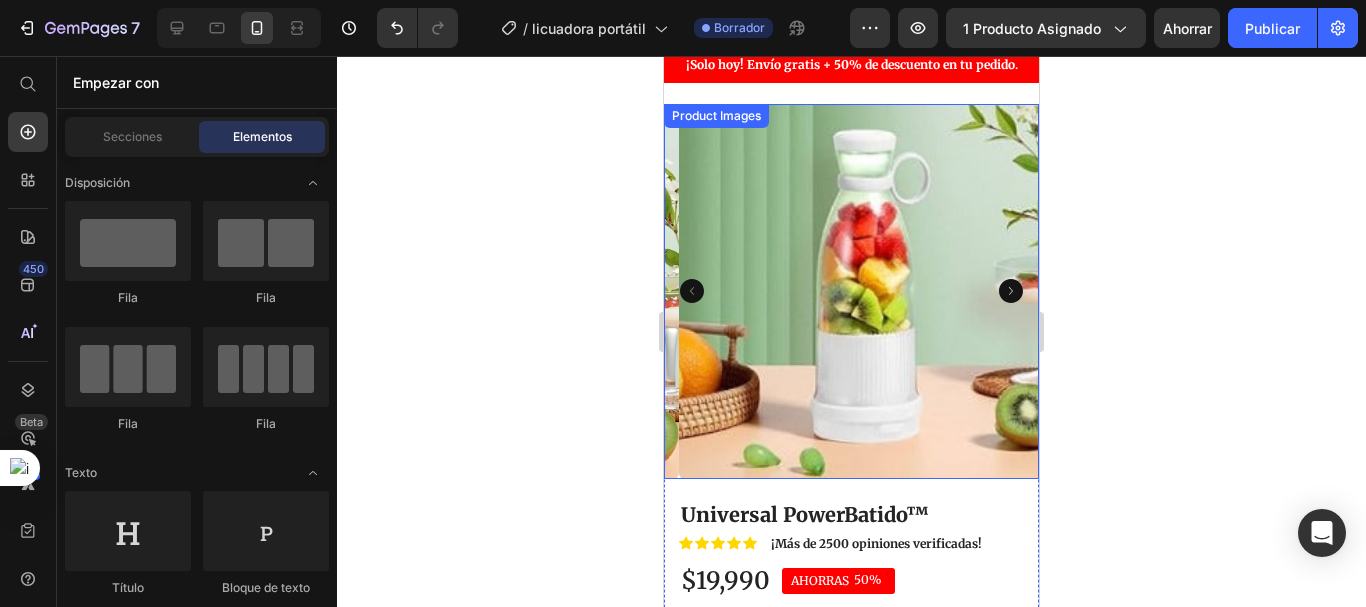 click 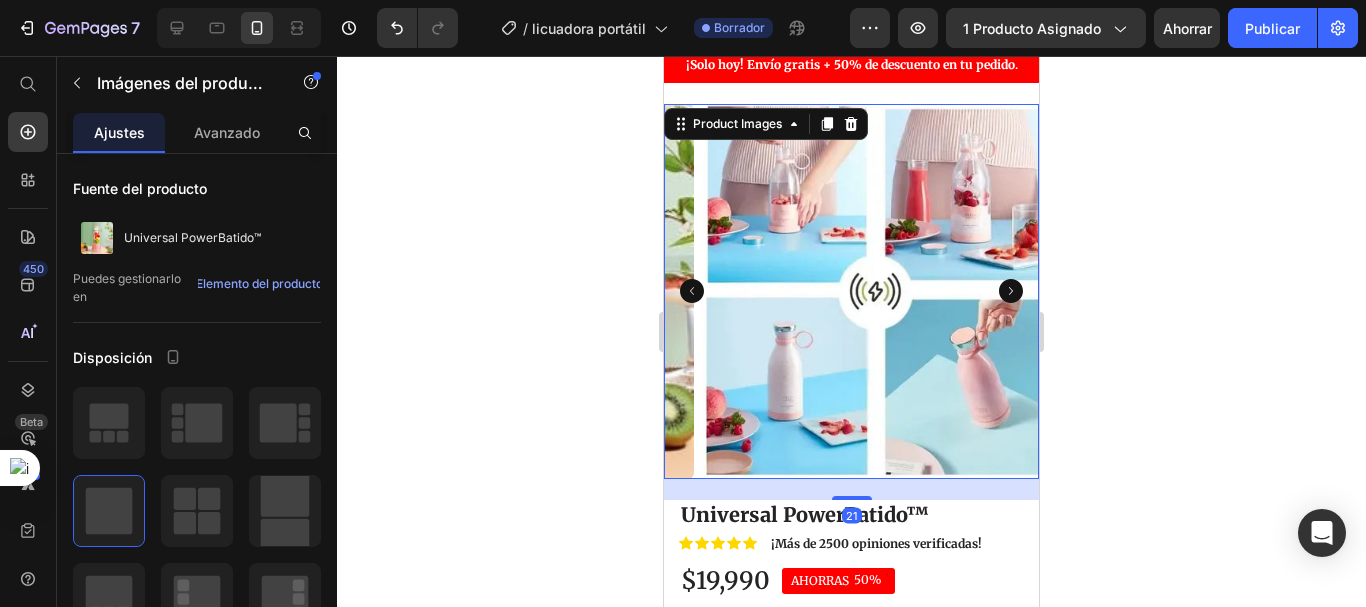 click 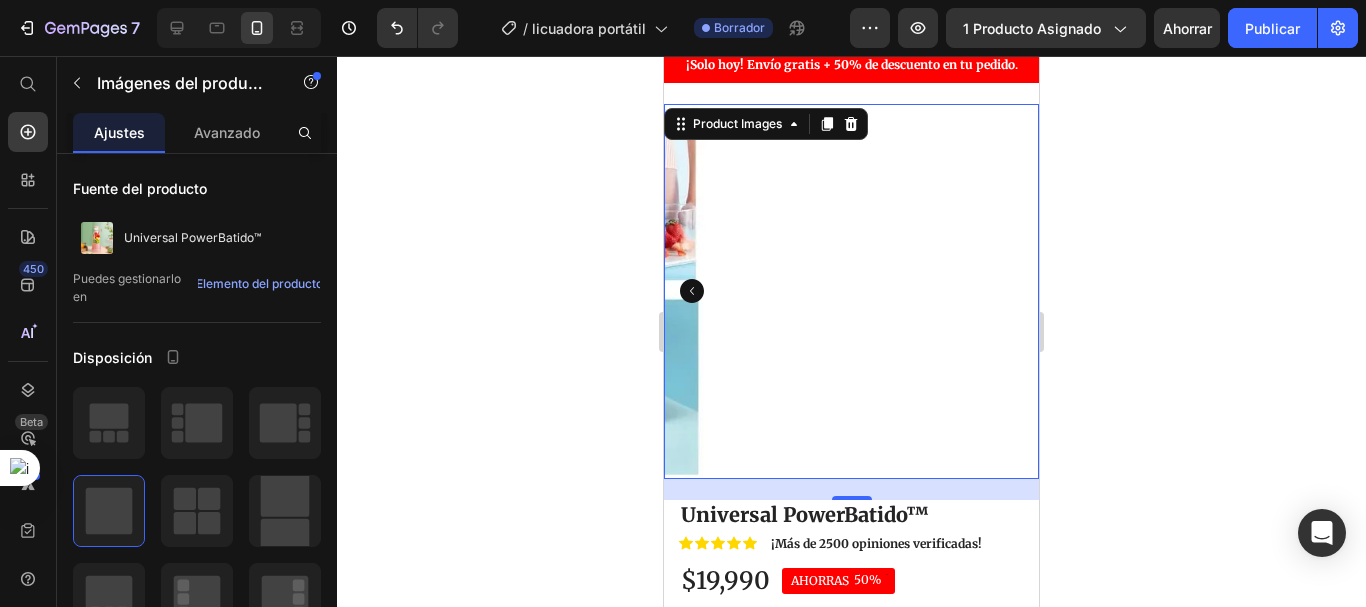 click at bounding box center [896, 291] 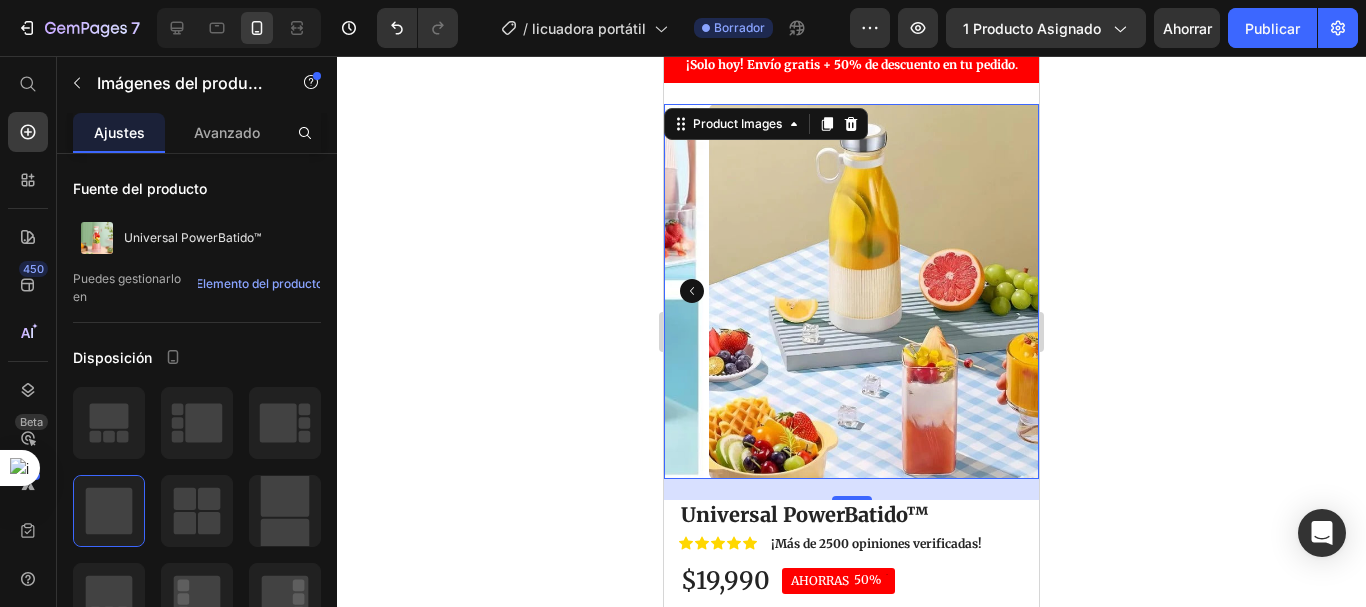 click 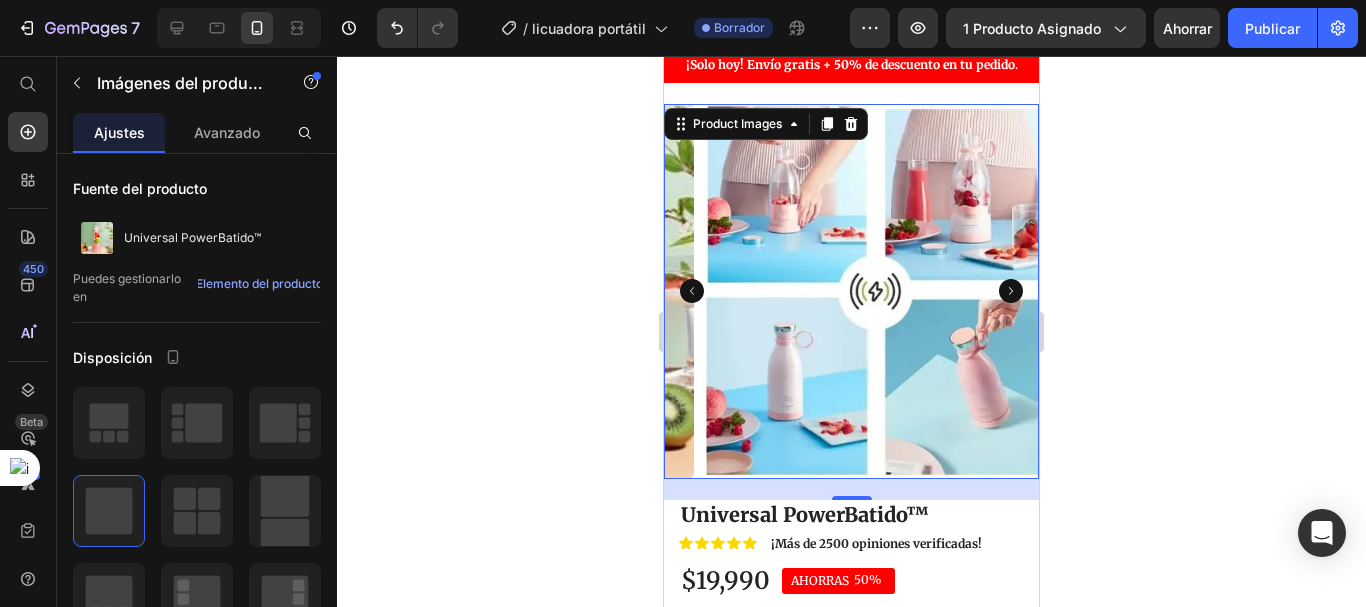click 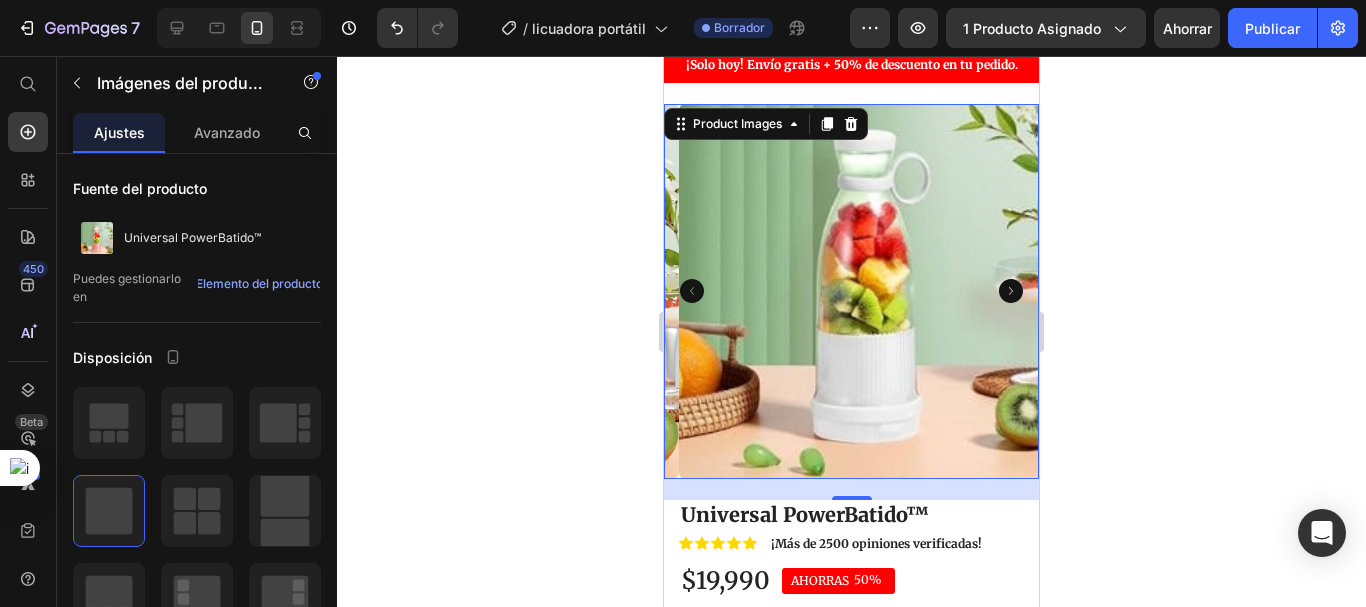 click at bounding box center [866, 291] 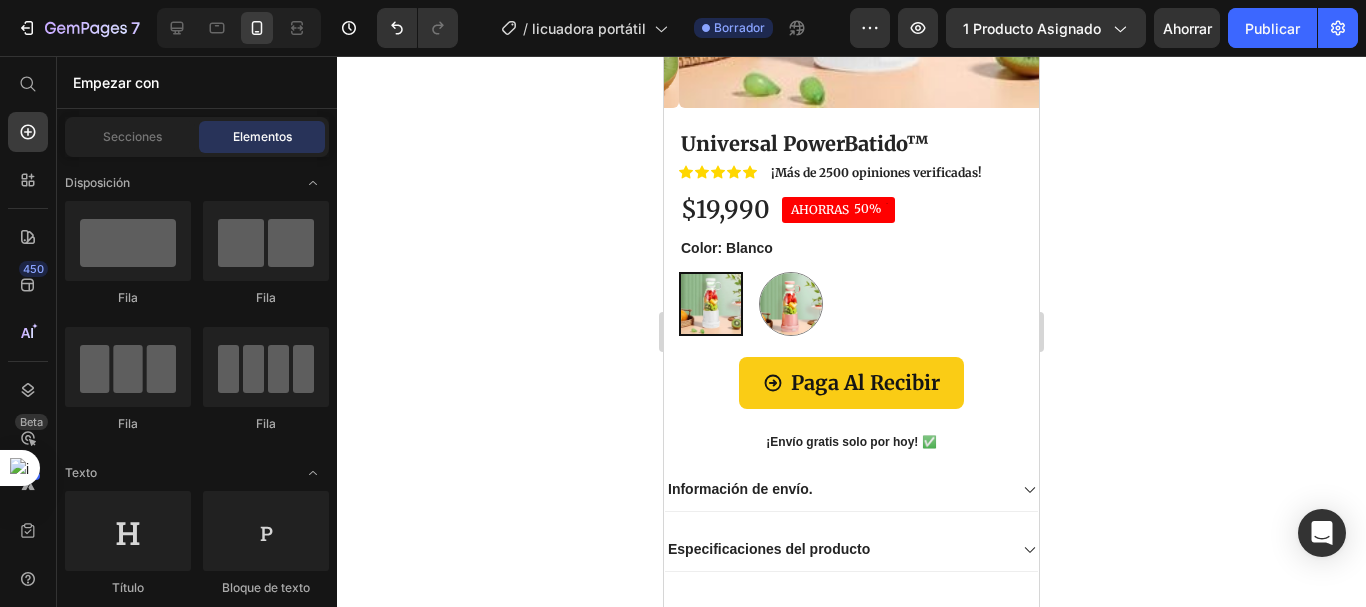scroll, scrollTop: 533, scrollLeft: 0, axis: vertical 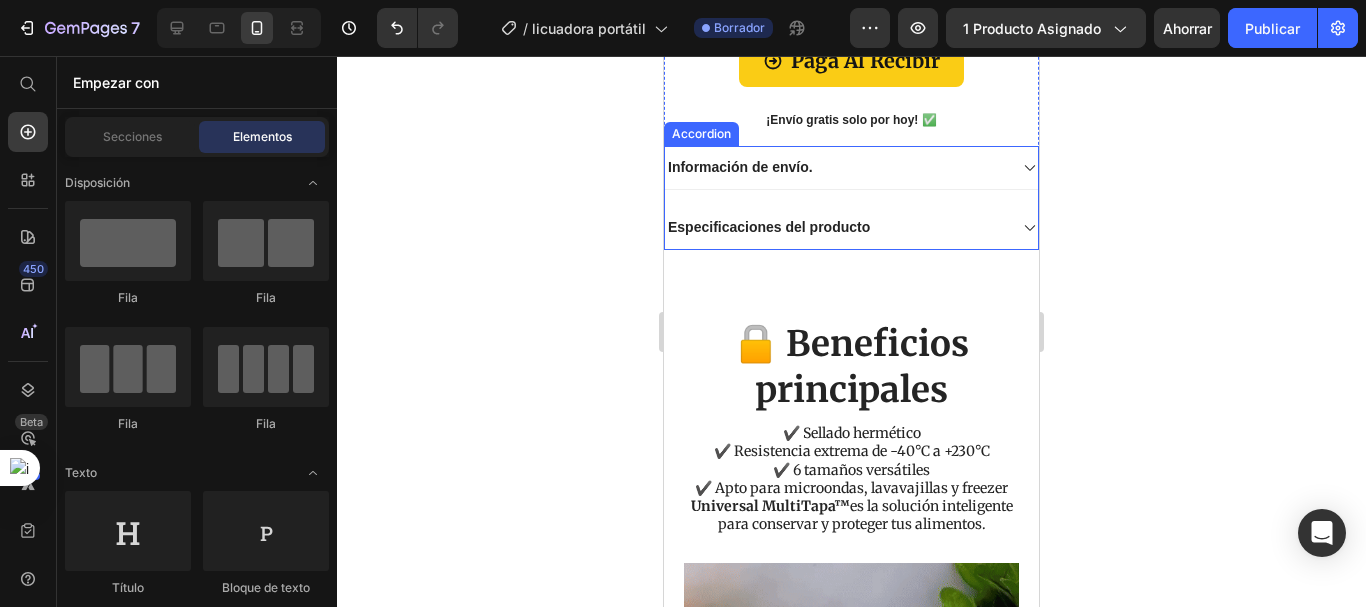 click on "Especificaciones del producto" at bounding box center [835, 227] 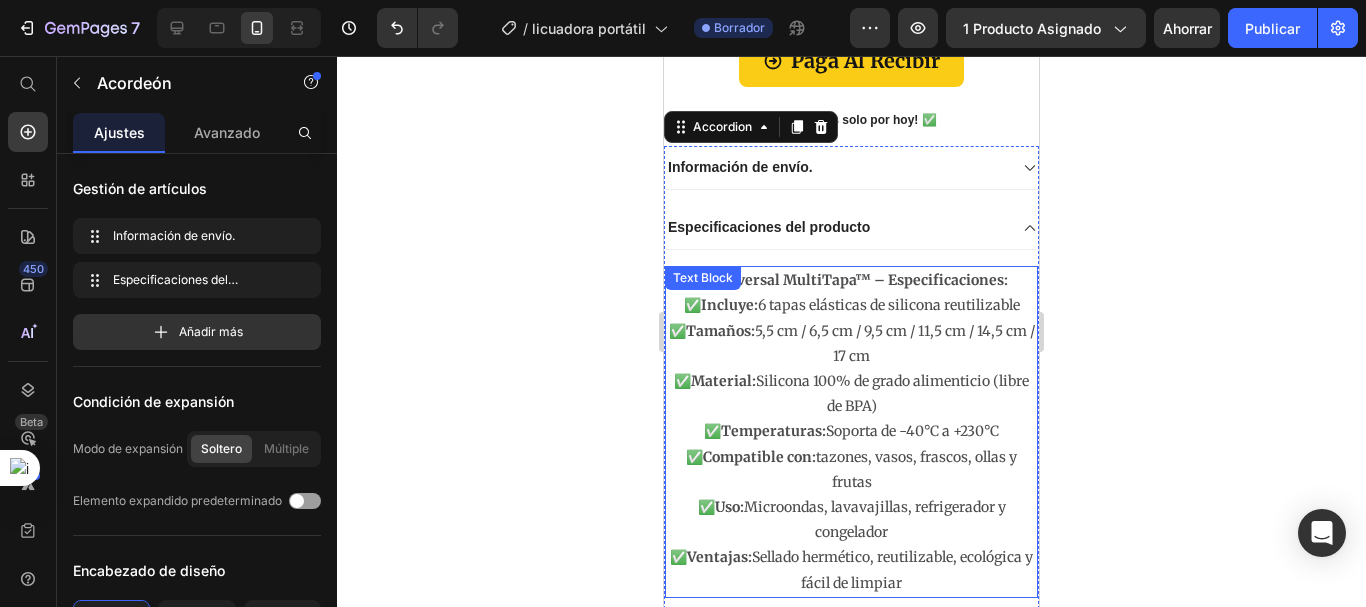 click on "✅  Tamaños:  5,5 cm / 6,5 cm / 9,5 cm / 11,5 cm / 14,5 cm / 17 cm" at bounding box center [851, 344] 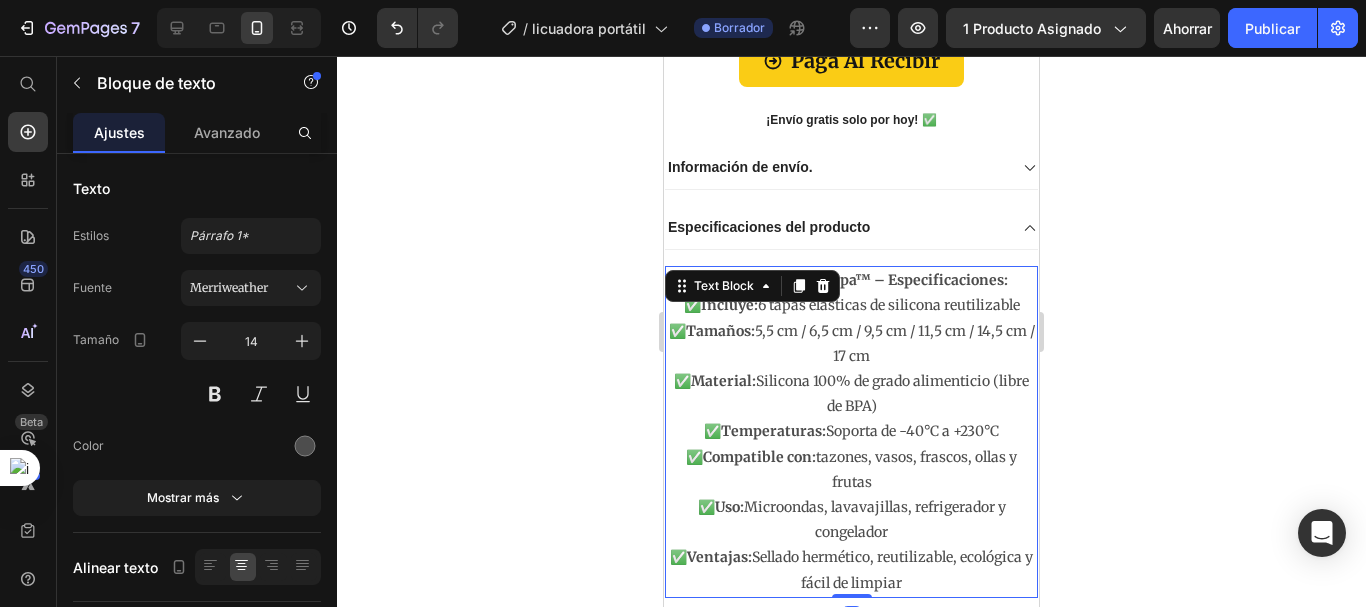 click on "✅  Tamaños:  5,5 cm / 6,5 cm / 9,5 cm / 11,5 cm / 14,5 cm / 17 cm" at bounding box center (851, 344) 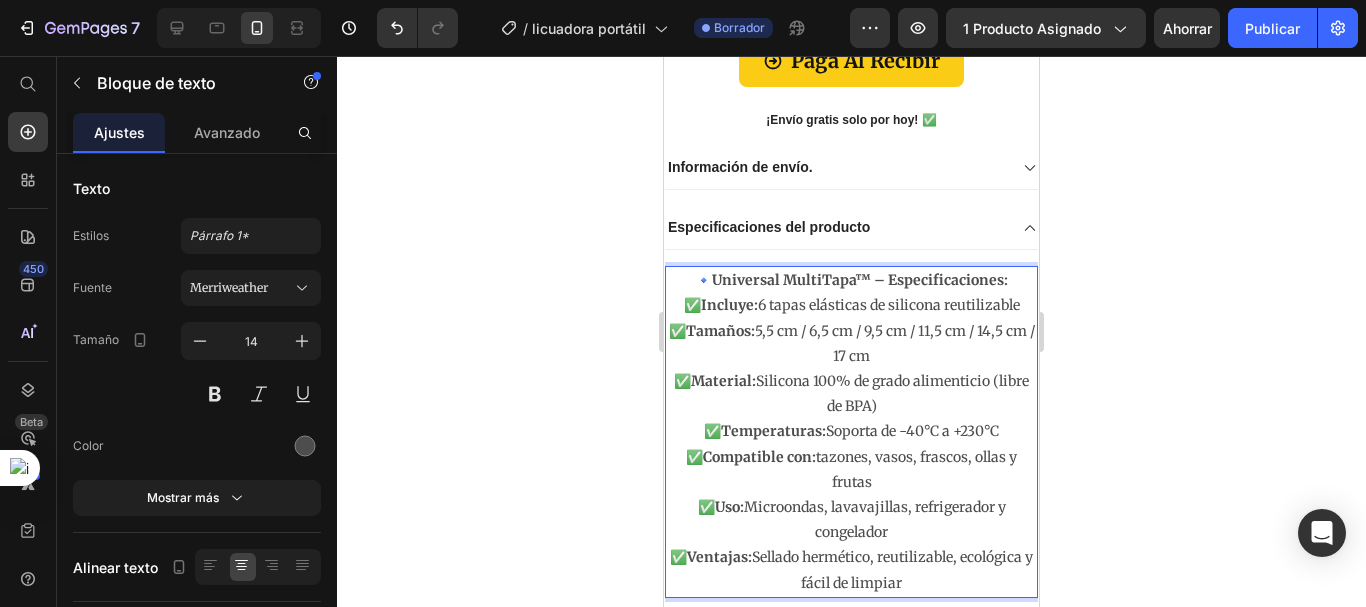 click on "🔹  Universal MultiTapa™ – Especificaciones:" at bounding box center (851, 280) 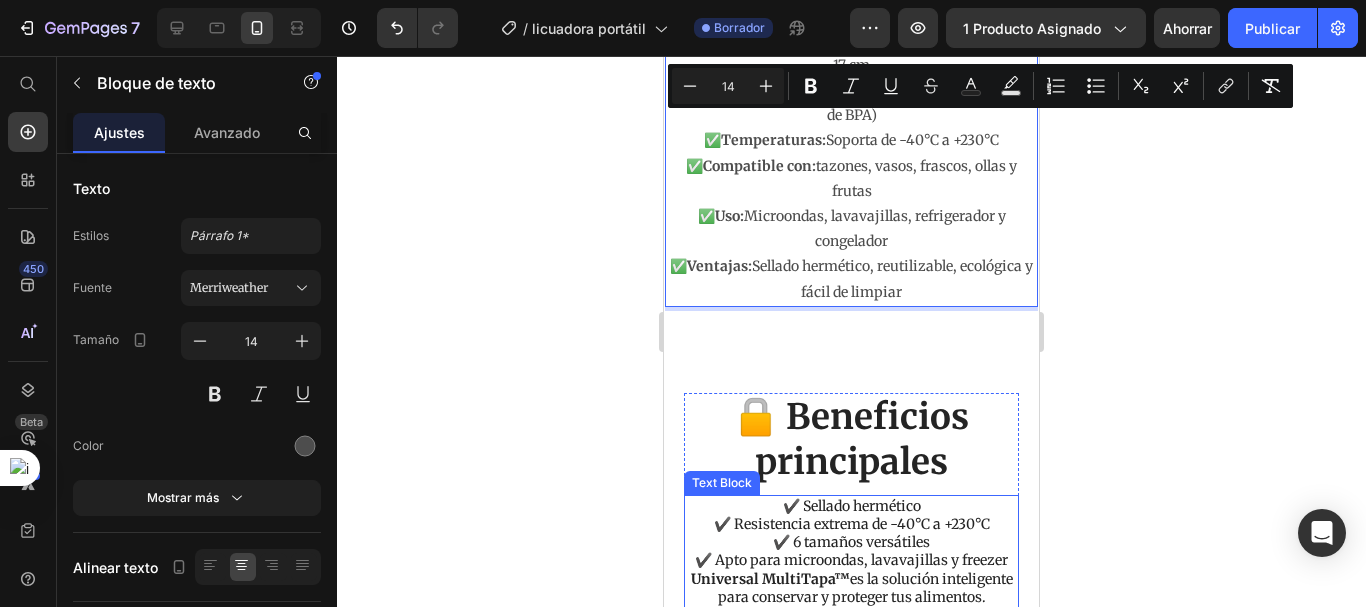 scroll, scrollTop: 1054, scrollLeft: 0, axis: vertical 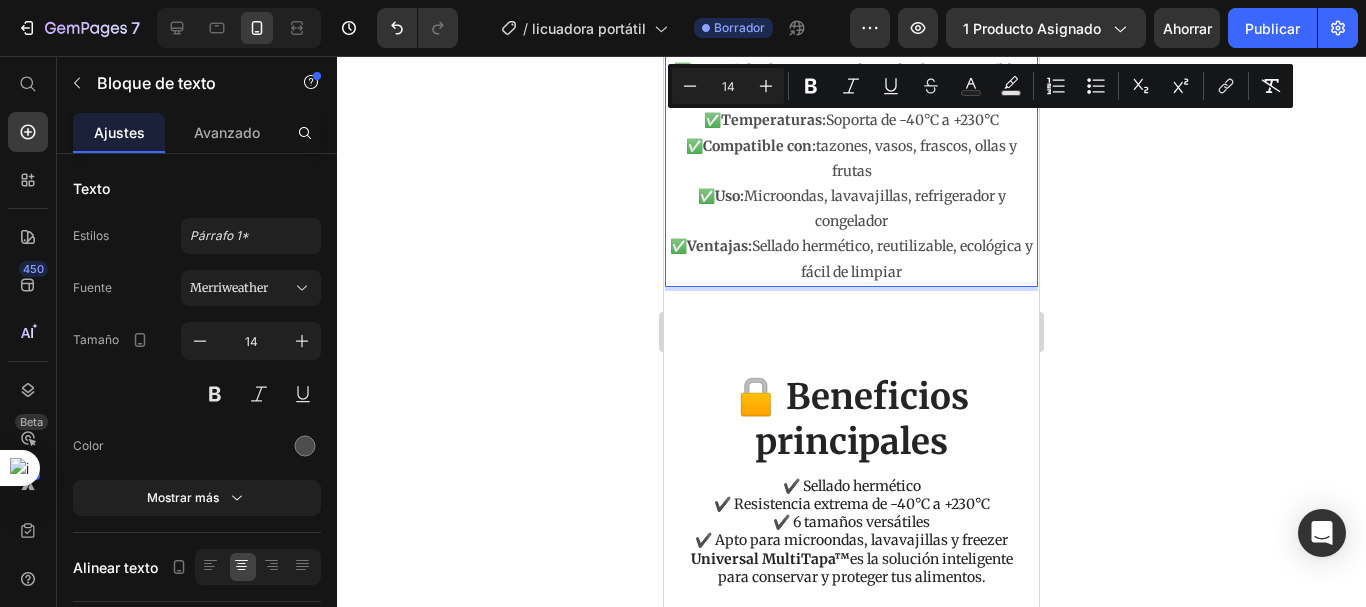 drag, startPoint x: 688, startPoint y: 259, endPoint x: 944, endPoint y: 252, distance: 256.09567 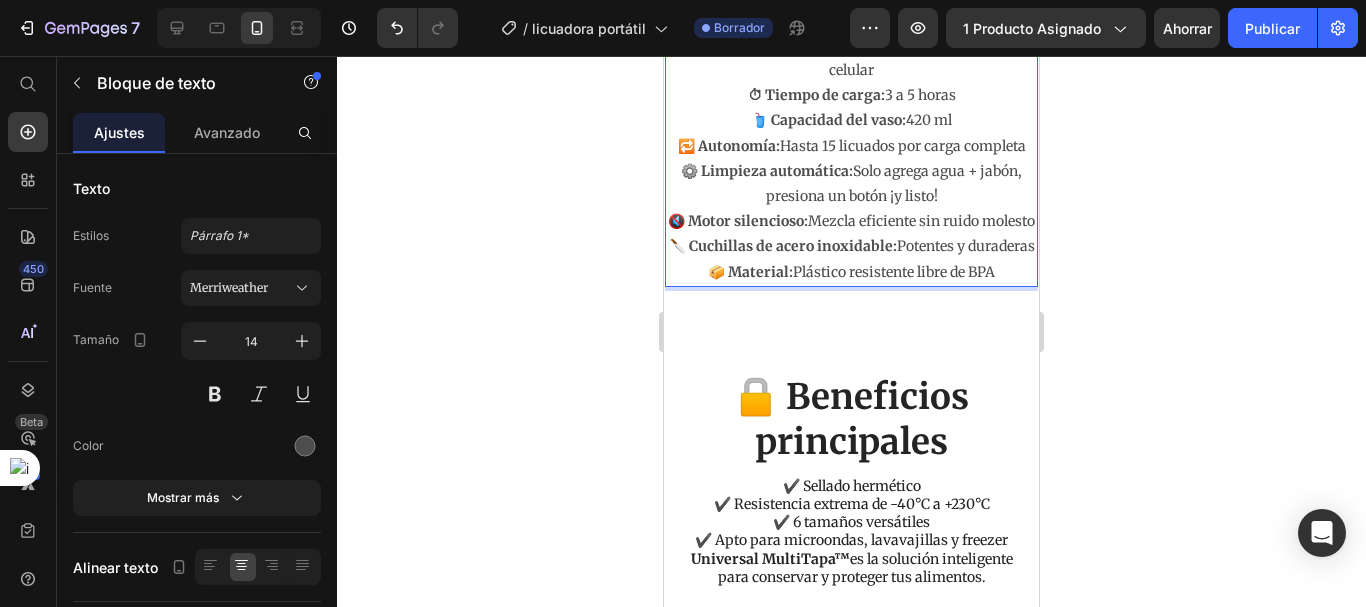 click 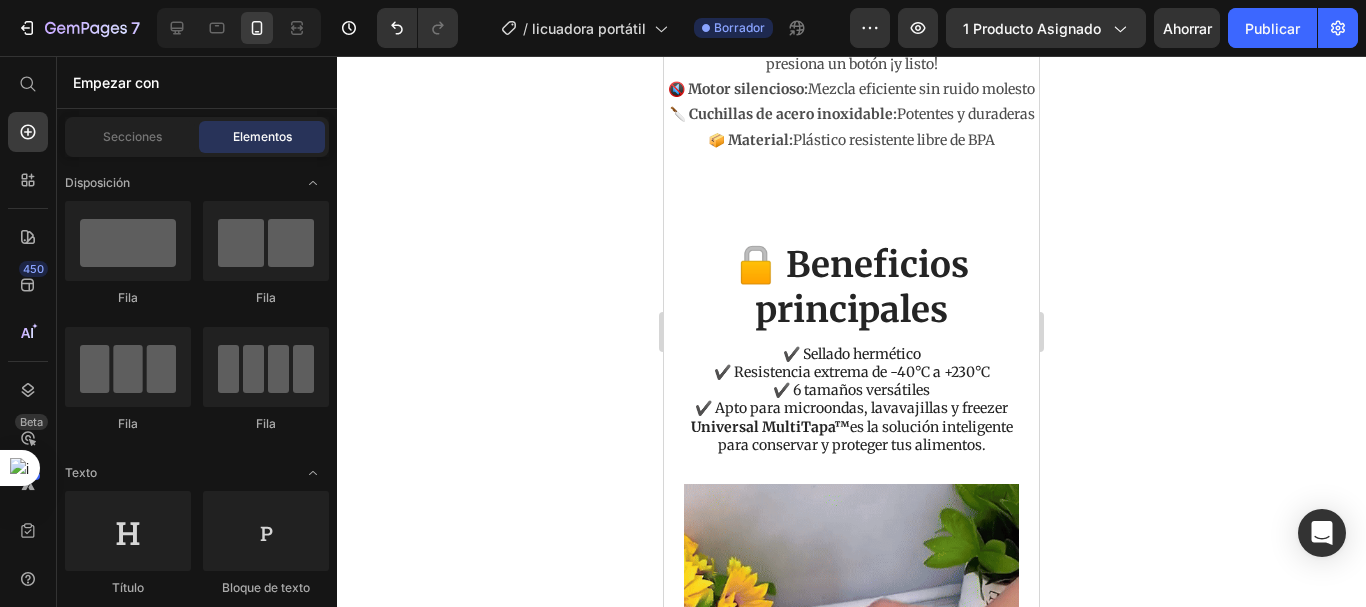 scroll, scrollTop: 1239, scrollLeft: 0, axis: vertical 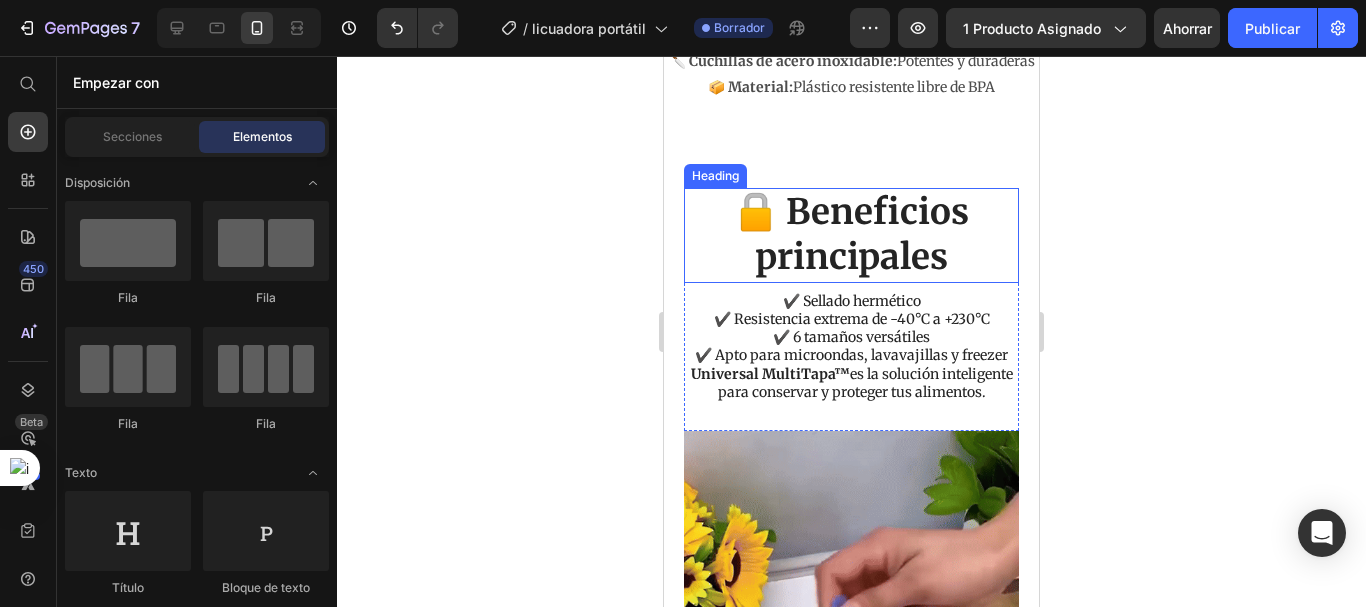 click on "🔒 Beneficios principales" at bounding box center (851, 235) 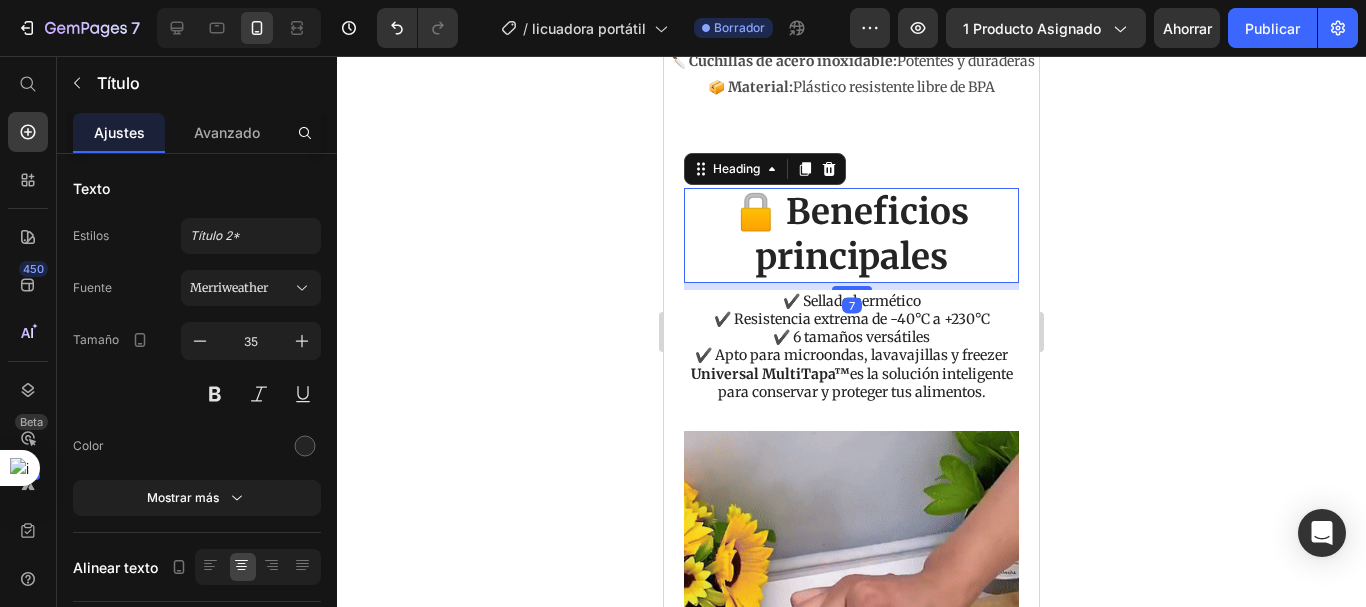 click on "🔒 Beneficios principales" at bounding box center [851, 235] 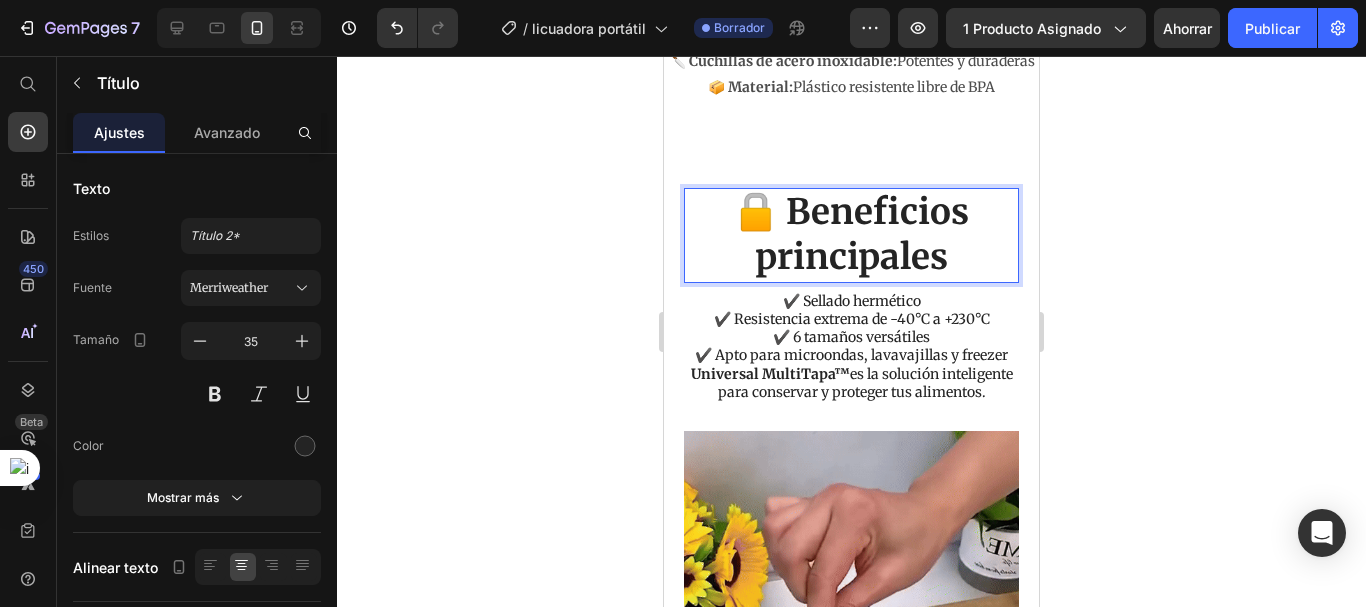 click on "🔒 Beneficios principales" at bounding box center (851, 235) 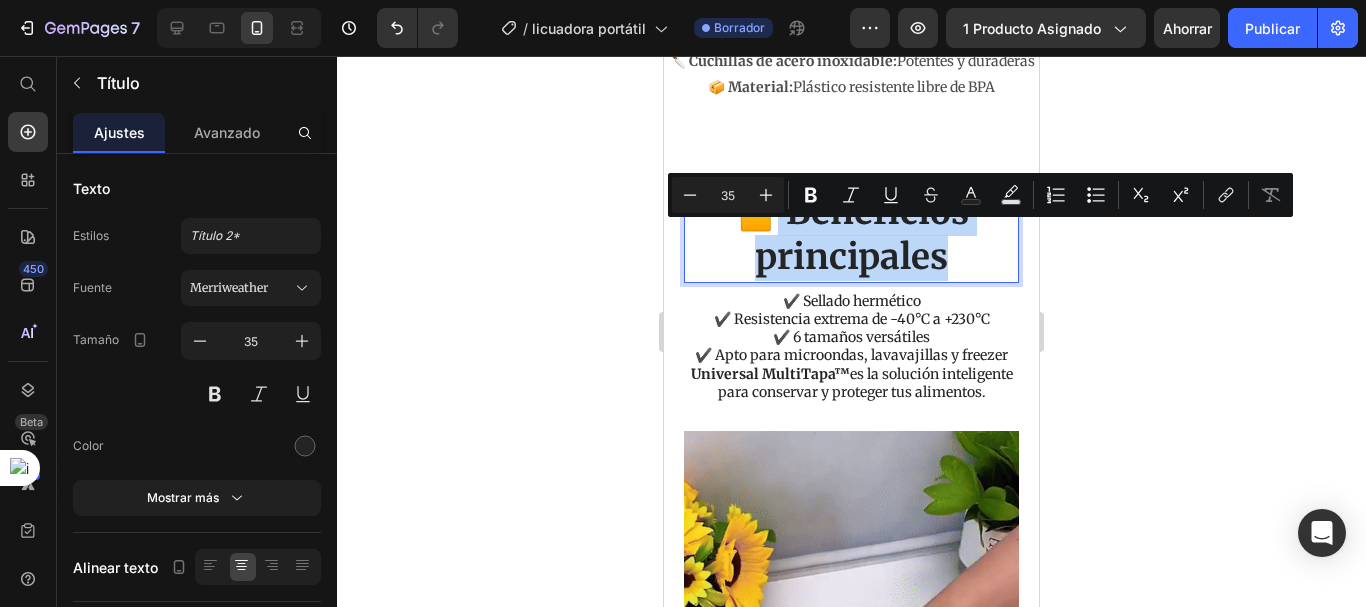 drag, startPoint x: 949, startPoint y: 302, endPoint x: 745, endPoint y: 251, distance: 210.27838 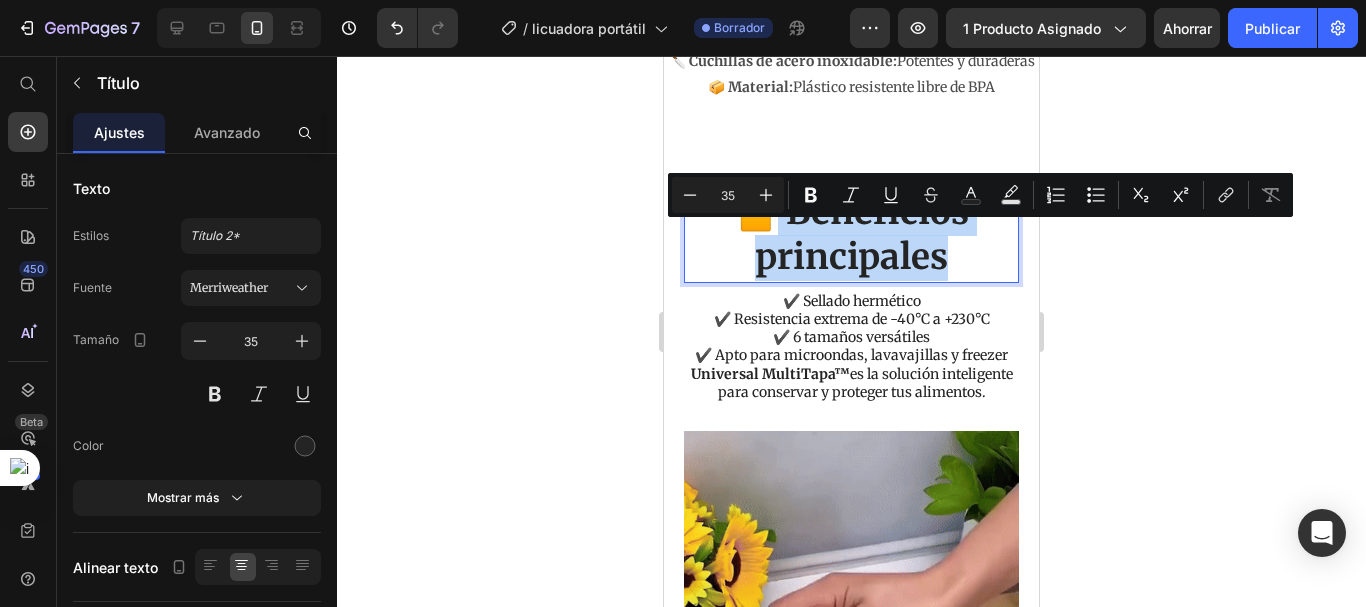 click on "🔒 Beneficios principales" at bounding box center (851, 235) 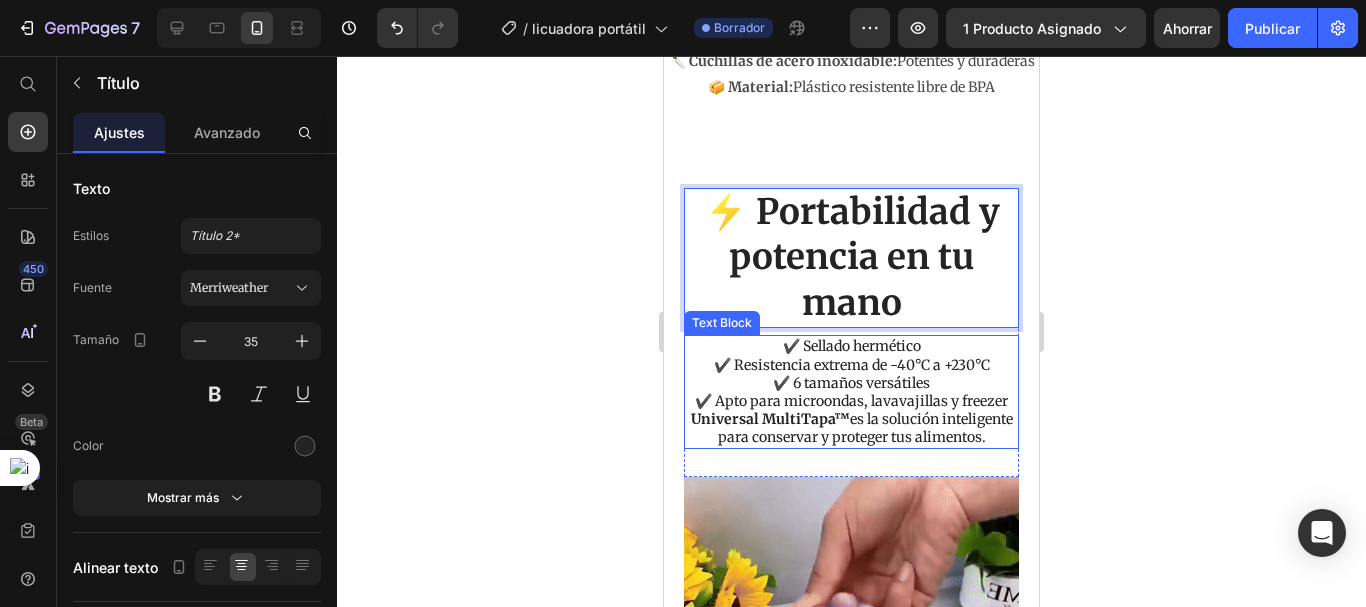 click on "✔️ Sellado hermético ✔️ Resistencia extrema de -40°C a +230°C ✔️ 6 tamaños versátiles ✔️ Apto para microondas, lavavajillas y freezer Universal MultiTapa™  es la solución inteligente para conservar y proteger tus alimentos." at bounding box center (851, 391) 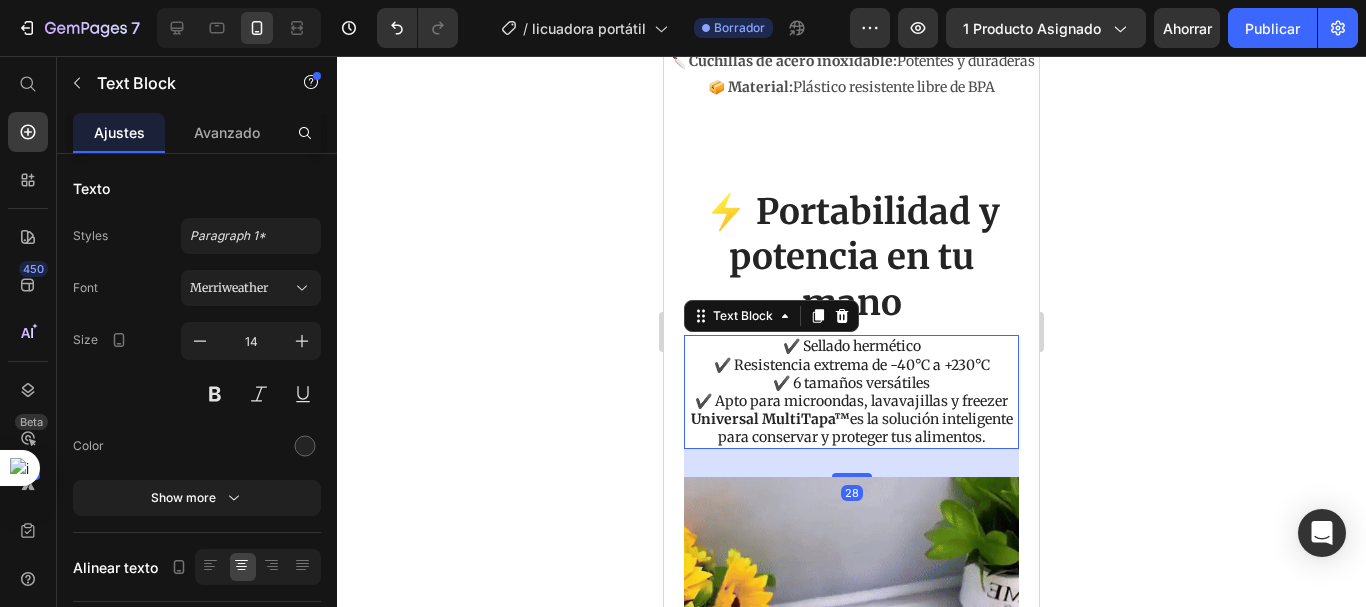 click on "✔️ Sellado hermético ✔️ Resistencia extrema de -40°C a +230°C ✔️ 6 tamaños versátiles ✔️ Apto para microondas, lavavajillas y freezer Universal MultiTapa™  es la solución inteligente para conservar y proteger tus alimentos." at bounding box center [851, 391] 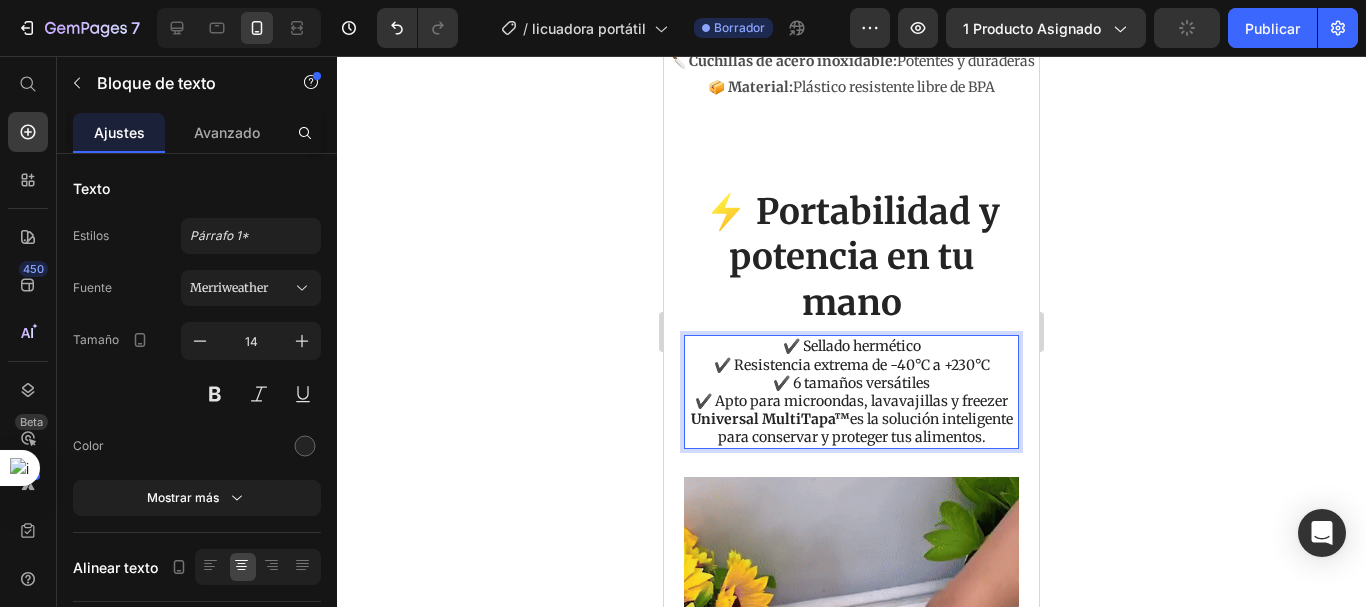 drag, startPoint x: 897, startPoint y: 494, endPoint x: 762, endPoint y: 371, distance: 182.63077 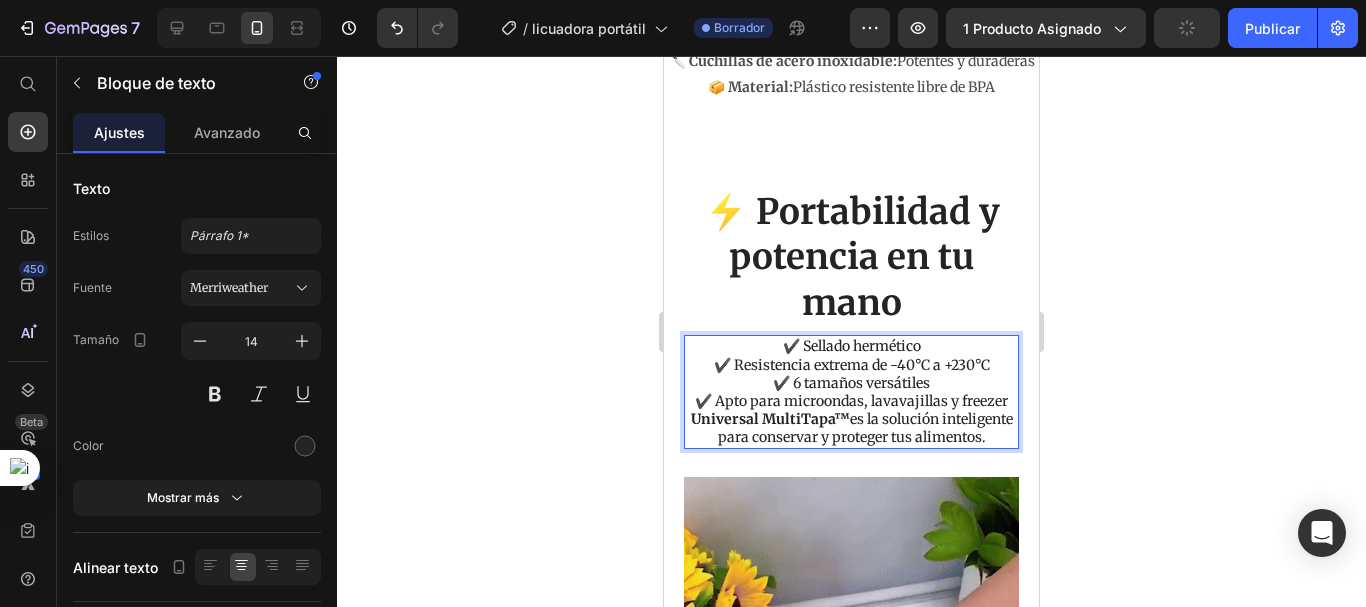 click on "✔️ Sellado hermético ✔️ Resistencia extrema de -40°C a +230°C ✔️ 6 tamaños versátiles ✔️ Apto para microondas, lavavajillas y freezer Universal MultiTapa™  es la solución inteligente para conservar y proteger tus alimentos." at bounding box center (851, 391) 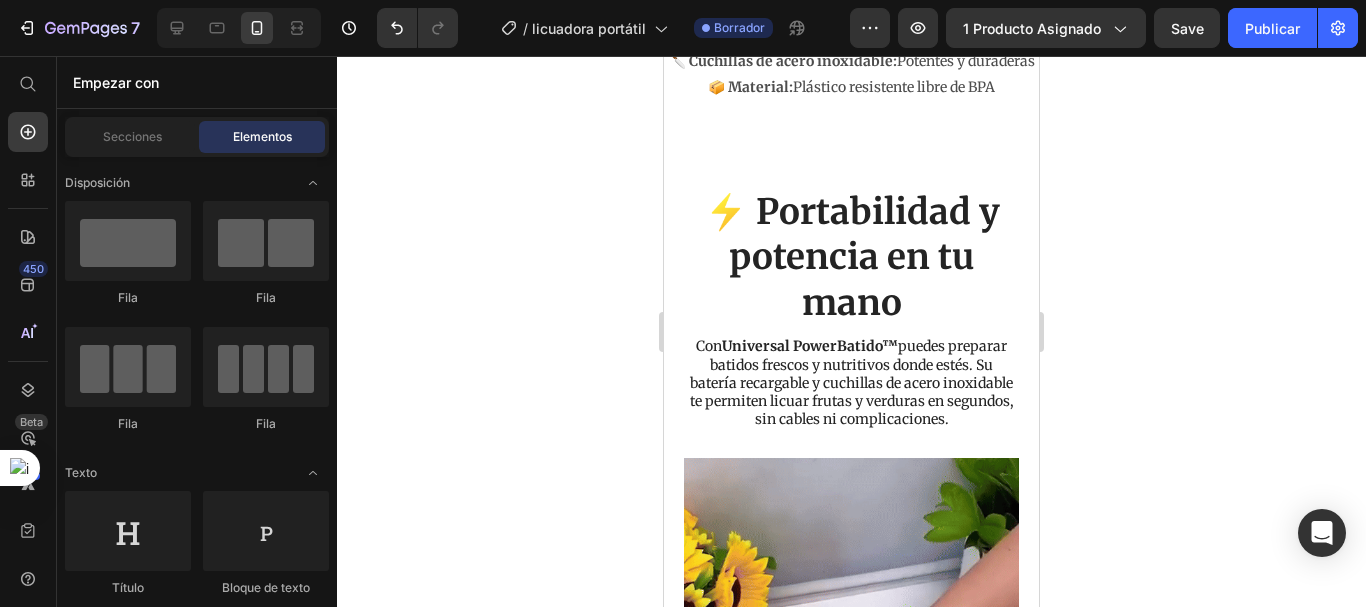 scroll, scrollTop: 1556, scrollLeft: 0, axis: vertical 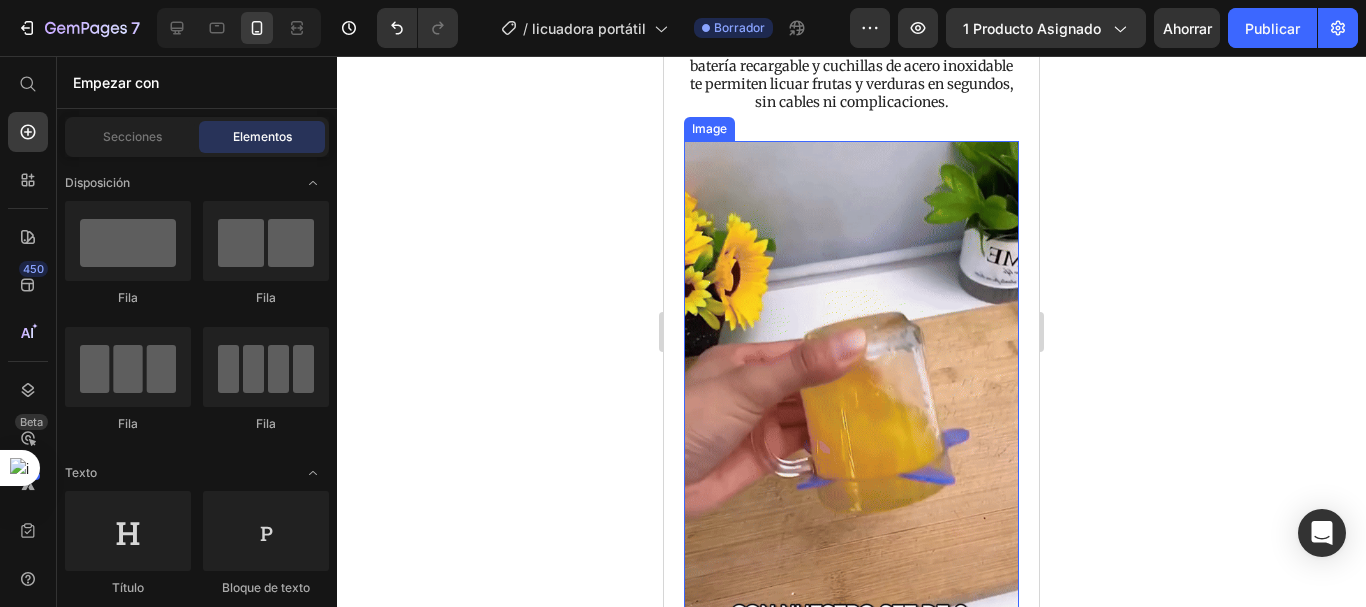 click at bounding box center (851, 438) 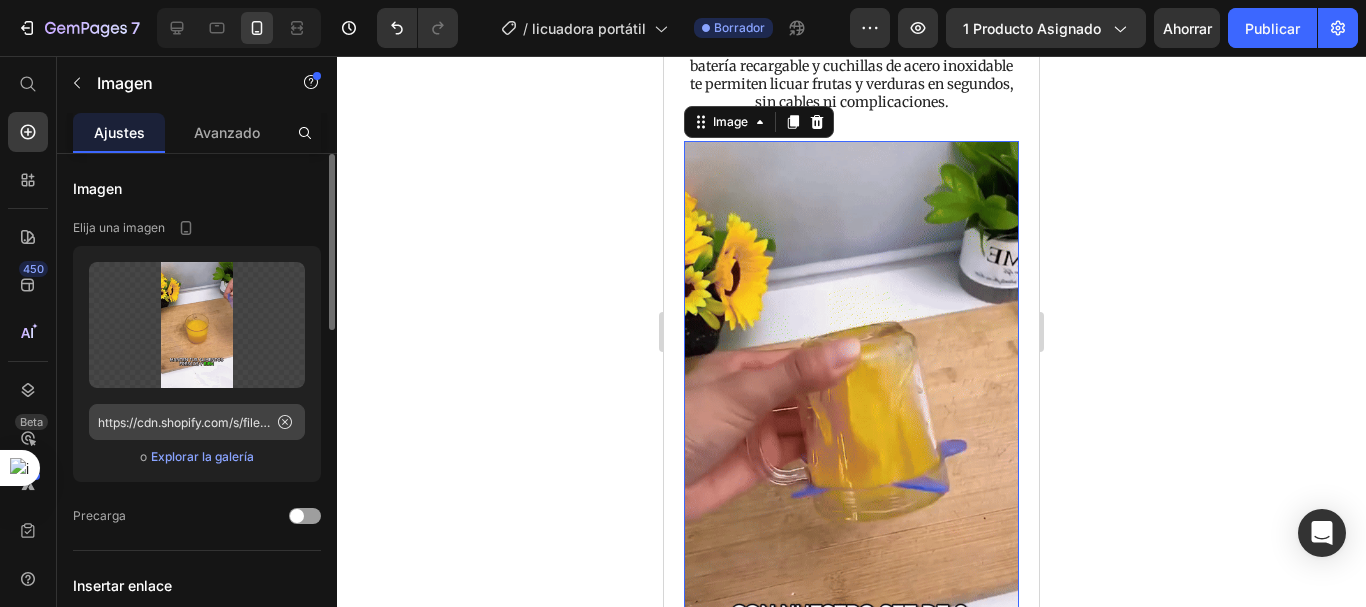 click 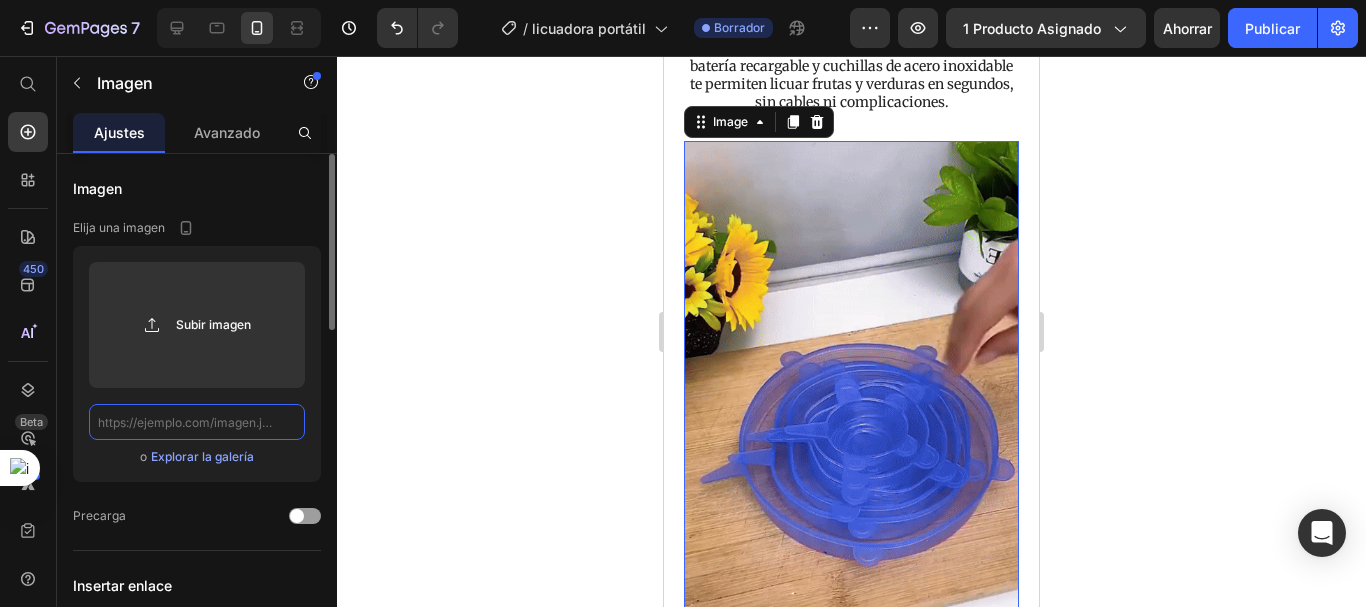 scroll, scrollTop: 0, scrollLeft: 0, axis: both 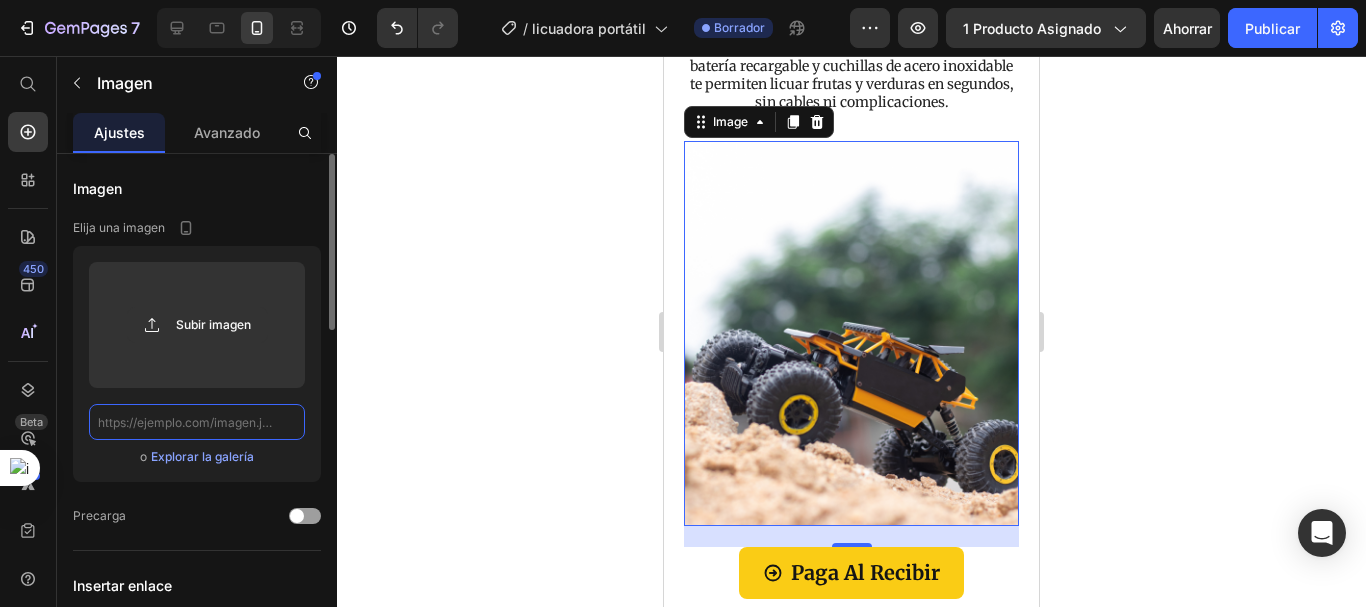 paste on "https://cdn.shopify.com/s/files/1/0692/7630/3510/files/imgi_13_giphy.gif?v=1752257053" 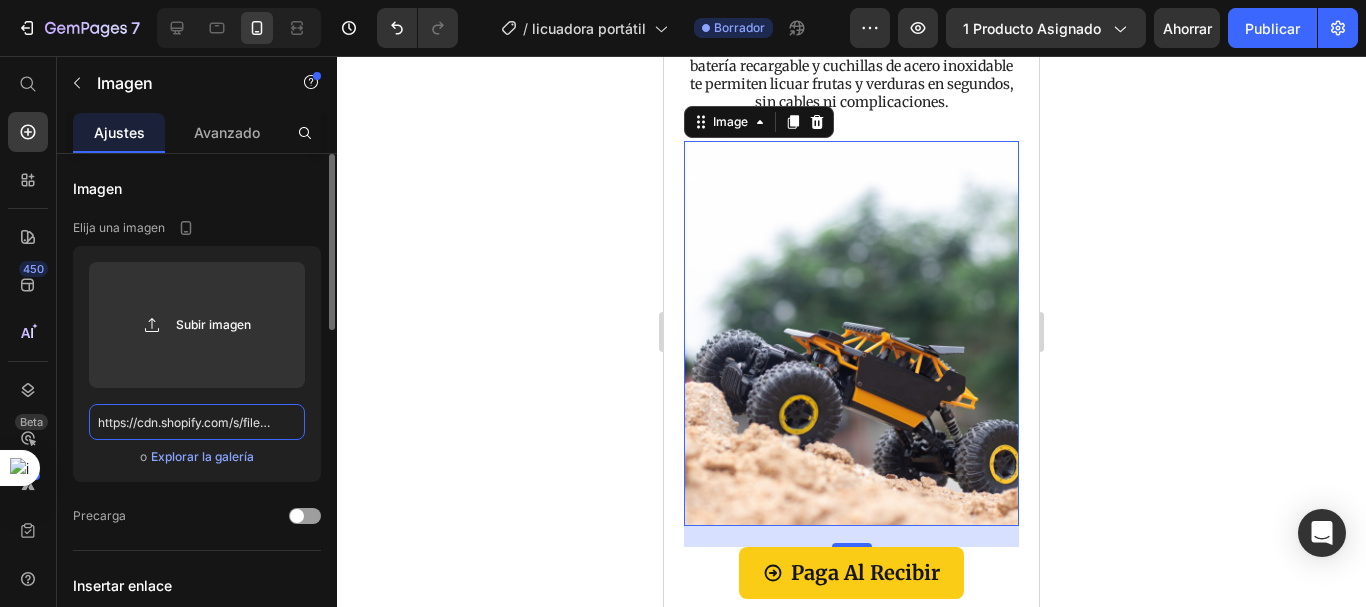 scroll, scrollTop: 0, scrollLeft: 323, axis: horizontal 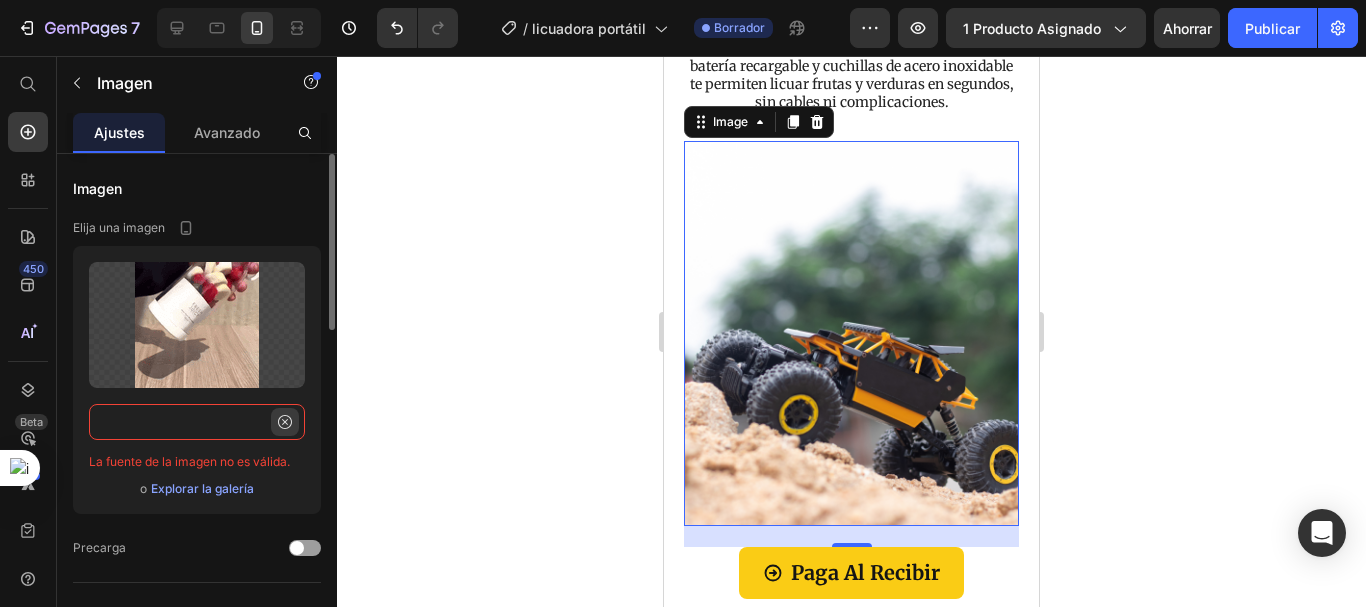 type on "https://cdn.shopify.com/s/files/1/0692/7630/3510/files/imgi_13_giphy.gif?v=1752257053" 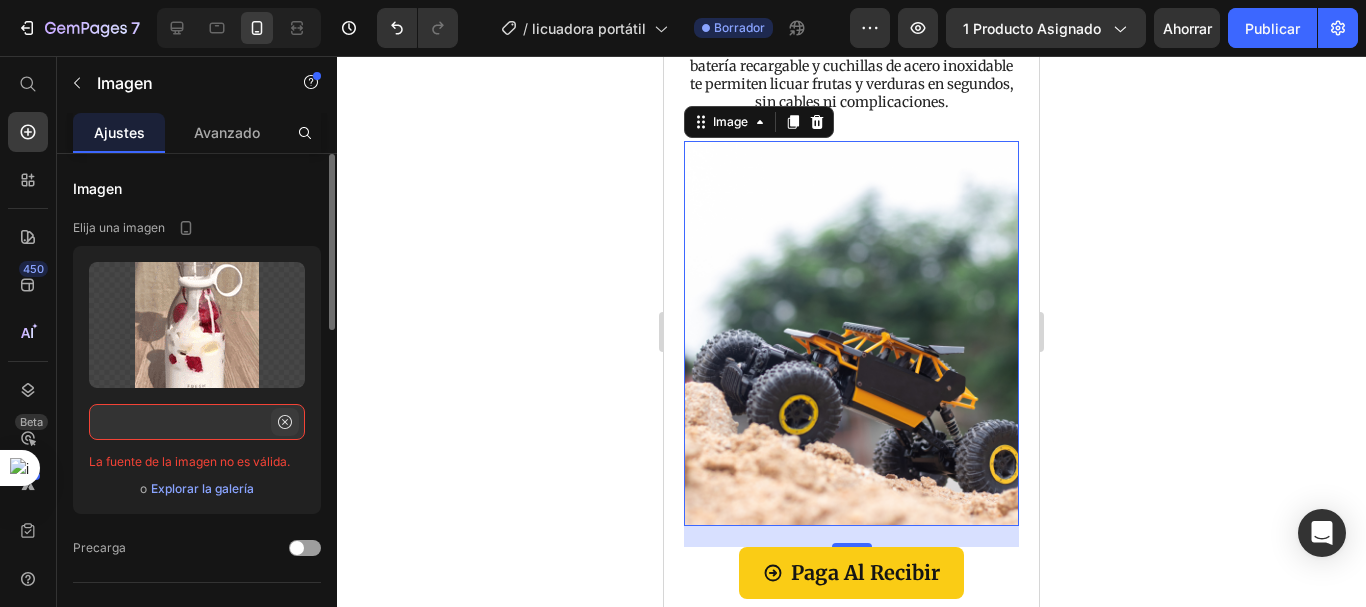 click 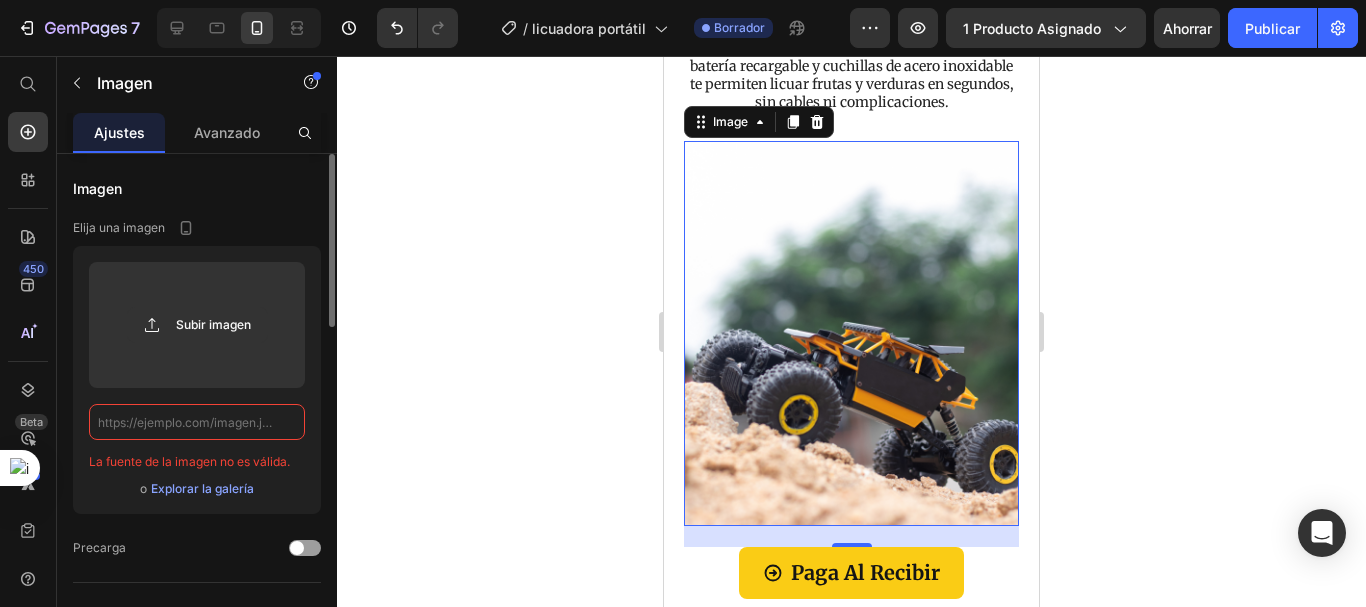 scroll, scrollTop: 0, scrollLeft: 0, axis: both 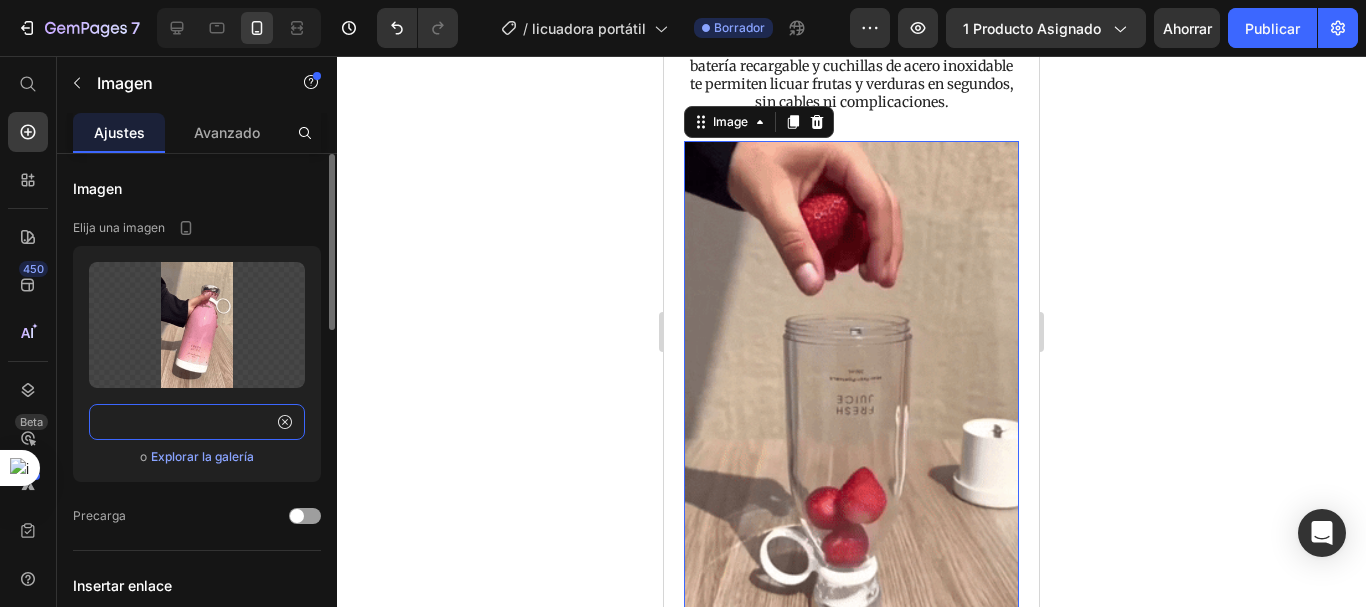 type on "https://cdn.shopify.com/s/files/1/0692/7630/3510/files/imgi_13_giphy.gif?v=1752257053" 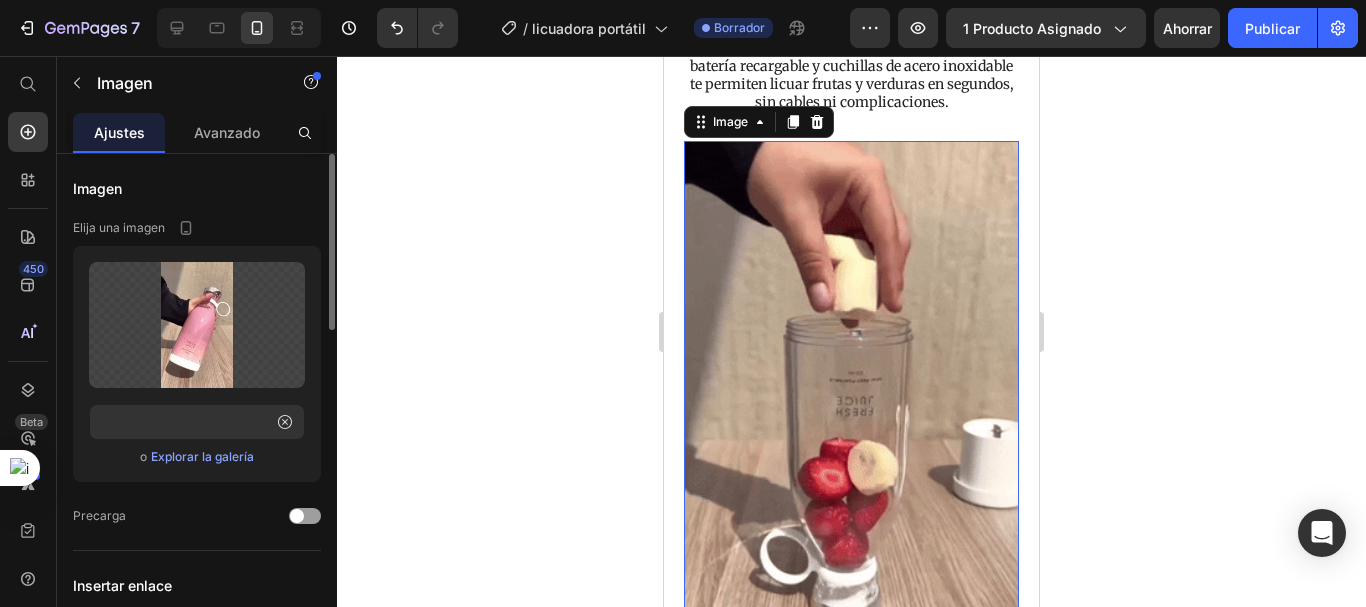 click 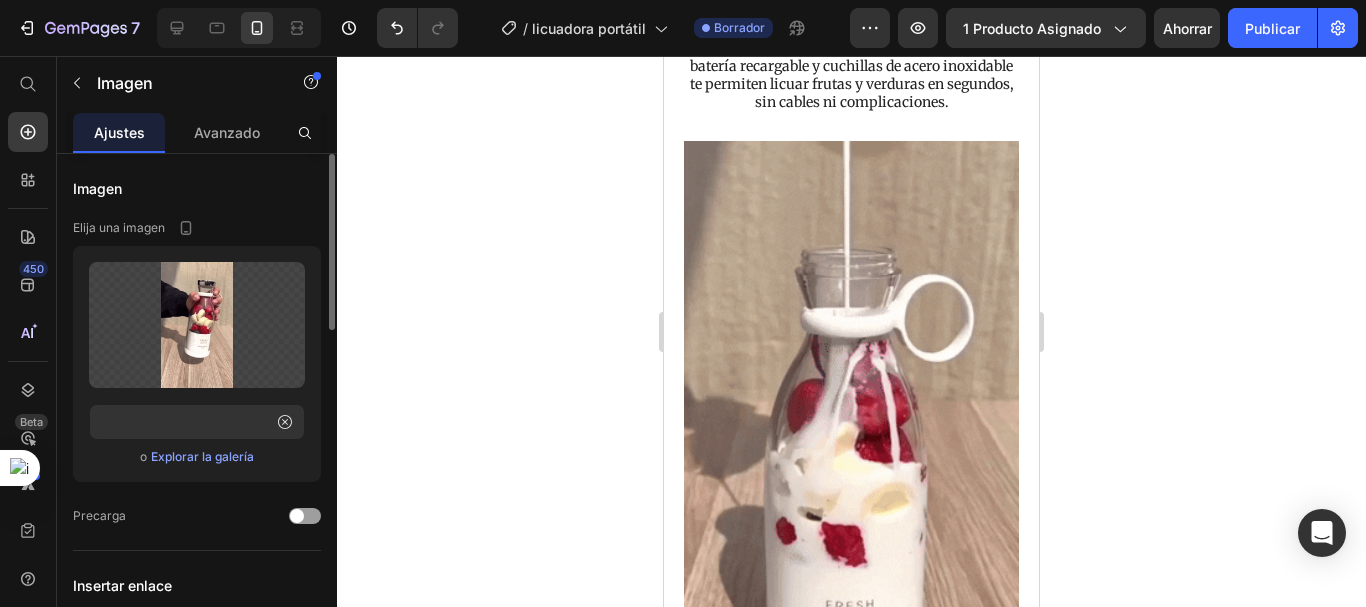scroll, scrollTop: 0, scrollLeft: 0, axis: both 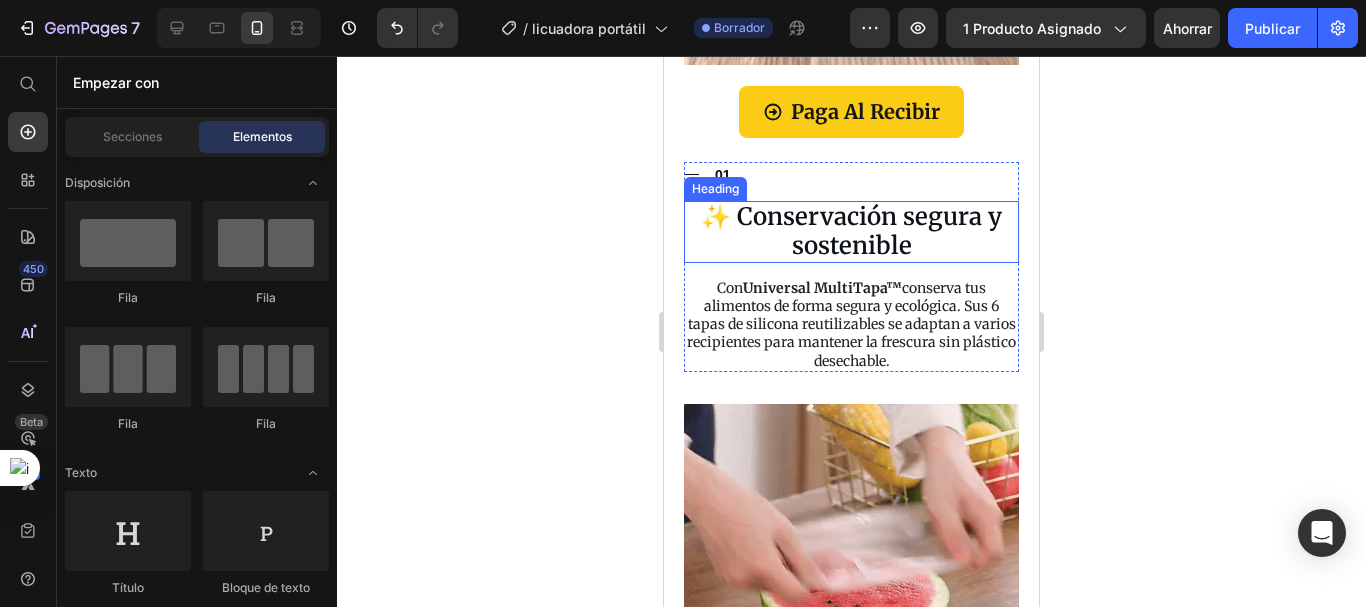 click on "✨ Conservación segura y sostenible" at bounding box center (851, 232) 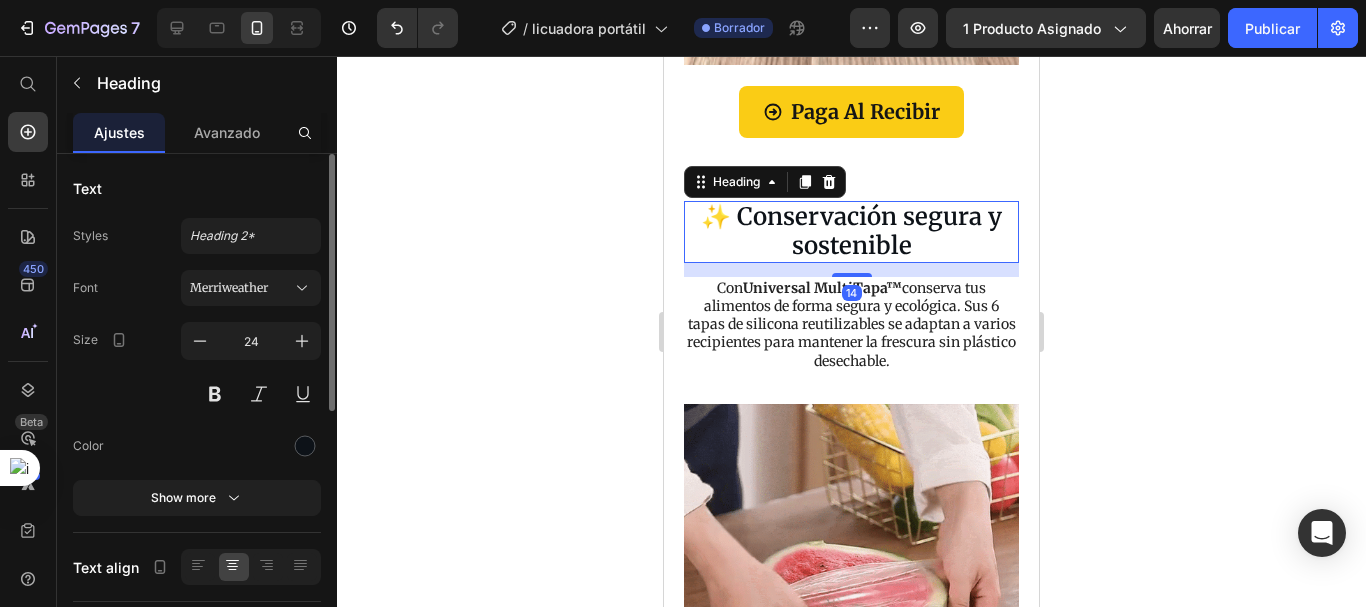click on "✨ Conservación segura y sostenible" at bounding box center (851, 232) 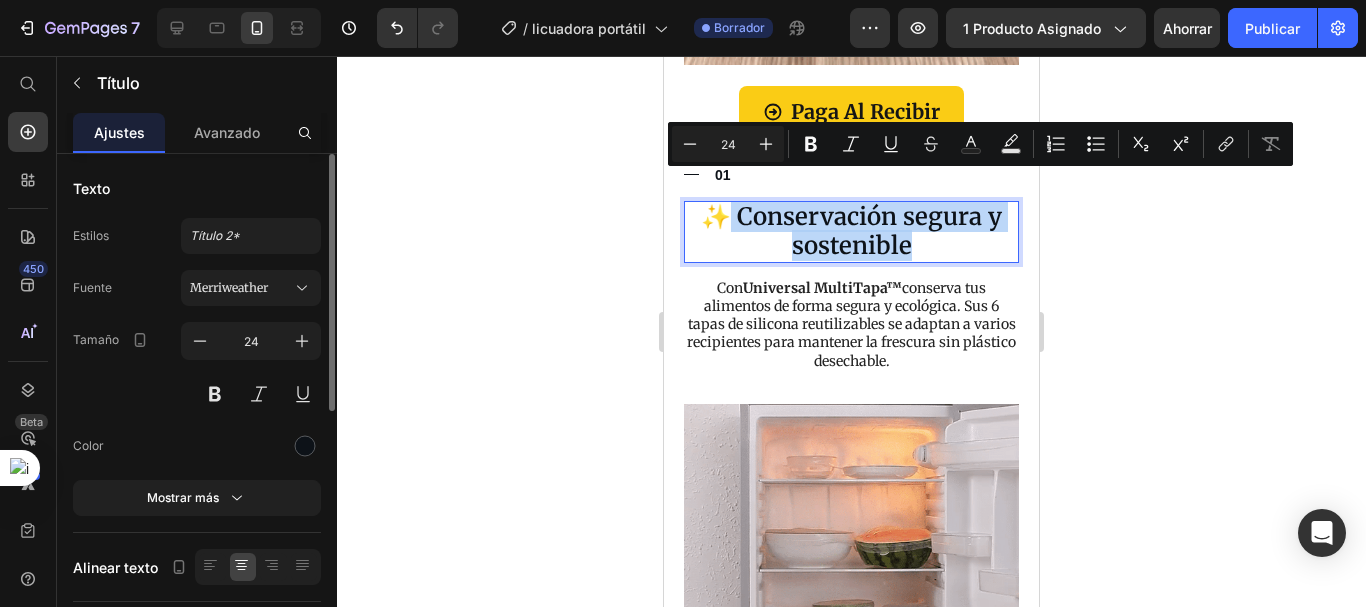 drag, startPoint x: 895, startPoint y: 221, endPoint x: 711, endPoint y: 183, distance: 187.88295 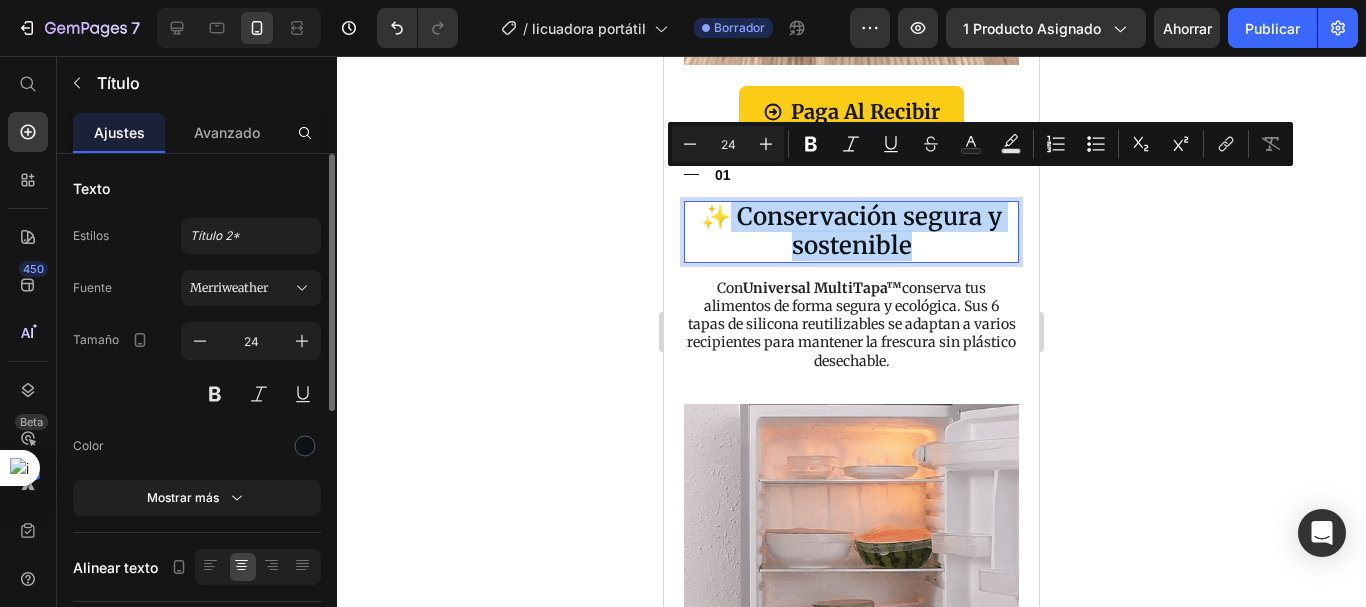click on "✨ Conservación segura y sostenible" at bounding box center [851, 232] 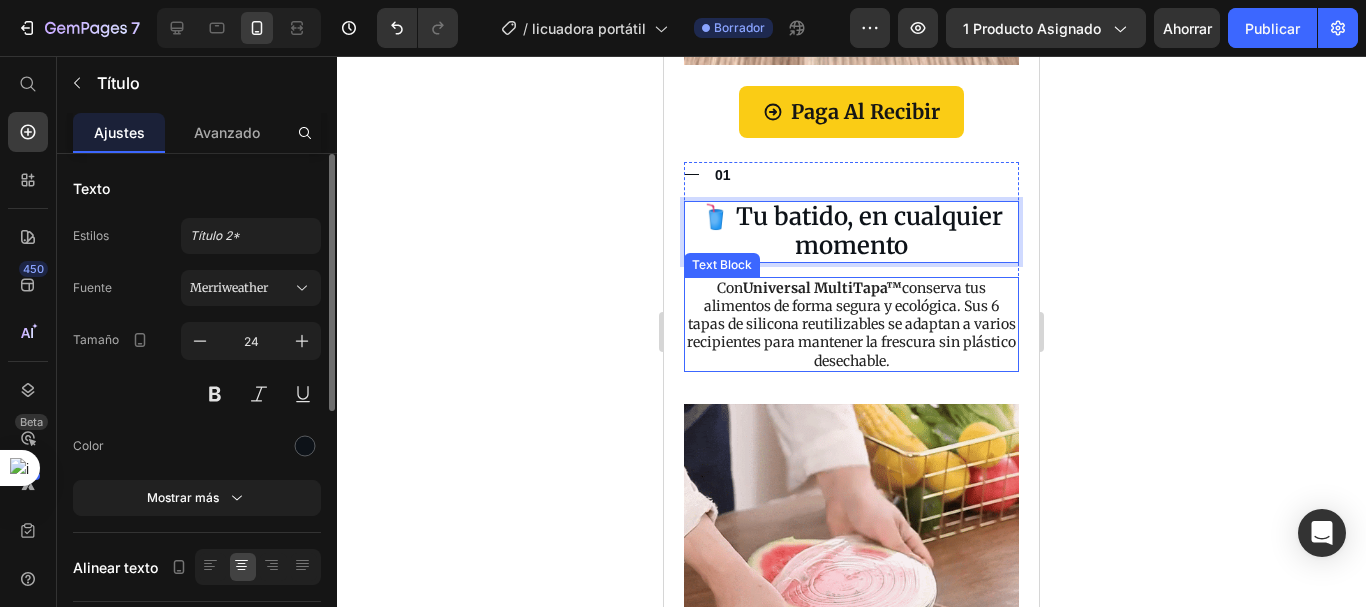click on "Con  Universal MultiTapa™  conserva tus alimentos de forma segura y ecológica. Sus 6 tapas de silicona reutilizables se adaptan a varios recipientes para mantener la frescura sin plástico desechable." at bounding box center (851, 324) 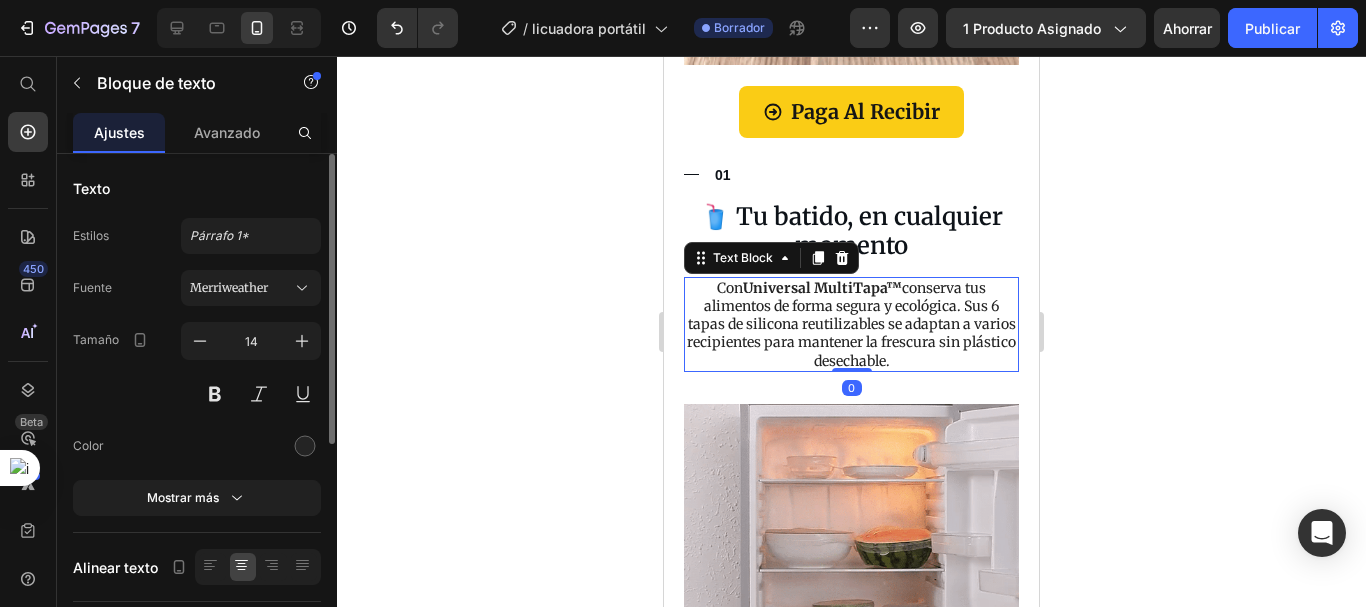 click on "Con  Universal MultiTapa™  conserva tus alimentos de forma segura y ecológica. Sus 6 tapas de silicona reutilizables se adaptan a varios recipientes para mantener la frescura sin plástico desechable." at bounding box center [851, 324] 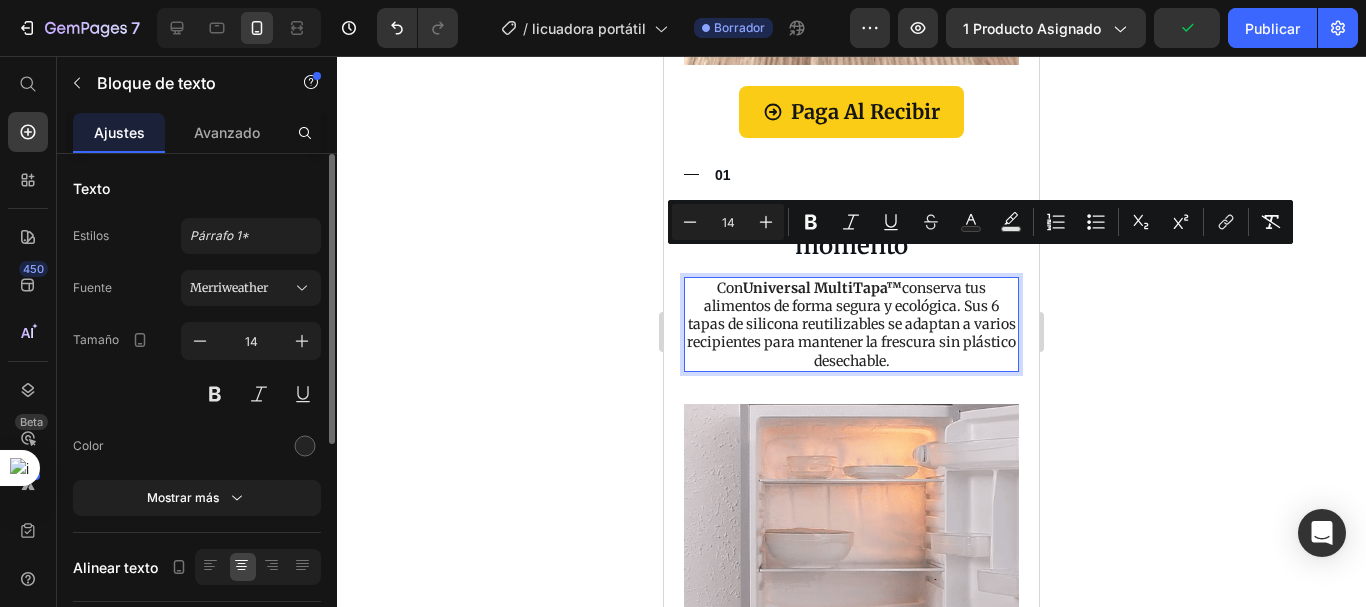 drag, startPoint x: 897, startPoint y: 310, endPoint x: 704, endPoint y: 261, distance: 199.12308 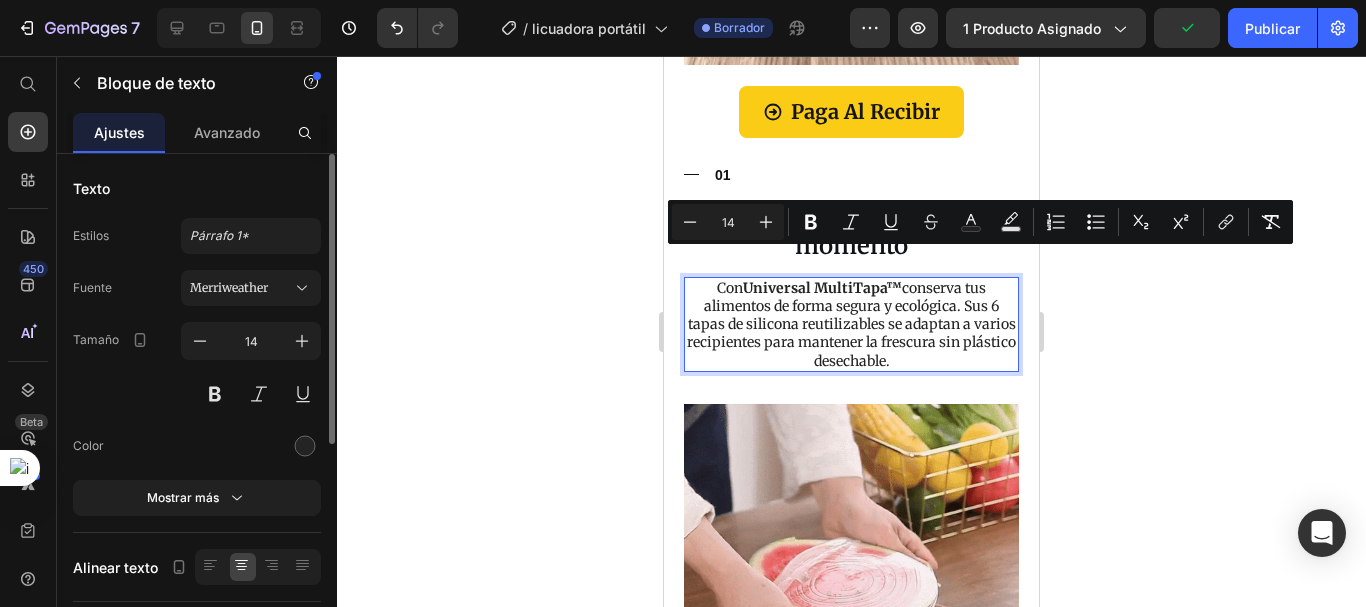 click on "Con  Universal MultiTapa™  conserva tus alimentos de forma segura y ecológica. Sus 6 tapas de silicona reutilizables se adaptan a varios recipientes para mantener la frescura sin plástico desechable." at bounding box center (851, 324) 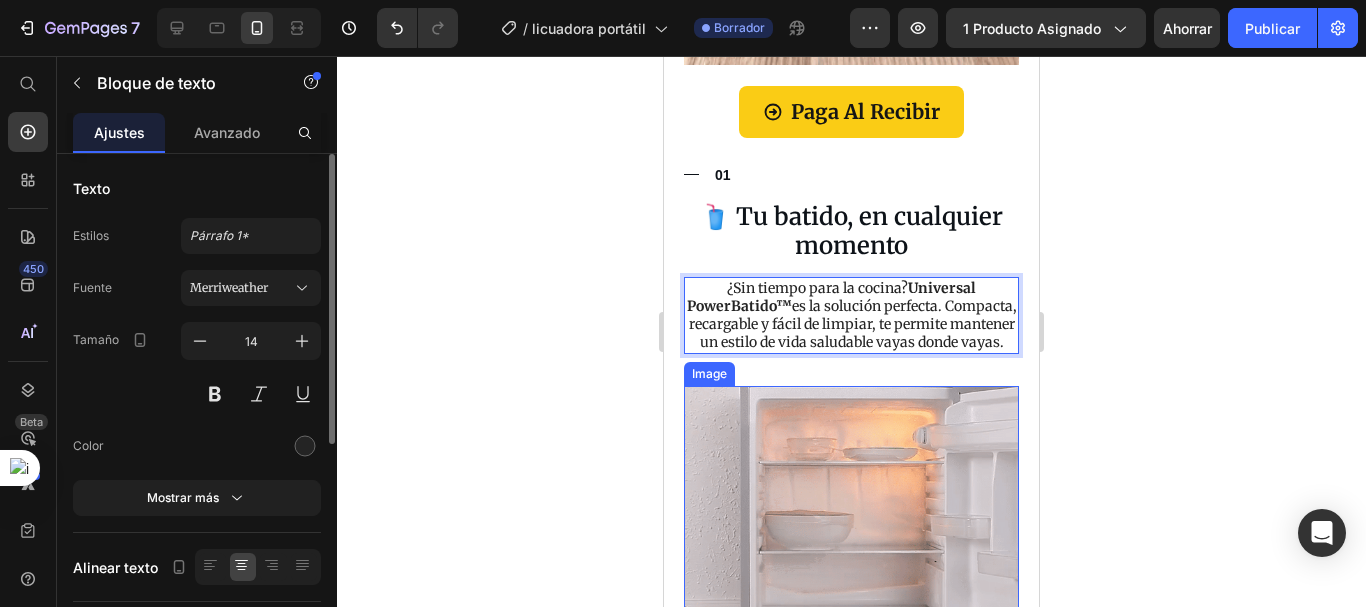 click at bounding box center (851, 553) 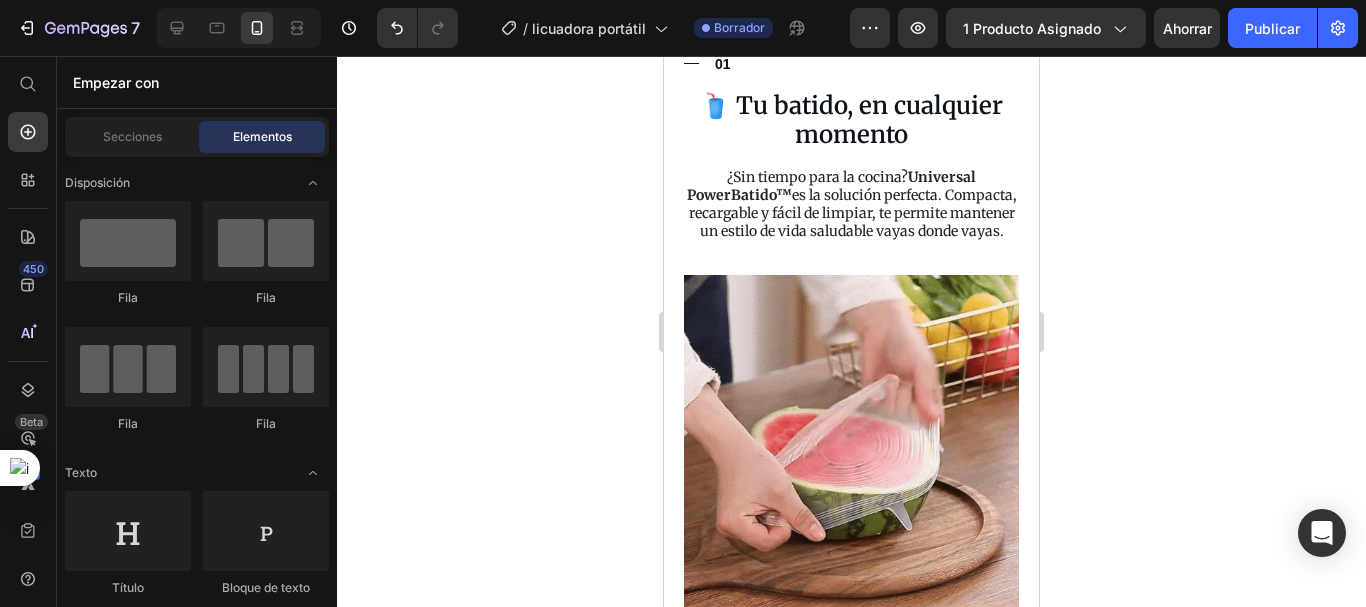 scroll, scrollTop: 2183, scrollLeft: 0, axis: vertical 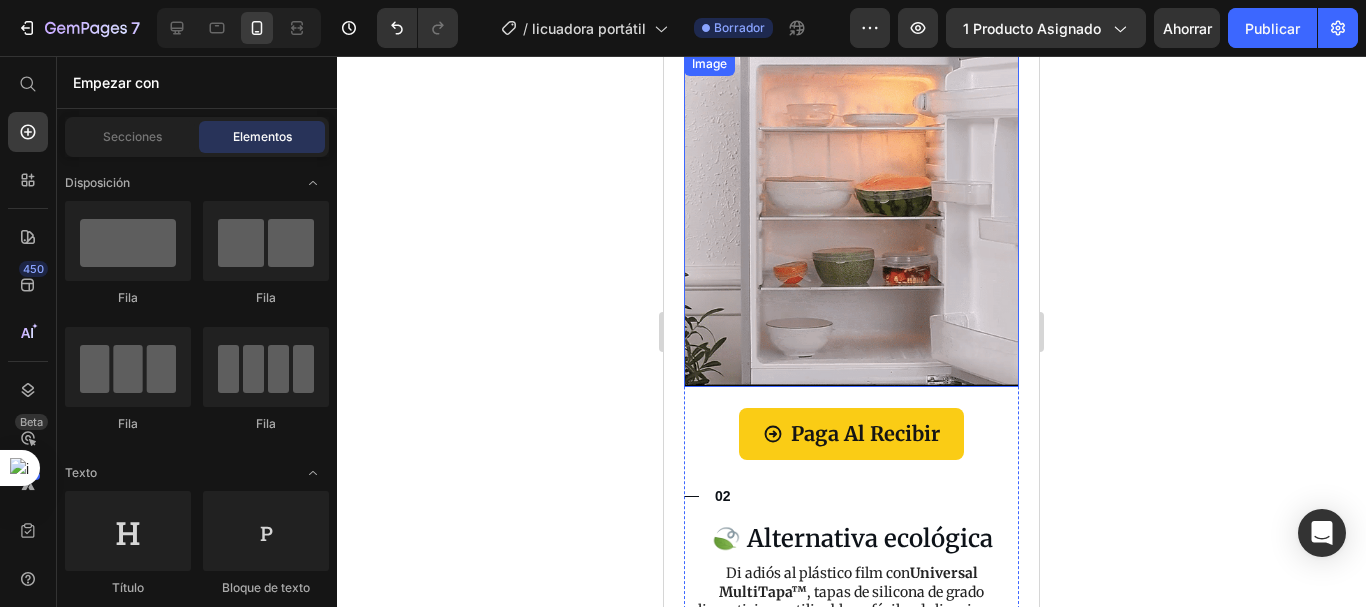 click at bounding box center (851, 219) 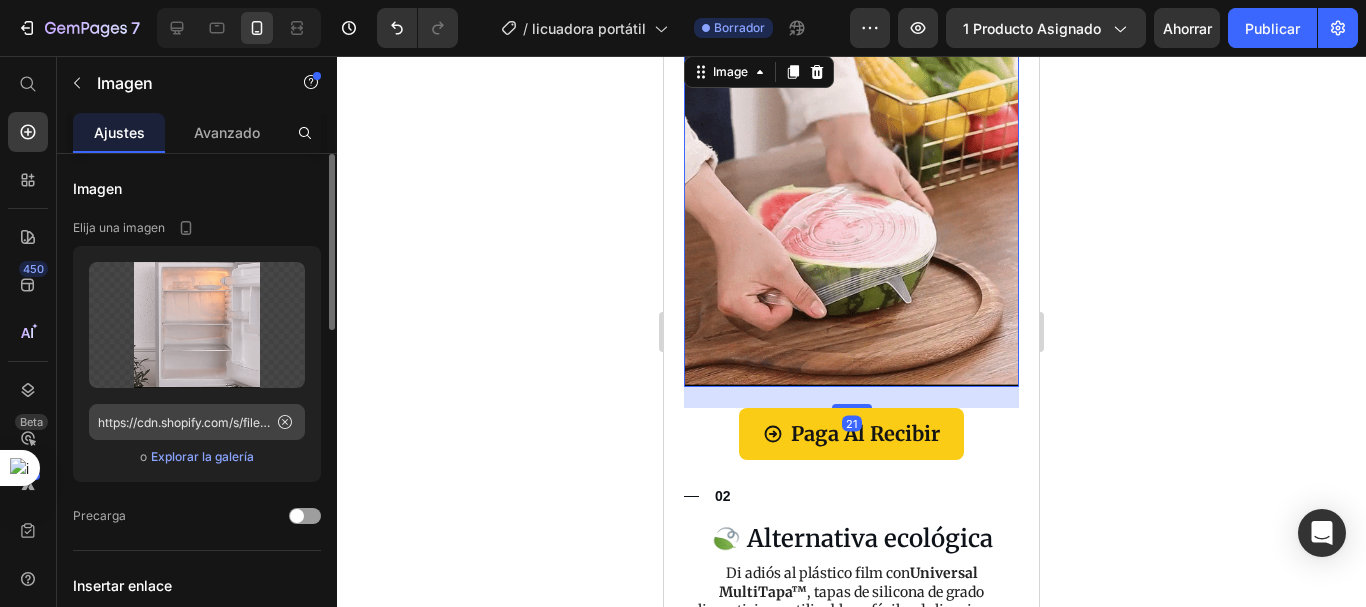 click 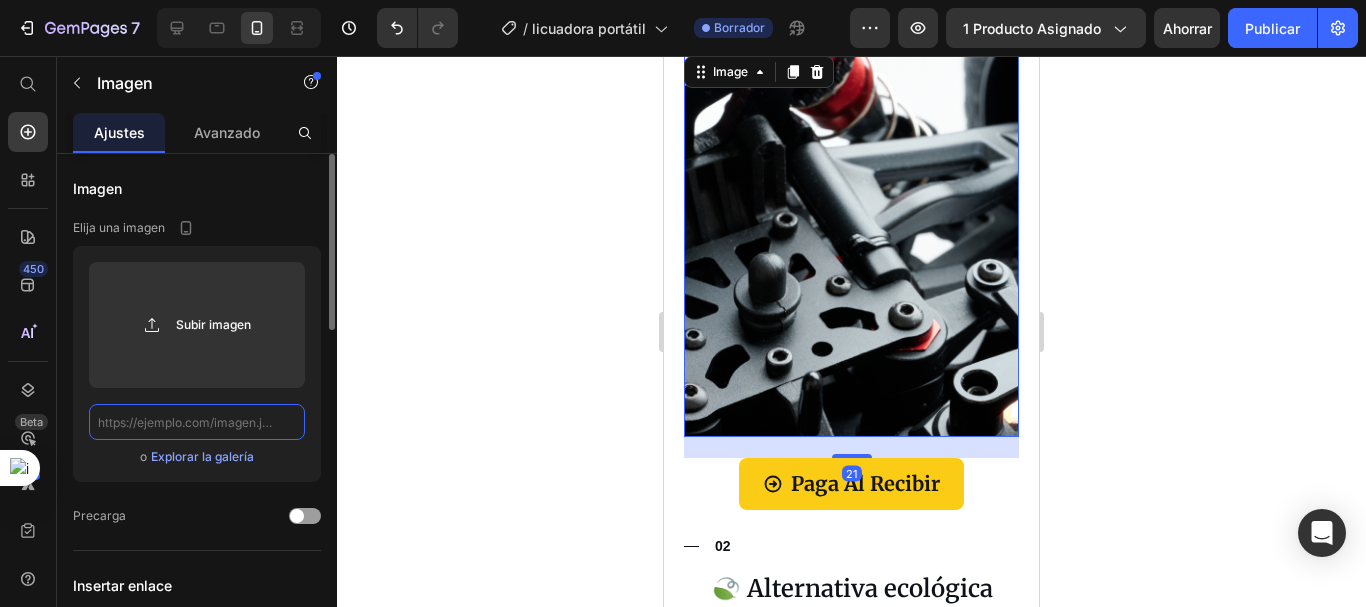 scroll, scrollTop: 0, scrollLeft: 0, axis: both 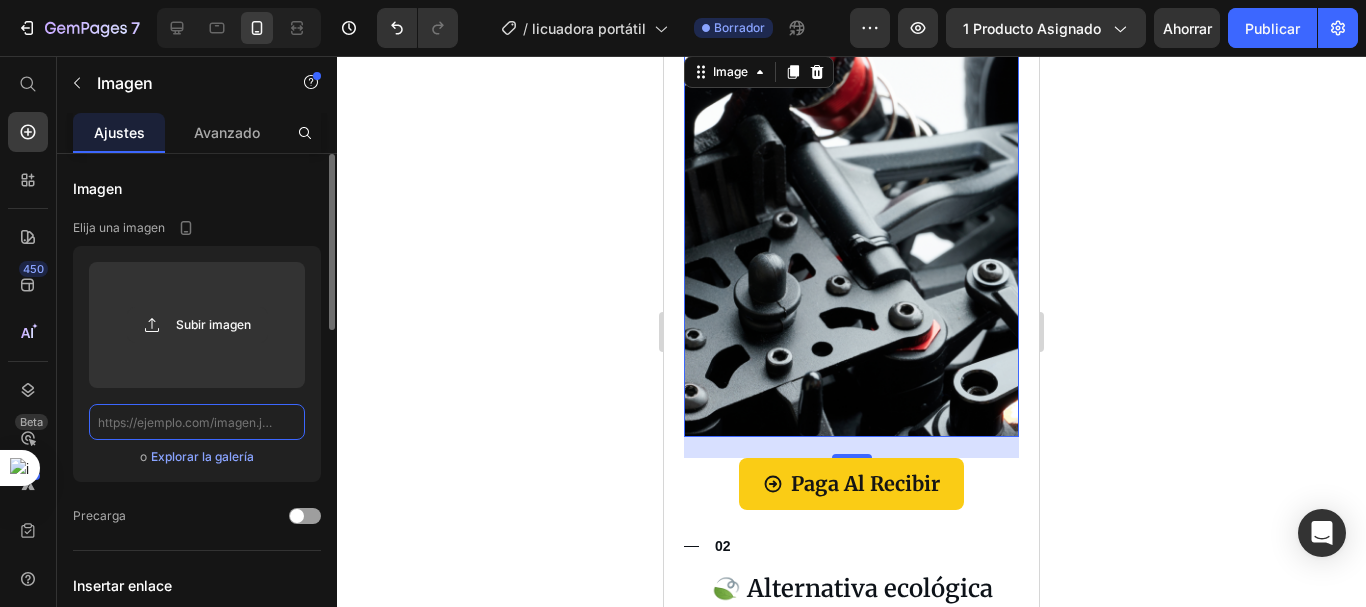 paste on "https://cdn.shopify.com/s/files/1/0692/7630/3510/files/imgi_13_giphy.gif?v=1752257053" 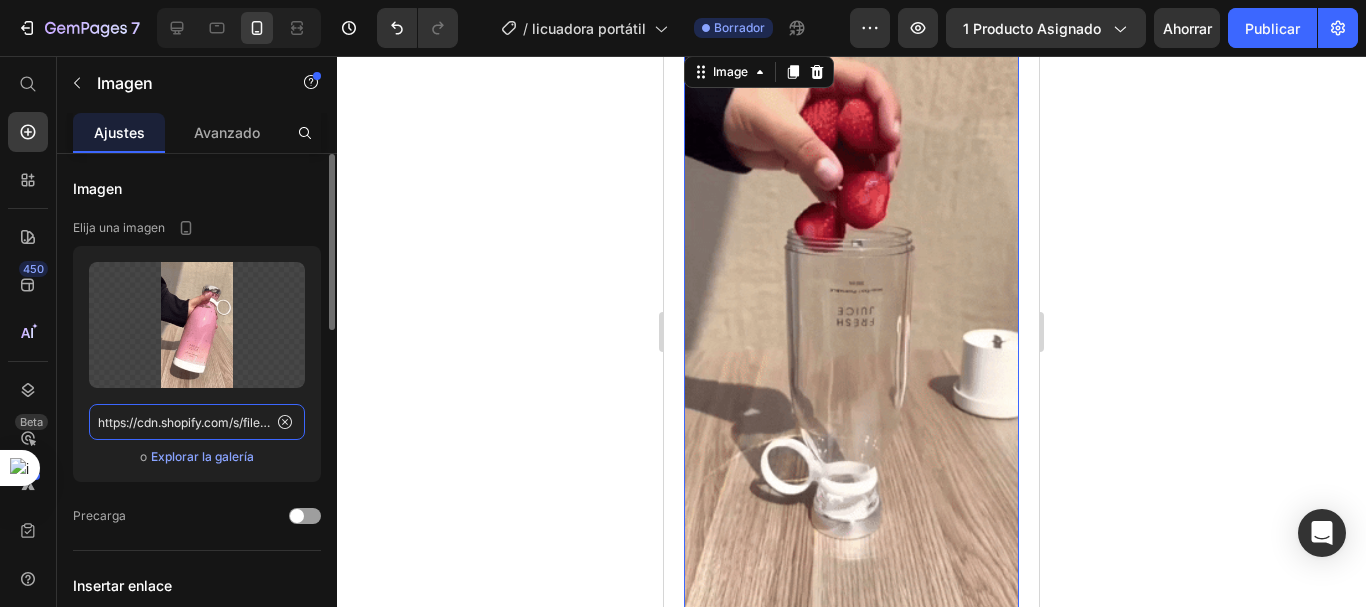 scroll, scrollTop: 0, scrollLeft: 323, axis: horizontal 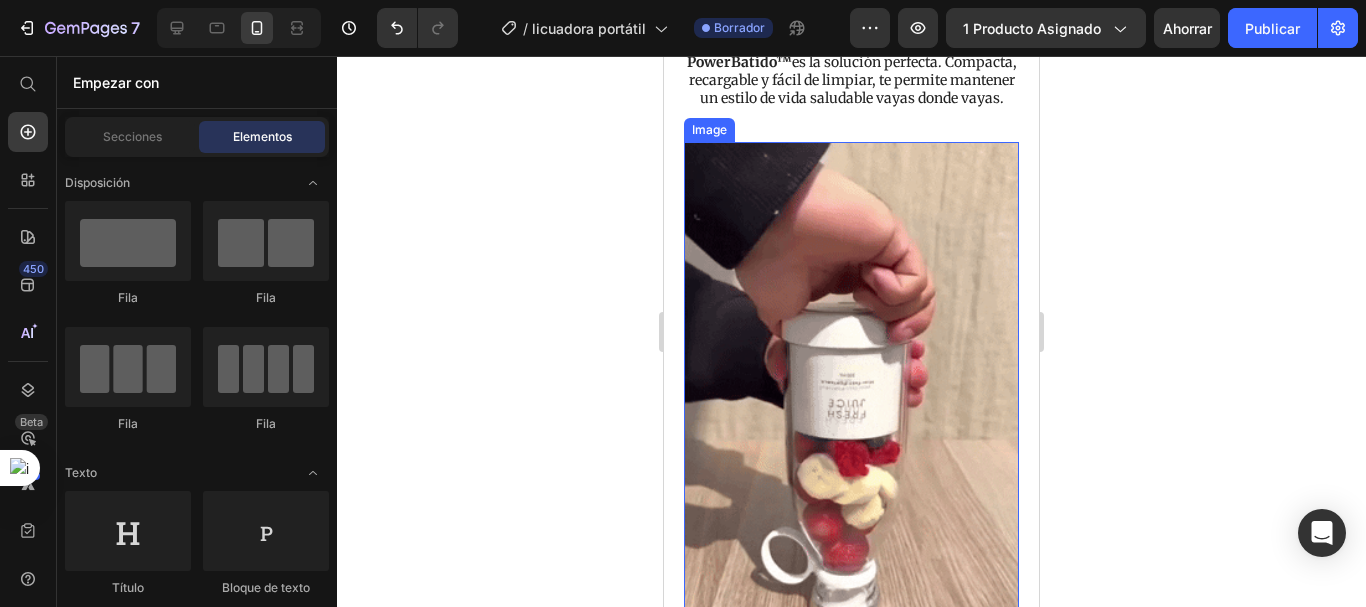 click at bounding box center (851, 440) 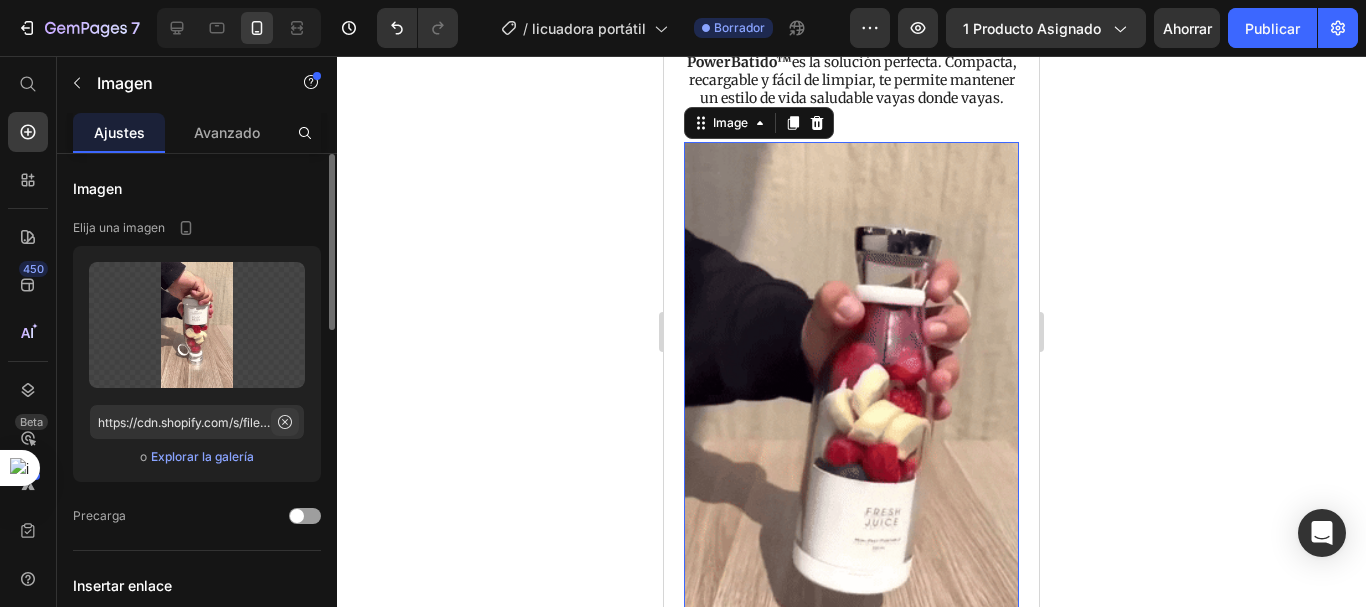 click 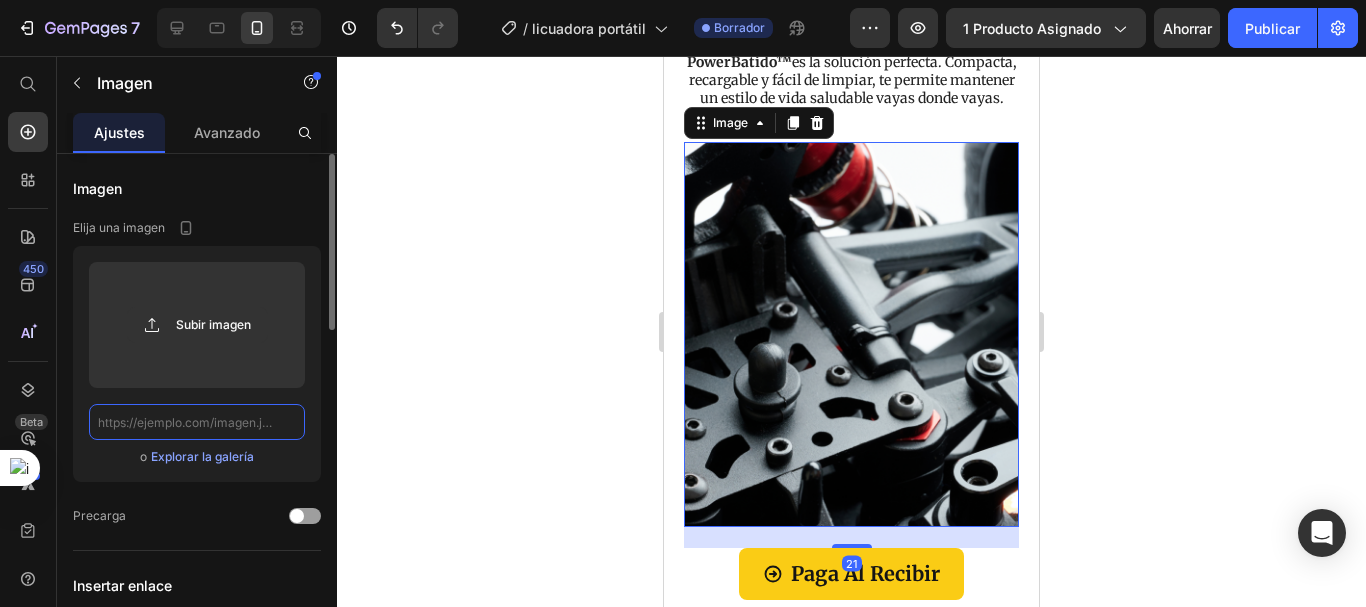 scroll, scrollTop: 0, scrollLeft: 0, axis: both 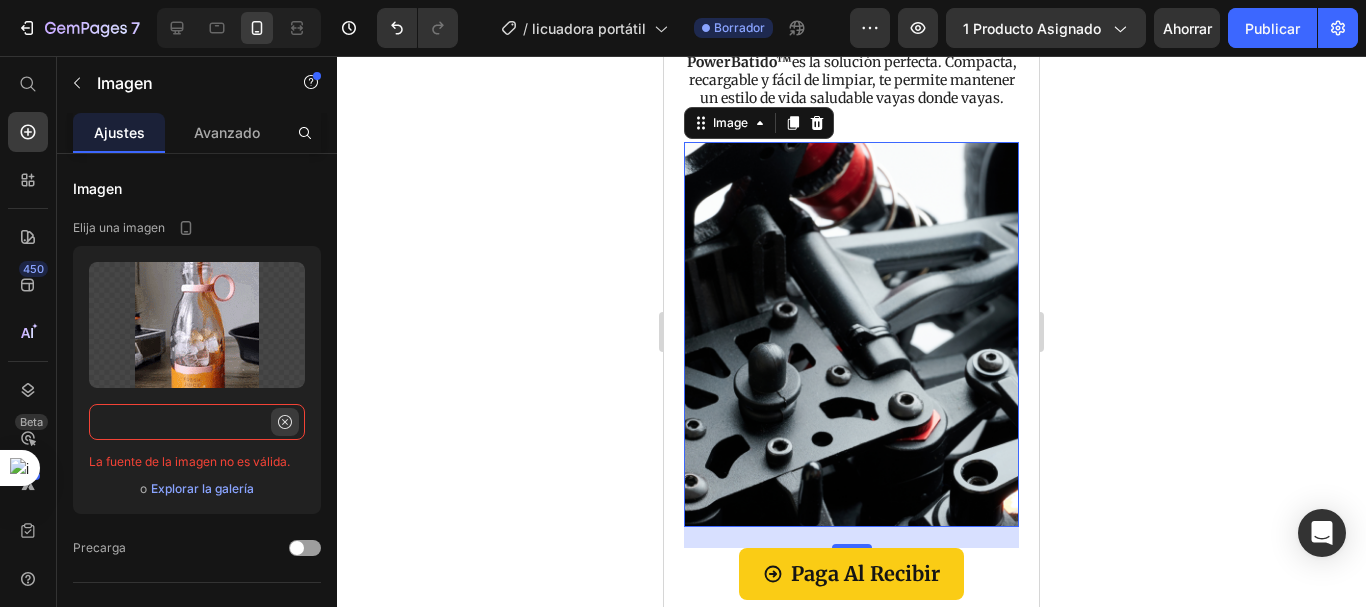 type on "https://cdn.shopify.com/s/files/1/0692/7630/3510/files/imgi_15_giphy.gif?v=1752257053" 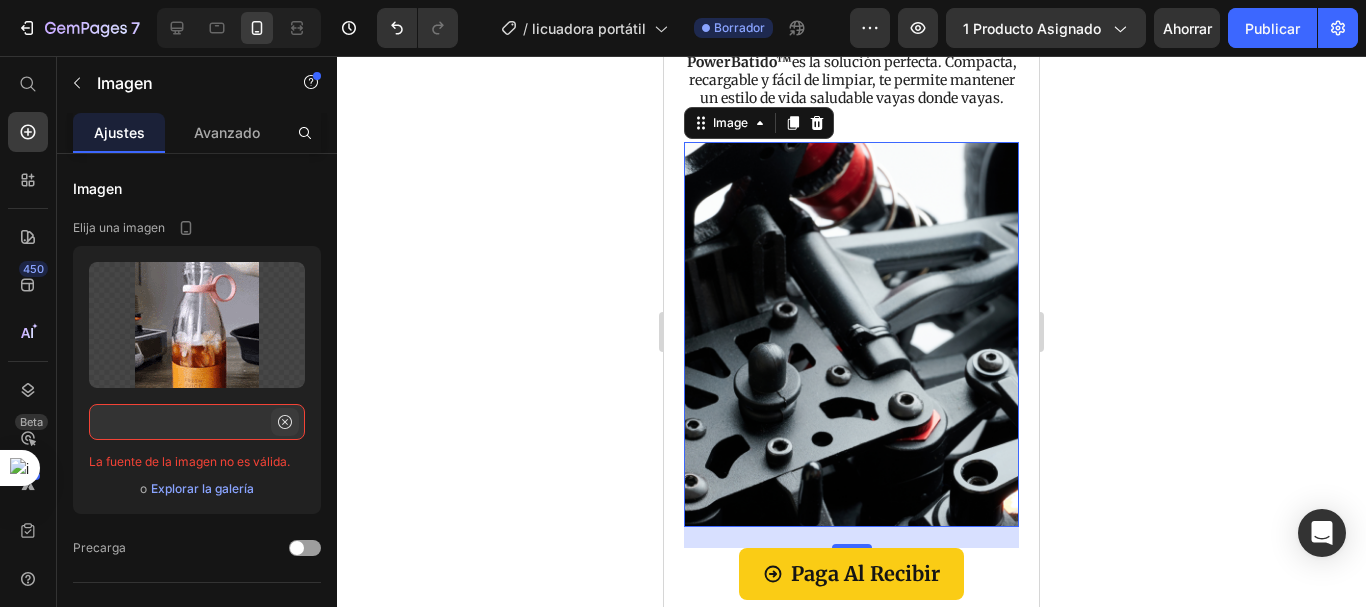 click 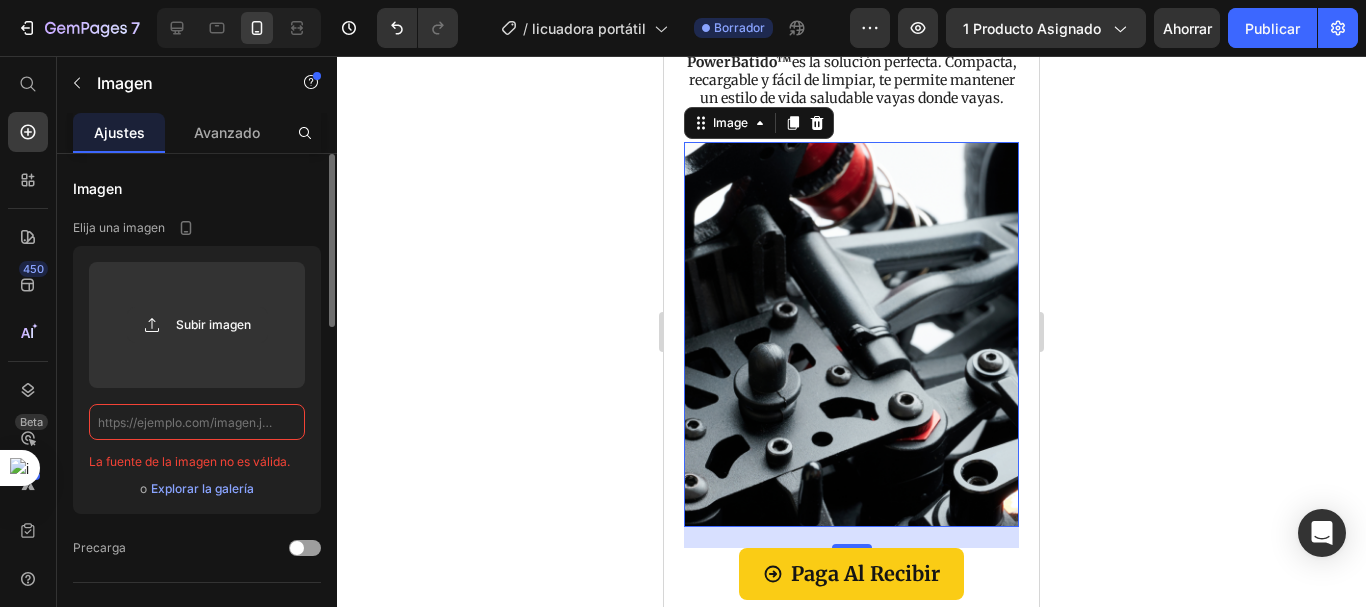 scroll, scrollTop: 0, scrollLeft: 0, axis: both 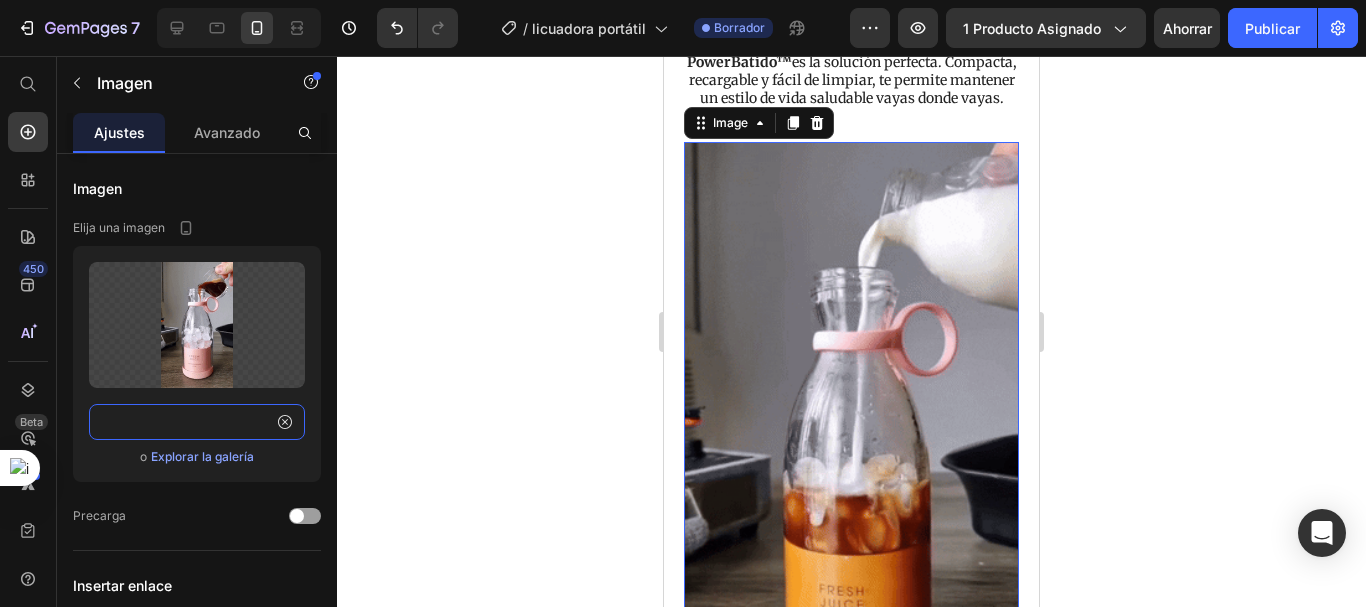 type on "https://cdn.shopify.com/s/files/1/0692/7630/3510/files/imgi_15_giphy.gif?v=1752257053" 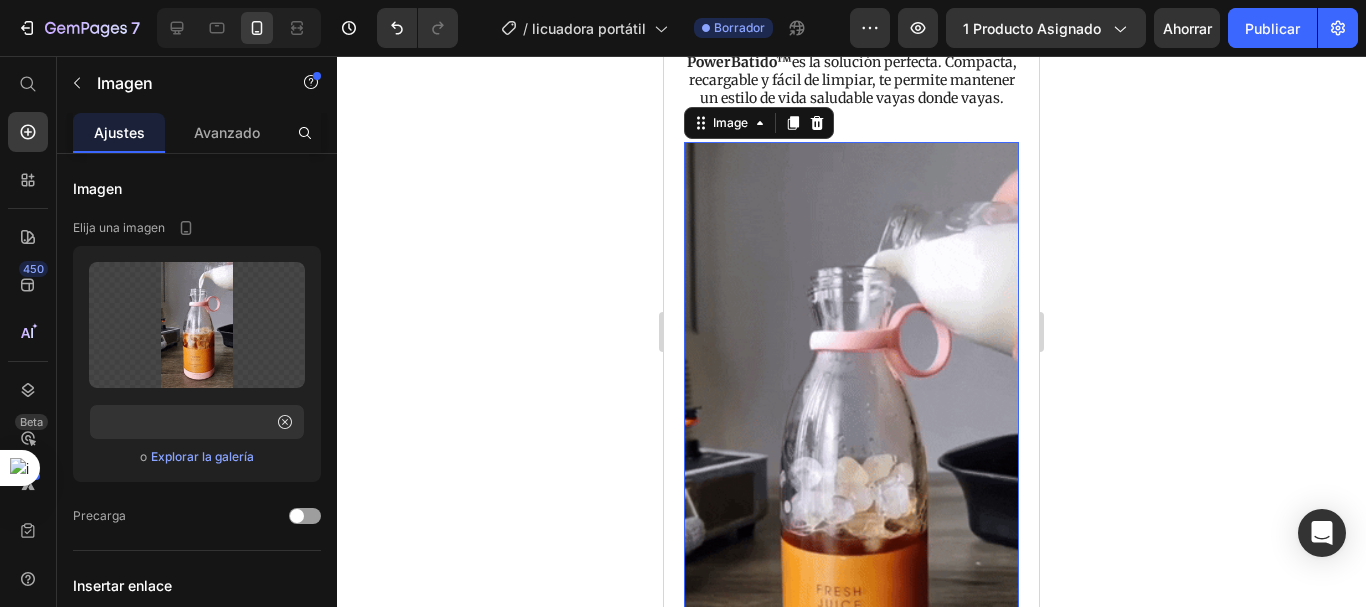 click 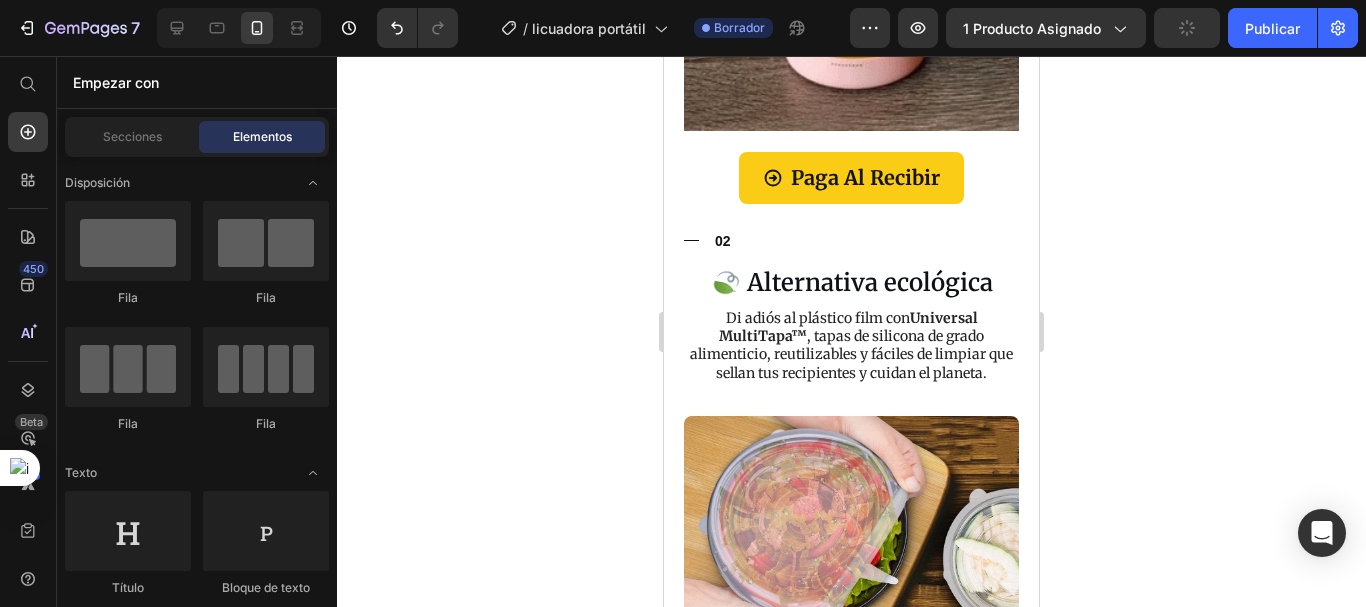 scroll, scrollTop: 2724, scrollLeft: 0, axis: vertical 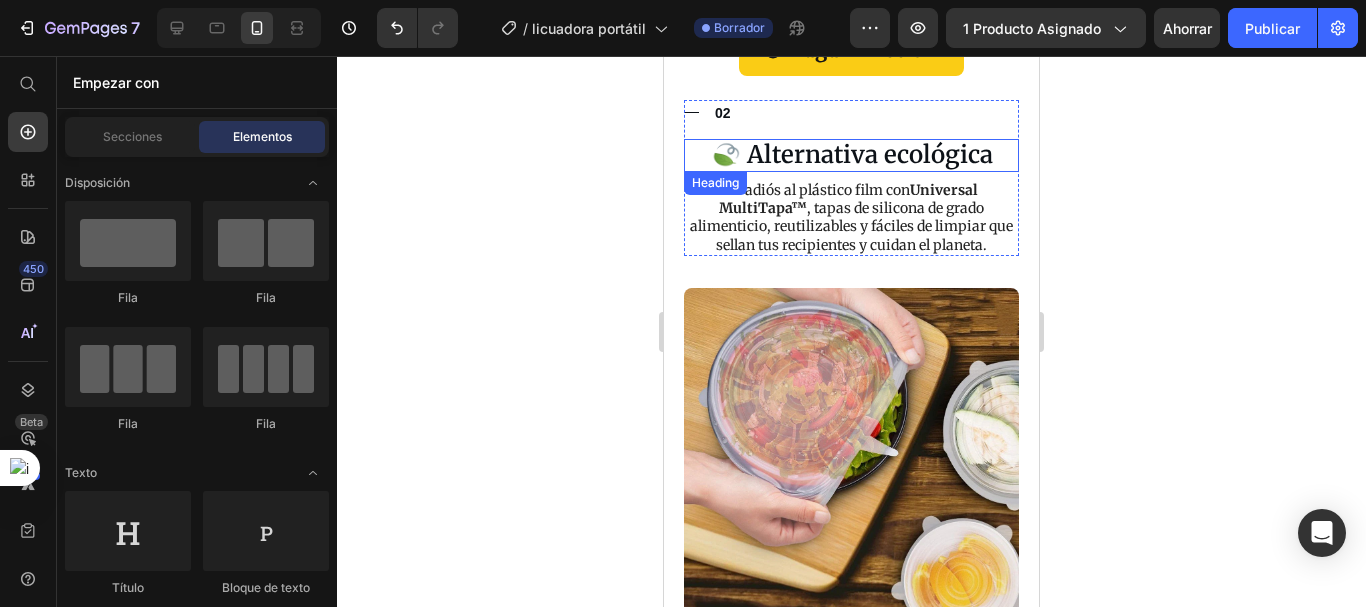 click on "🍃 Alternativa ecológica" at bounding box center (851, 155) 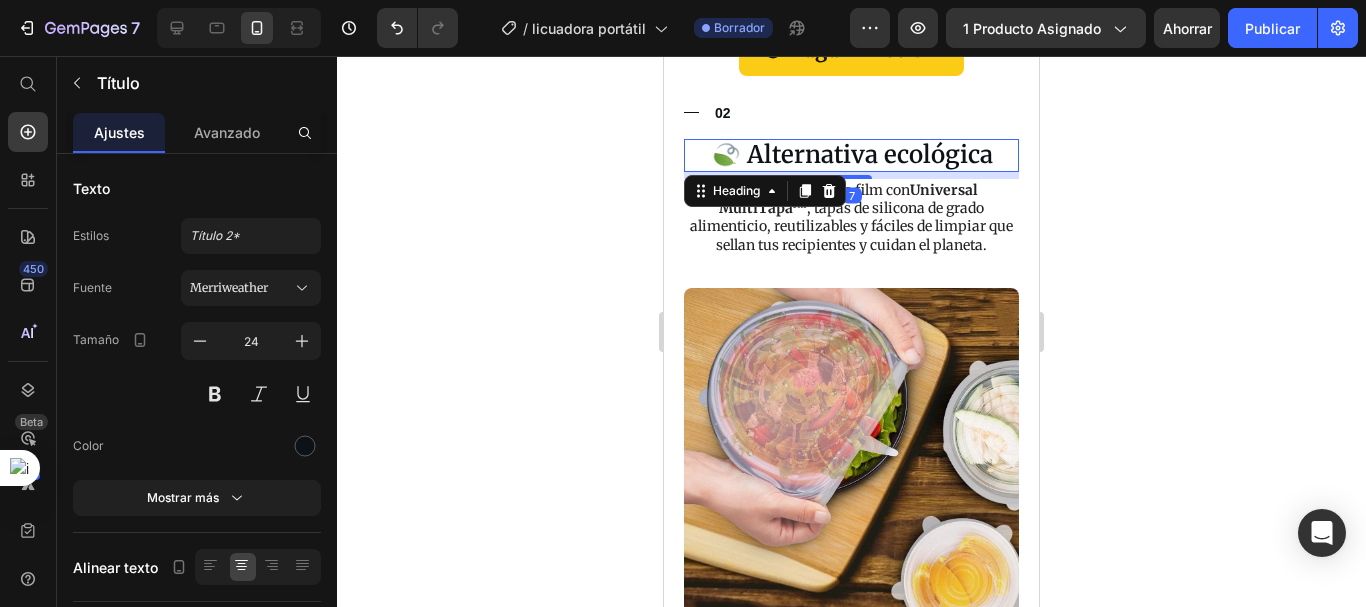 click on "🍃 Alternativa ecológica" at bounding box center [851, 155] 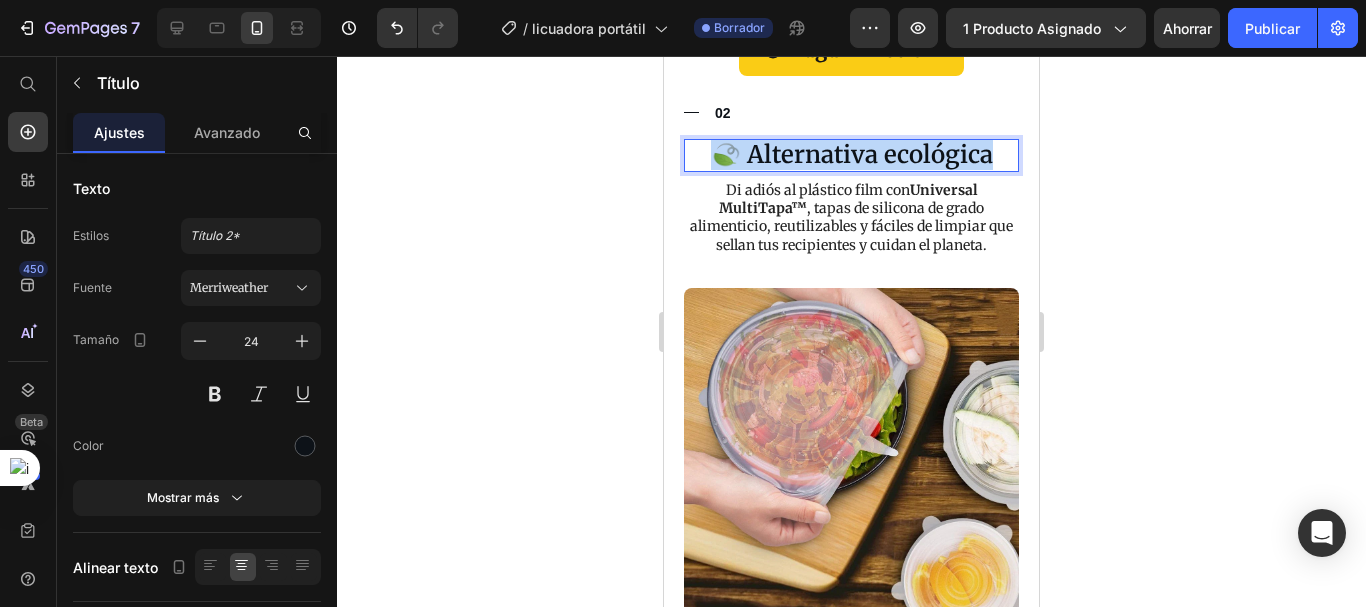 drag, startPoint x: 993, startPoint y: 124, endPoint x: 707, endPoint y: 110, distance: 286.34244 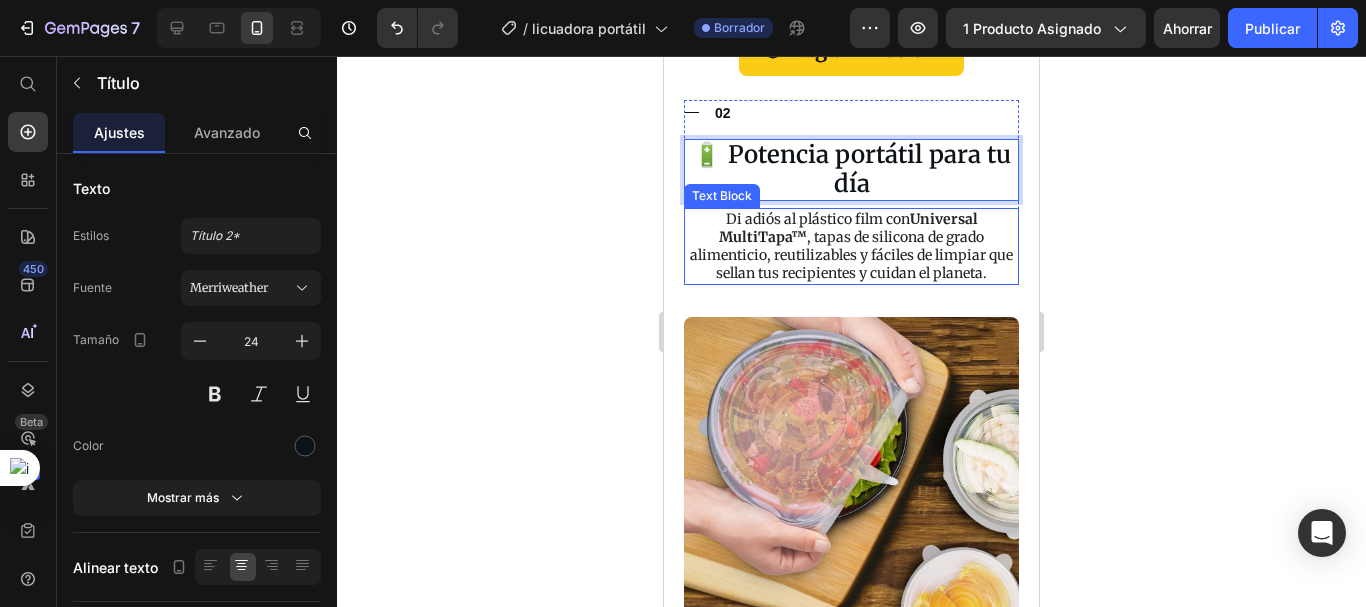 click on "Di adiós al plástico film con  Universal MultiTapa™ , tapas de silicona de grado alimenticio, reutilizables y fáciles de limpiar que sellan tus recipientes y cuidan el planeta." at bounding box center [851, 246] 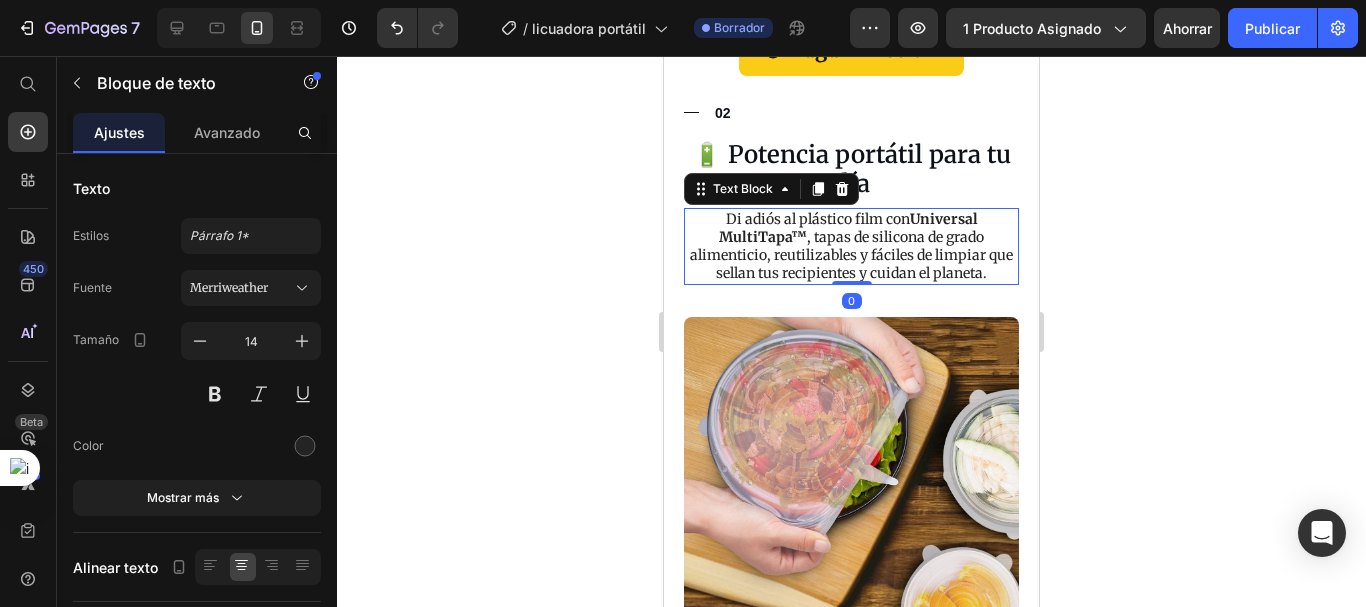 click on "Di adiós al plástico film con  Universal MultiTapa™ , tapas de silicona de grado alimenticio, reutilizables y fáciles de limpiar que sellan tus recipientes y cuidan el planeta." at bounding box center [851, 246] 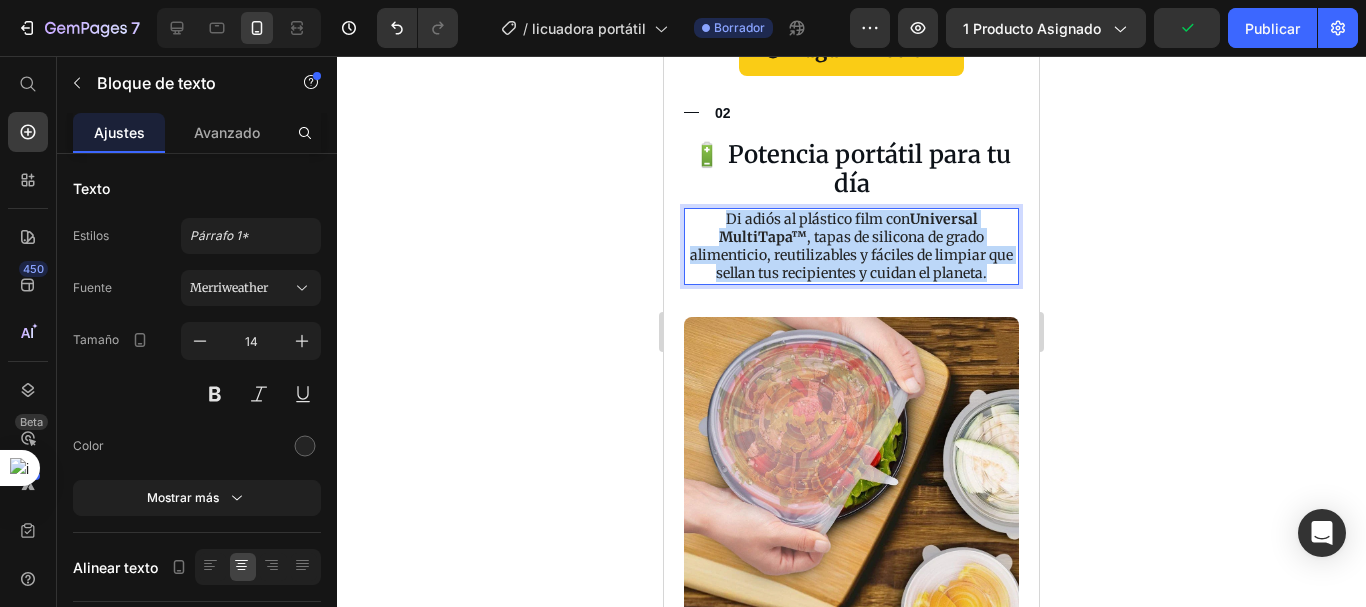 drag, startPoint x: 996, startPoint y: 239, endPoint x: 715, endPoint y: 185, distance: 286.14157 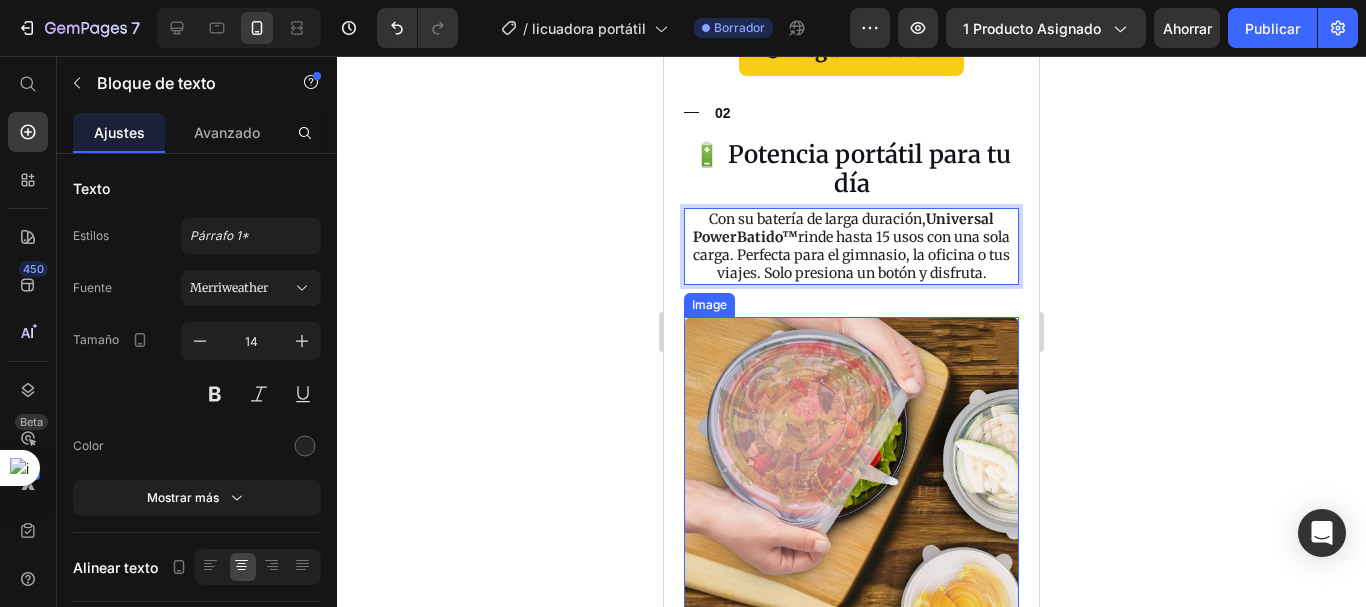 click at bounding box center (851, 484) 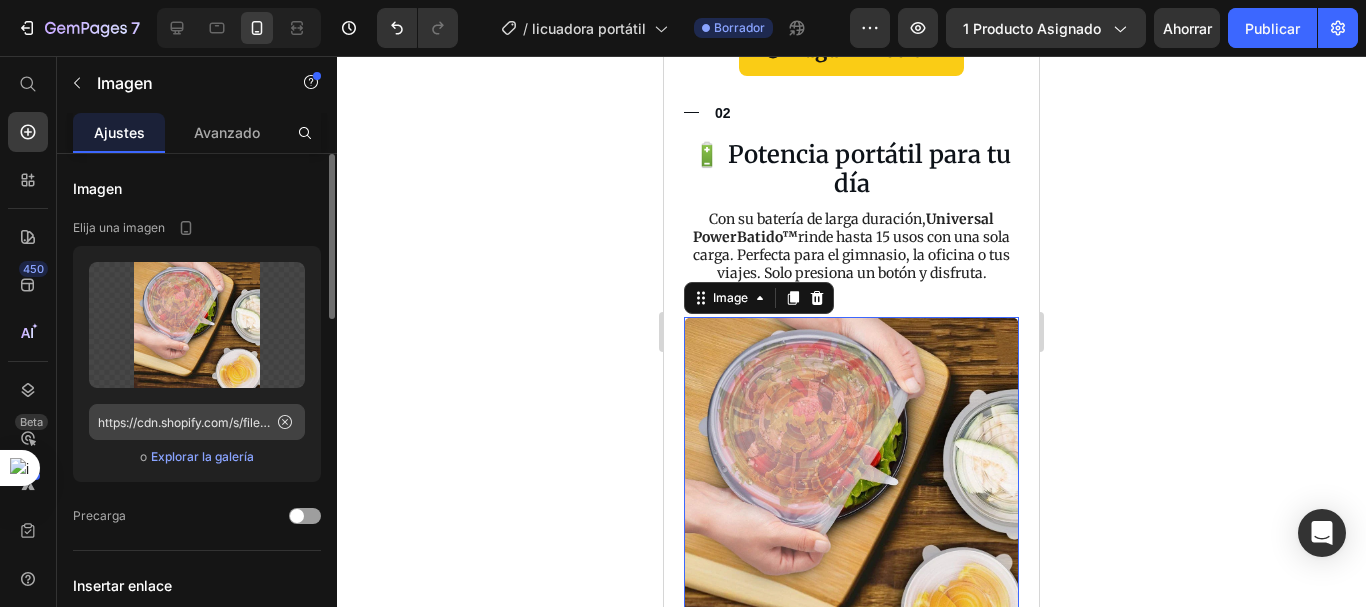 click 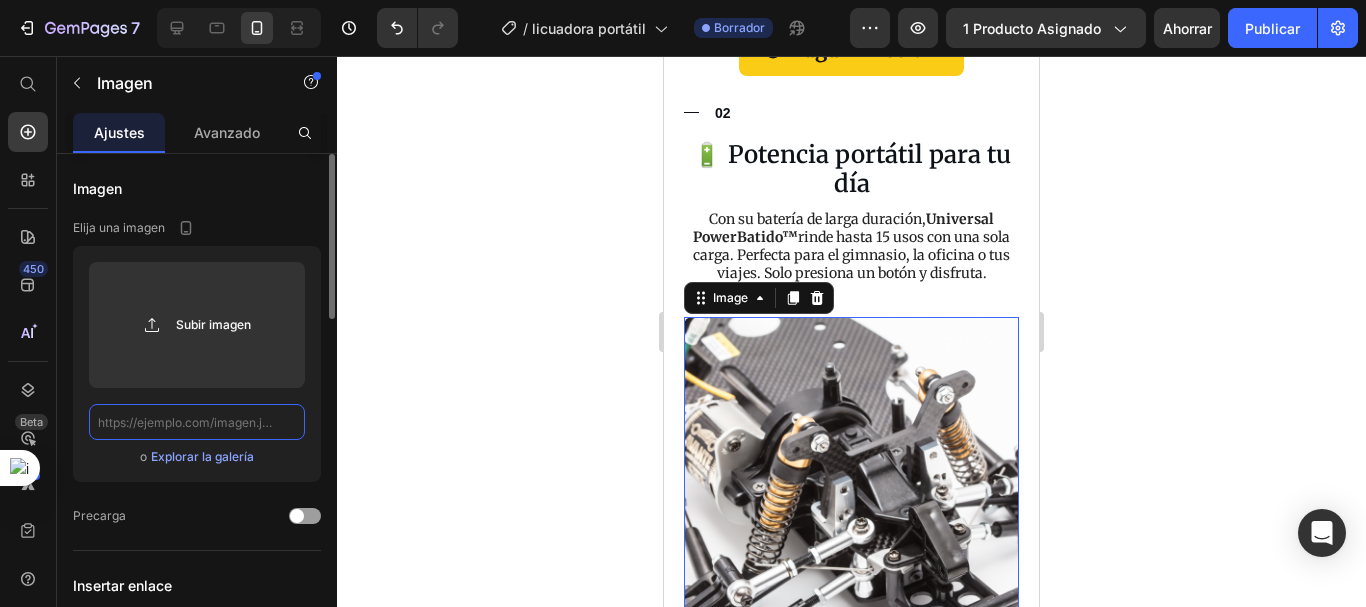 scroll, scrollTop: 0, scrollLeft: 0, axis: both 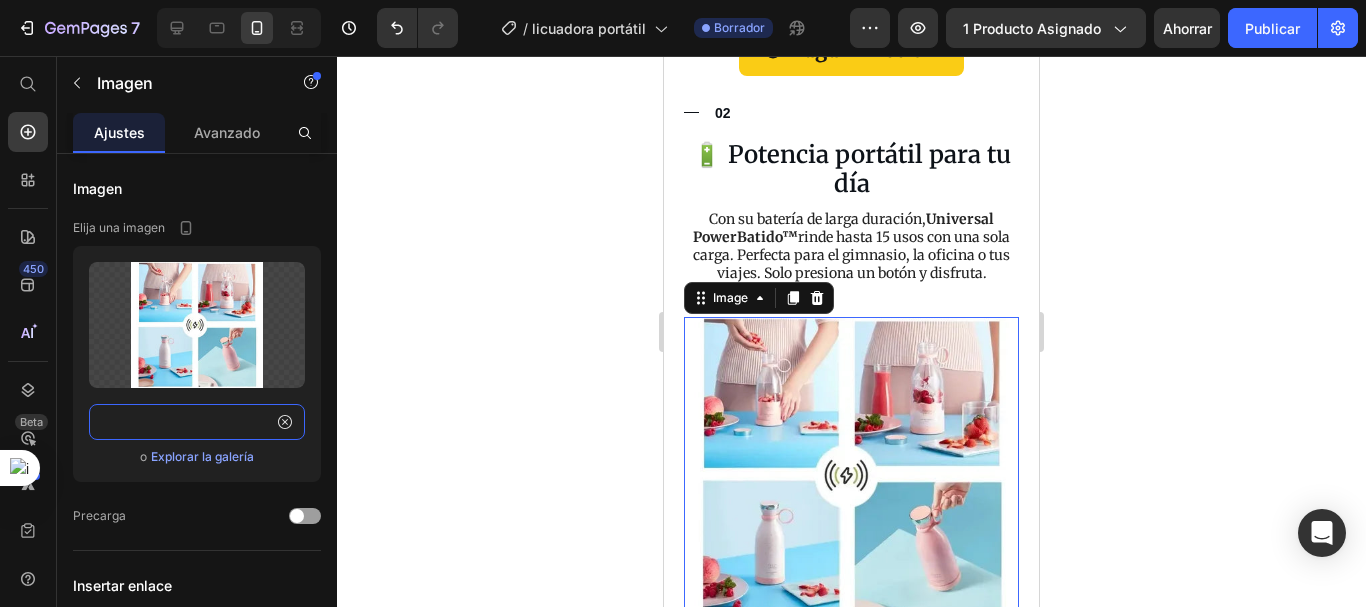 type on "https://cdn.shopify.com/s/files/1/0692/7630/3510/files/imgi_56_D_NQ_NP_813946-MLC52700985104_122022-O-mini-licuadora-portatil-jugueras-individual-usb.webp?v=1752256425" 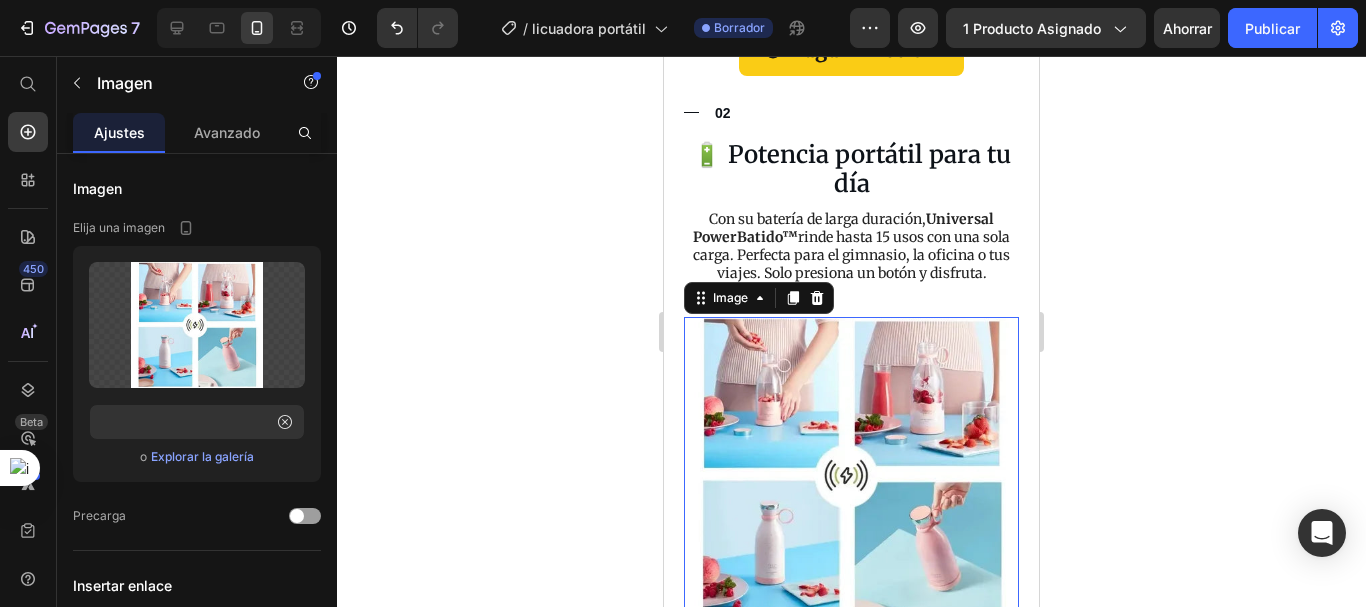 click 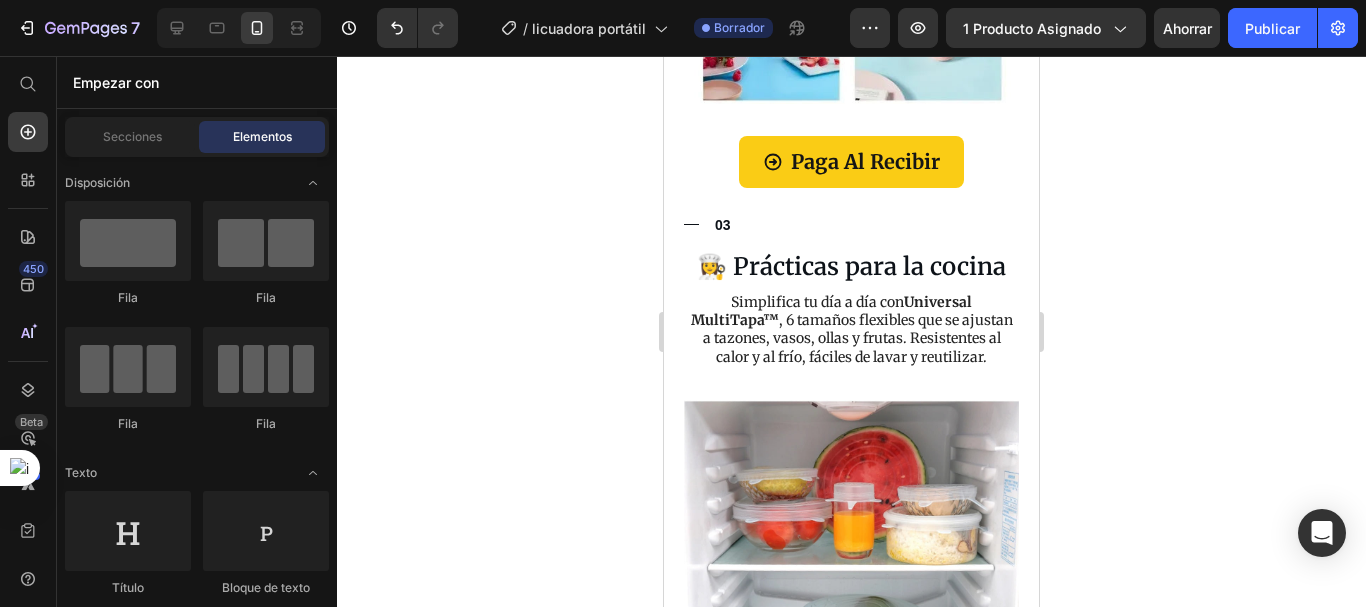 scroll, scrollTop: 3344, scrollLeft: 0, axis: vertical 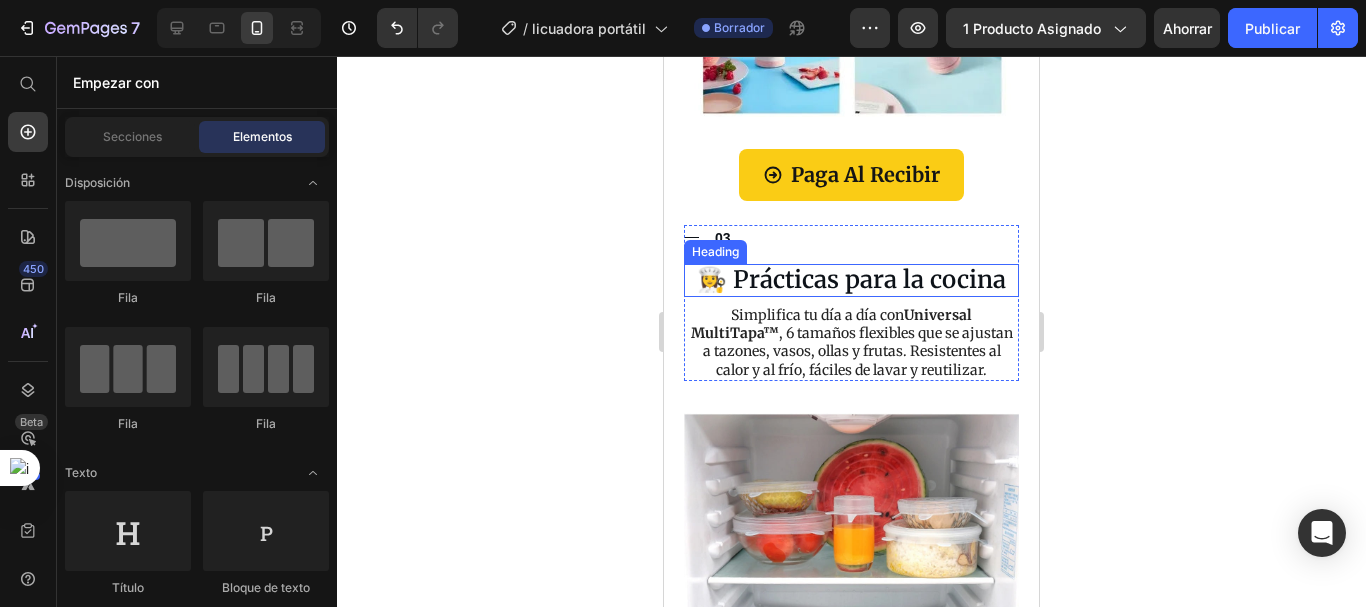click on "👩‍🍳 Prácticas para la cocina" at bounding box center [851, 280] 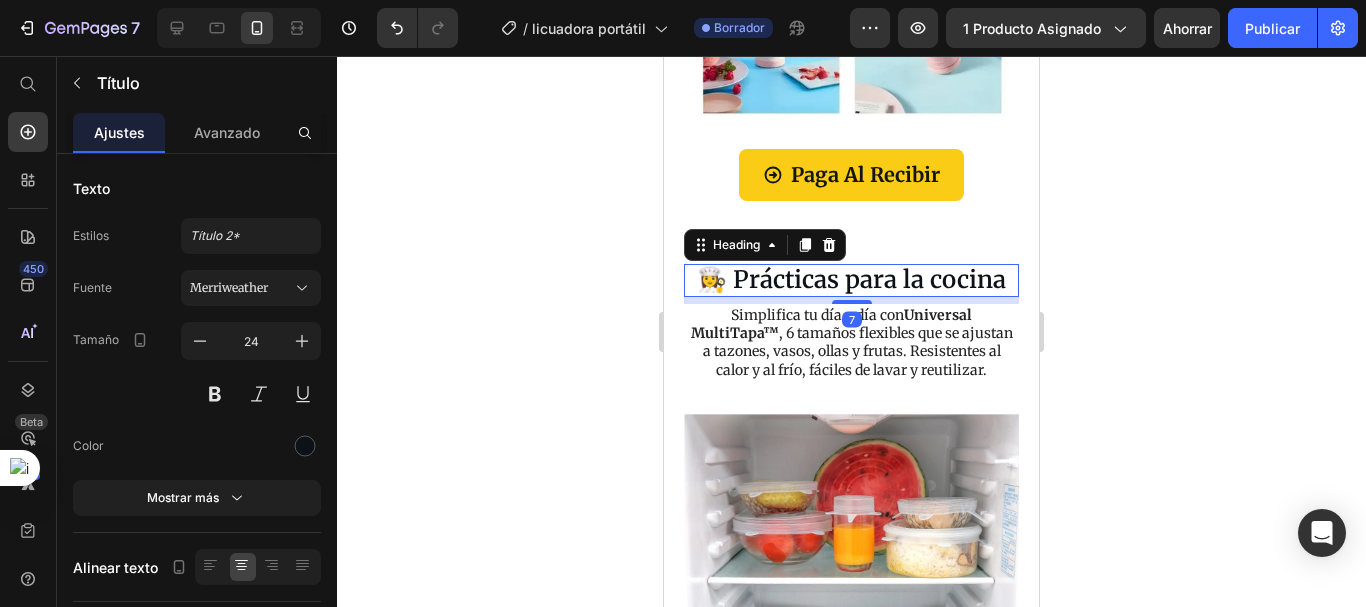click on "👩‍🍳 Prácticas para la cocina" at bounding box center [851, 280] 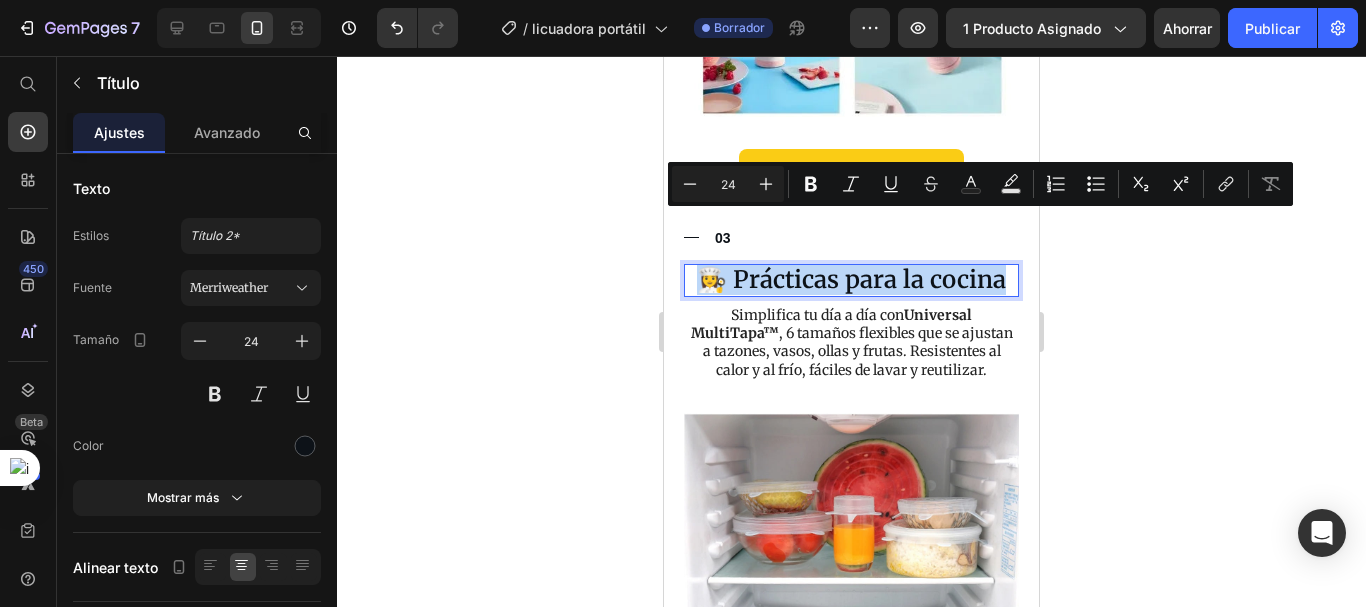 drag, startPoint x: 999, startPoint y: 224, endPoint x: 691, endPoint y: 222, distance: 308.0065 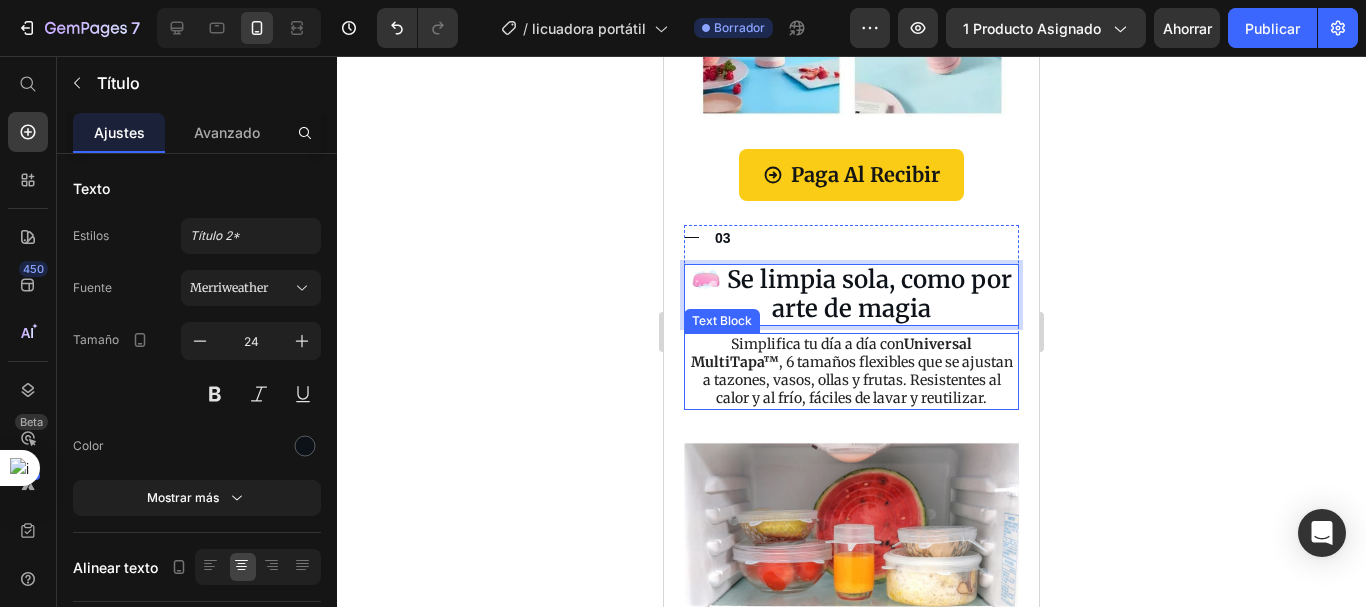 click on "Simplifica tu día a día con  Universal MultiTapa™ , 6 tamaños flexibles que se ajustan a tazones, vasos, ollas y frutas. Resistentes al calor y al frío, fáciles de lavar y reutilizar." at bounding box center [851, 371] 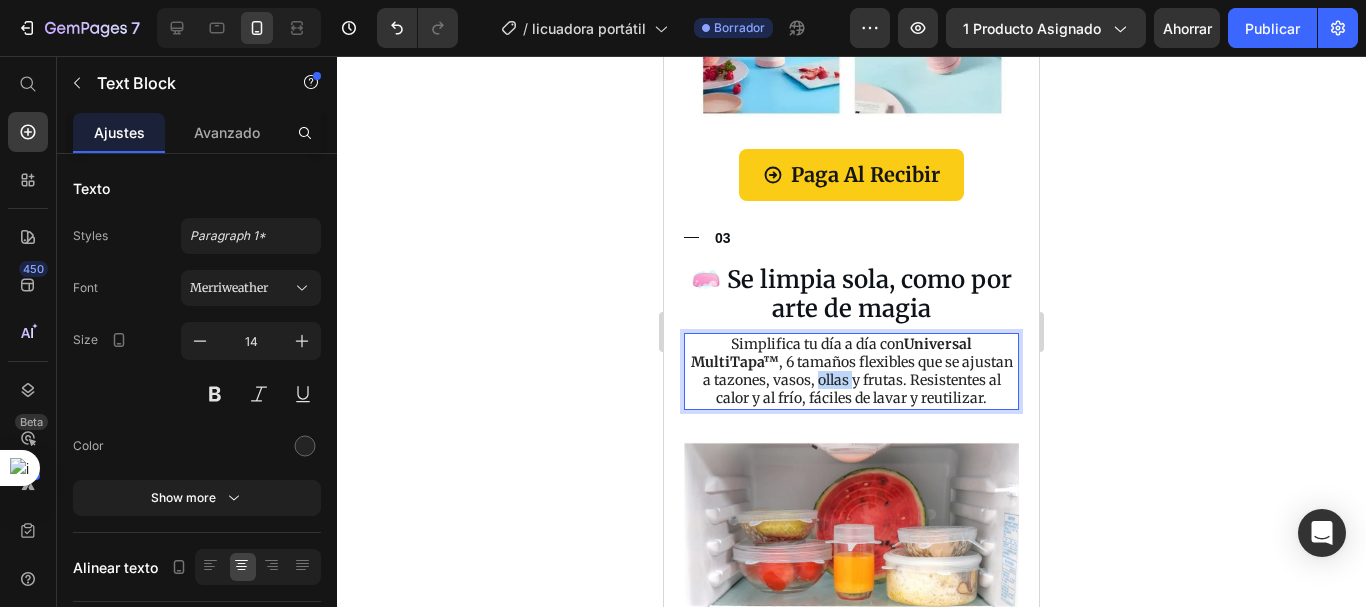 click on "Simplifica tu día a día con  Universal MultiTapa™ , 6 tamaños flexibles que se ajustan a tazones, vasos, ollas y frutas. Resistentes al calor y al frío, fáciles de lavar y reutilizar." at bounding box center [851, 371] 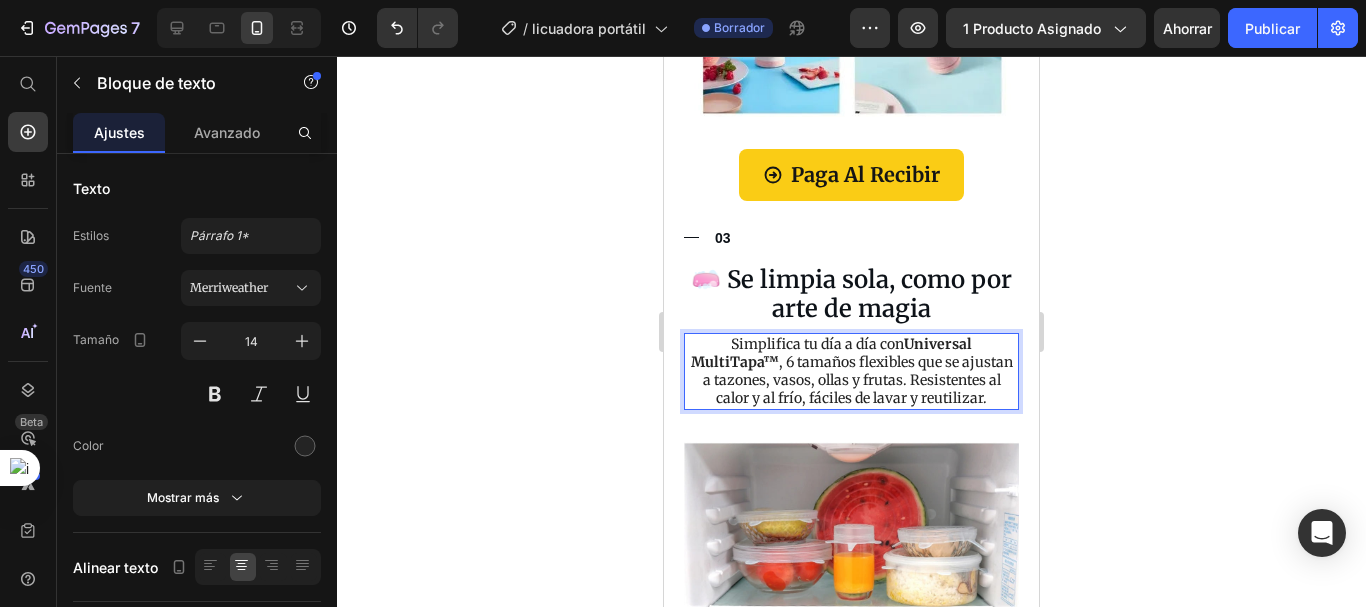 click on "Simplifica tu día a día con  Universal MultiTapa™ , 6 tamaños flexibles que se ajustan a tazones, vasos, ollas y frutas. Resistentes al calor y al frío, fáciles de lavar y reutilizar." at bounding box center [851, 371] 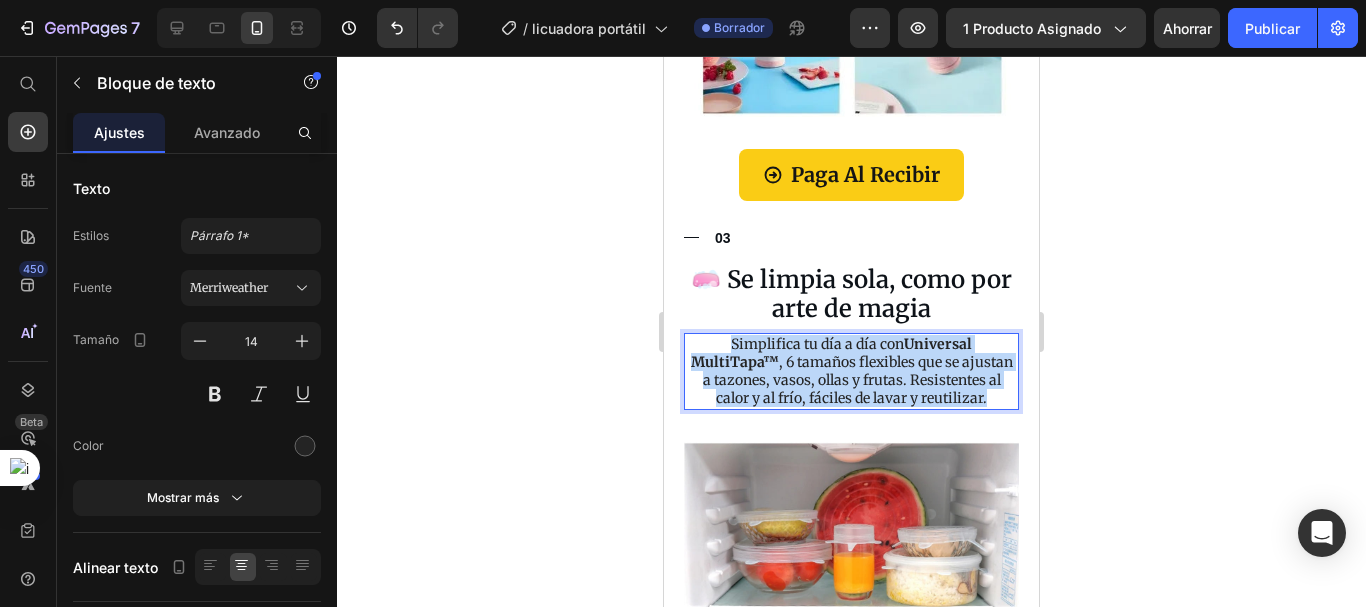 drag, startPoint x: 895, startPoint y: 366, endPoint x: 722, endPoint y: 297, distance: 186.25252 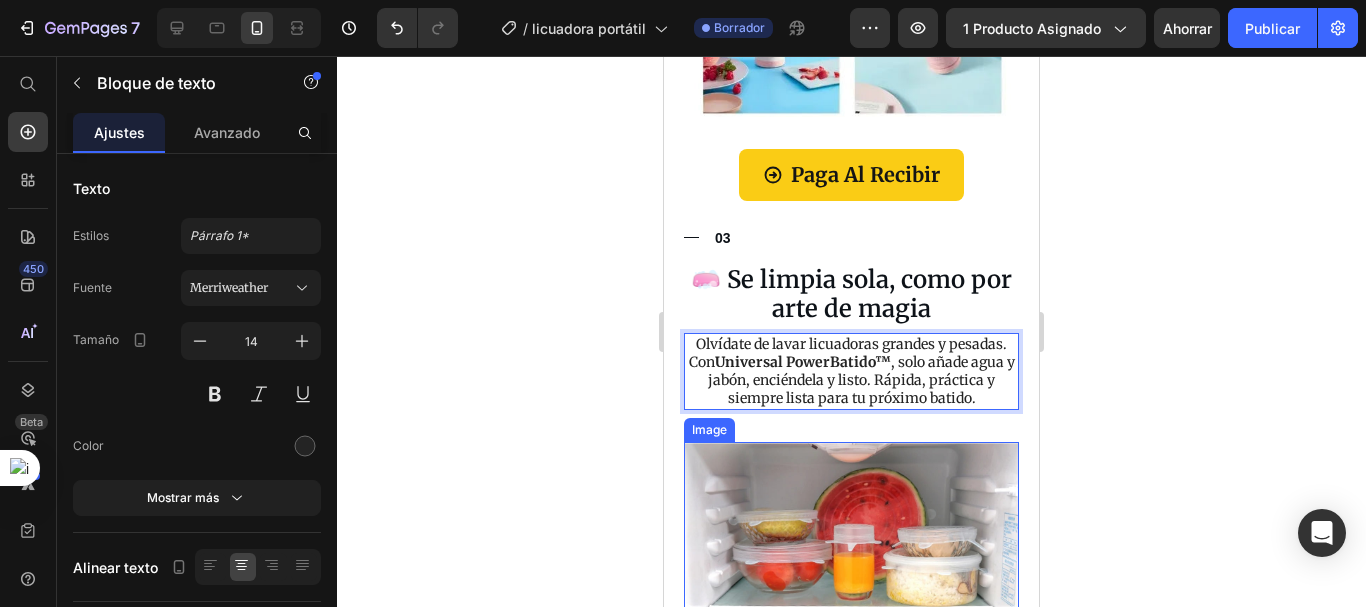 click at bounding box center [851, 577] 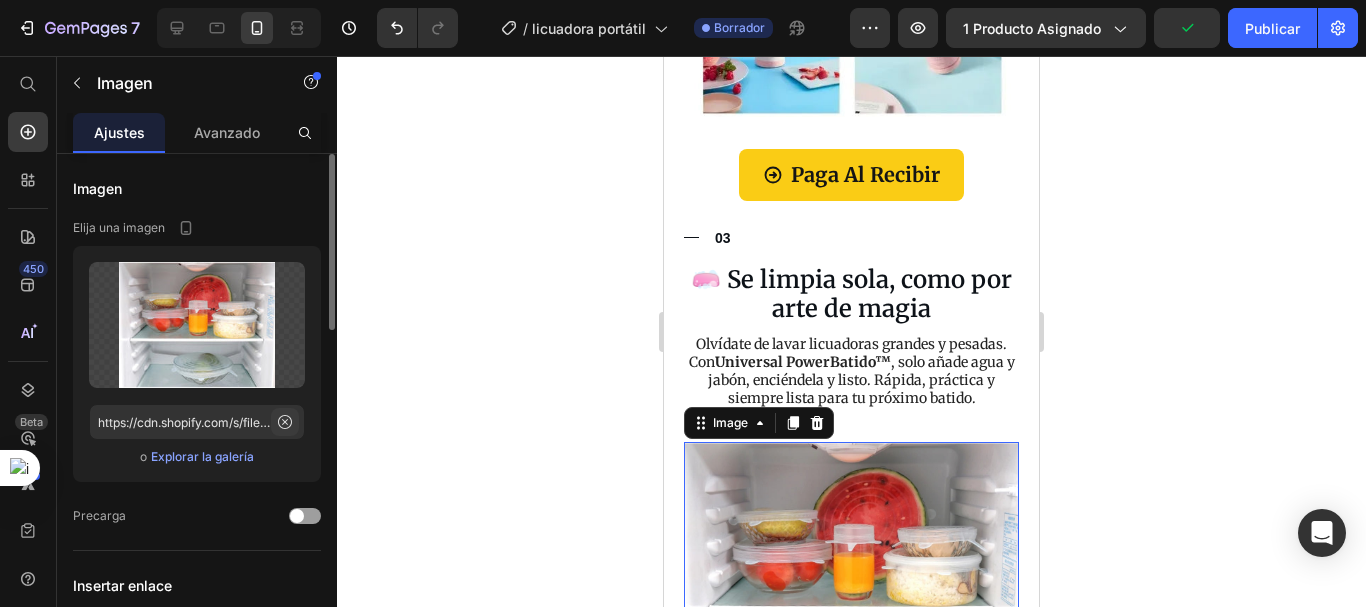click 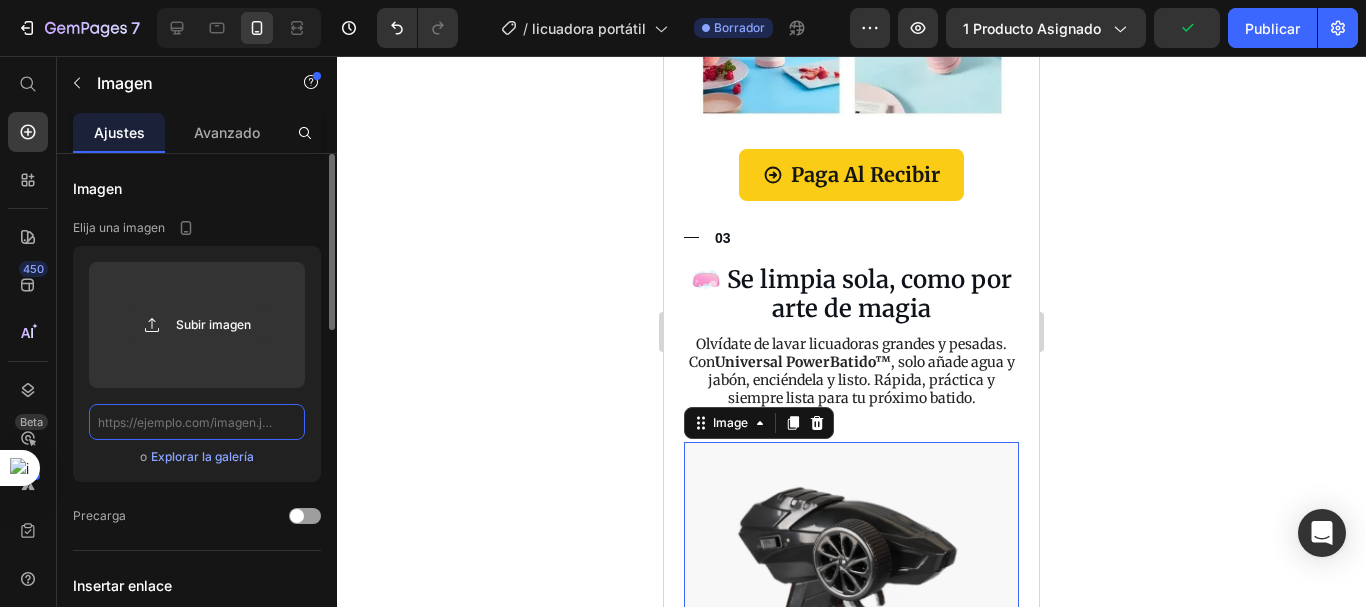 scroll, scrollTop: 0, scrollLeft: 0, axis: both 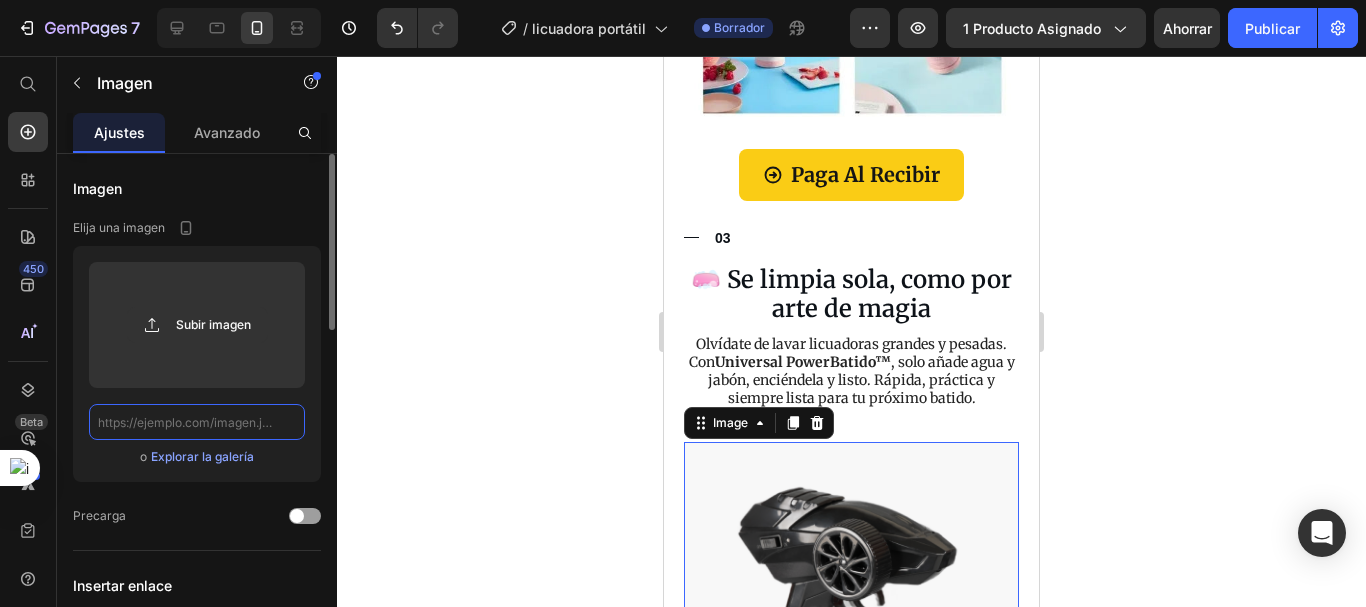 paste on "https://cdn.shopify.com/s/files/1/0692/7630/3510/files/imgi_78_-NnqmJ5waOTiLilu449Q.jpg?v=1752256376" 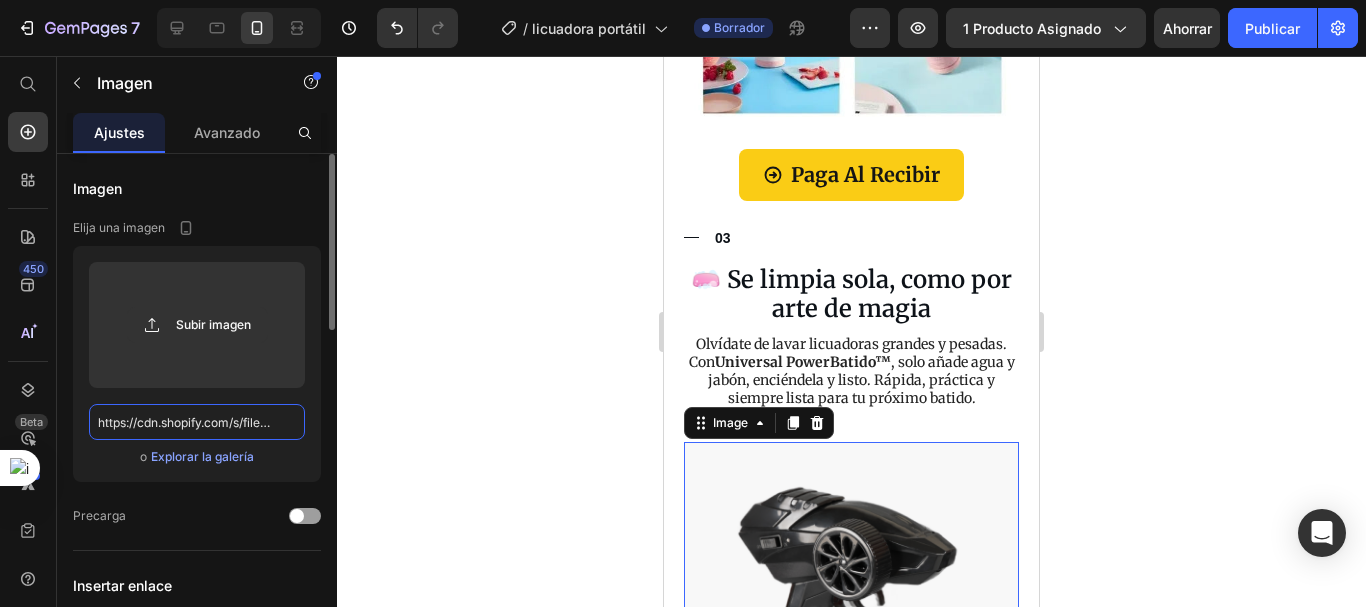 scroll, scrollTop: 0, scrollLeft: 440, axis: horizontal 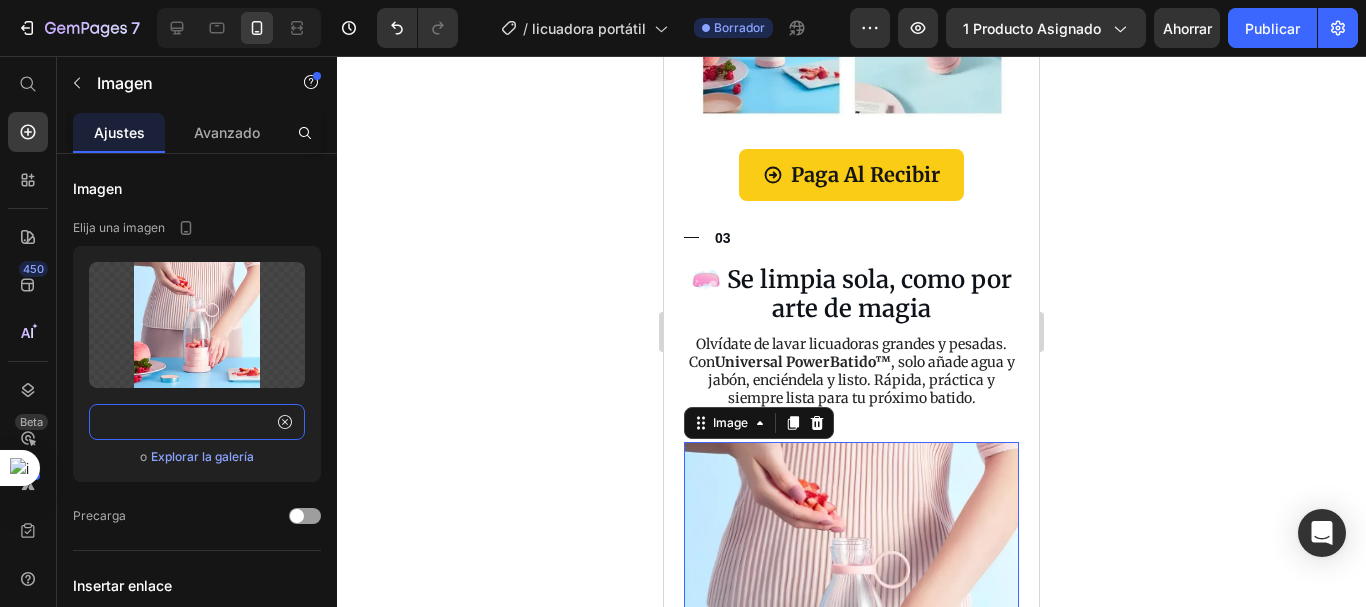 type on "https://cdn.shopify.com/s/files/1/0692/7630/3510/files/imgi_78_-NnqmJ5waOTiLilu449Q.jpg?v=1752256376" 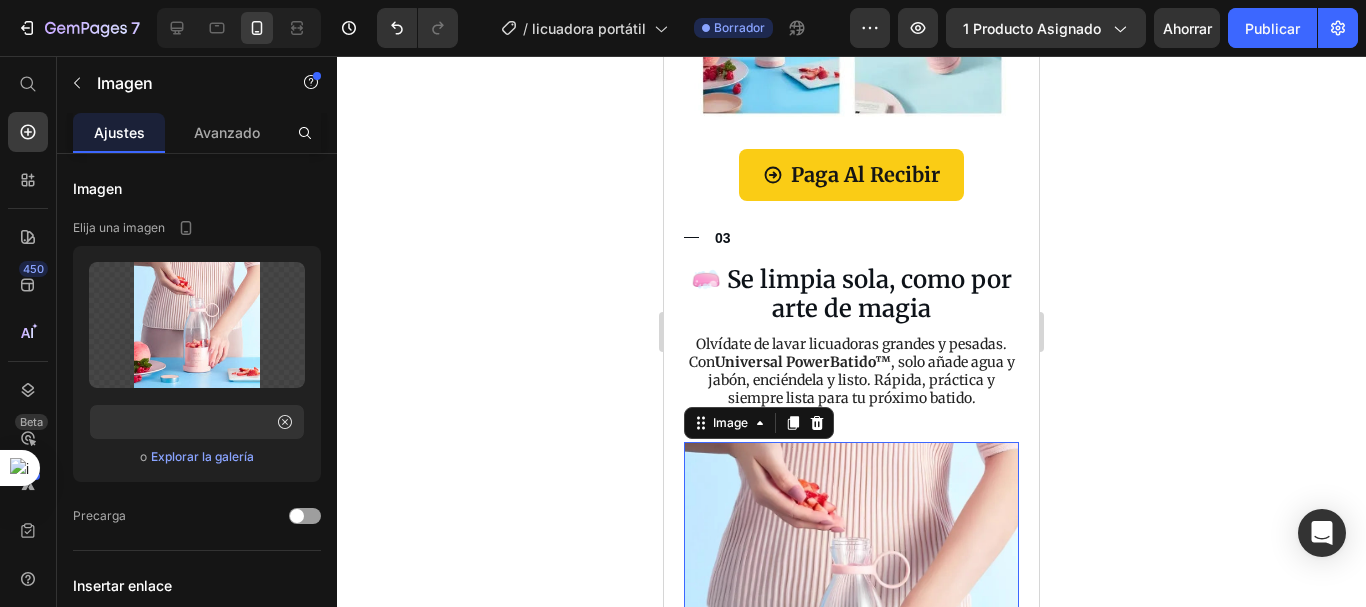 click 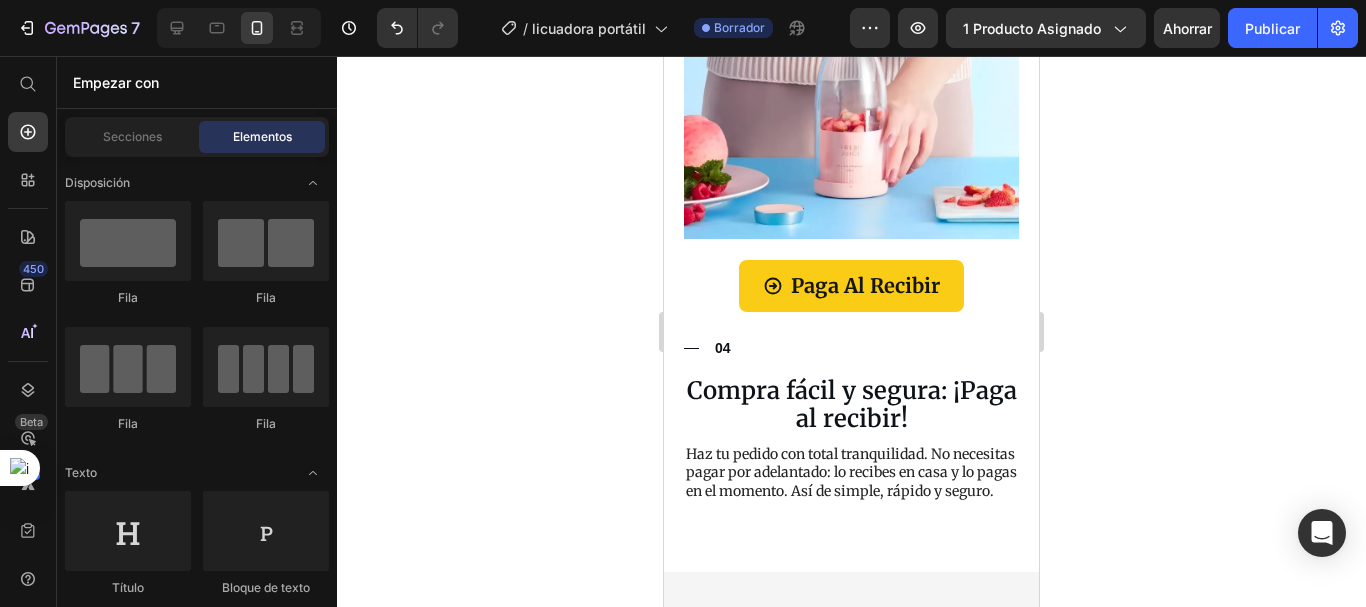 scroll, scrollTop: 4307, scrollLeft: 0, axis: vertical 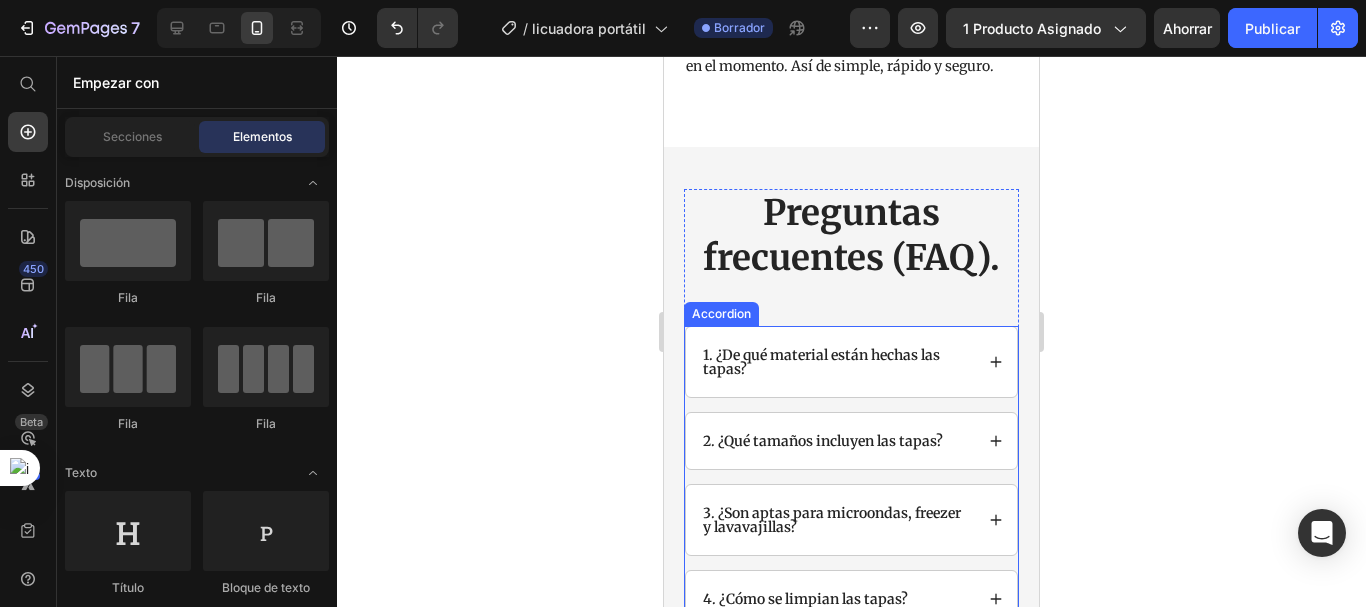 click on "1. ¿De qué material están hechas las tapas?" at bounding box center (836, 362) 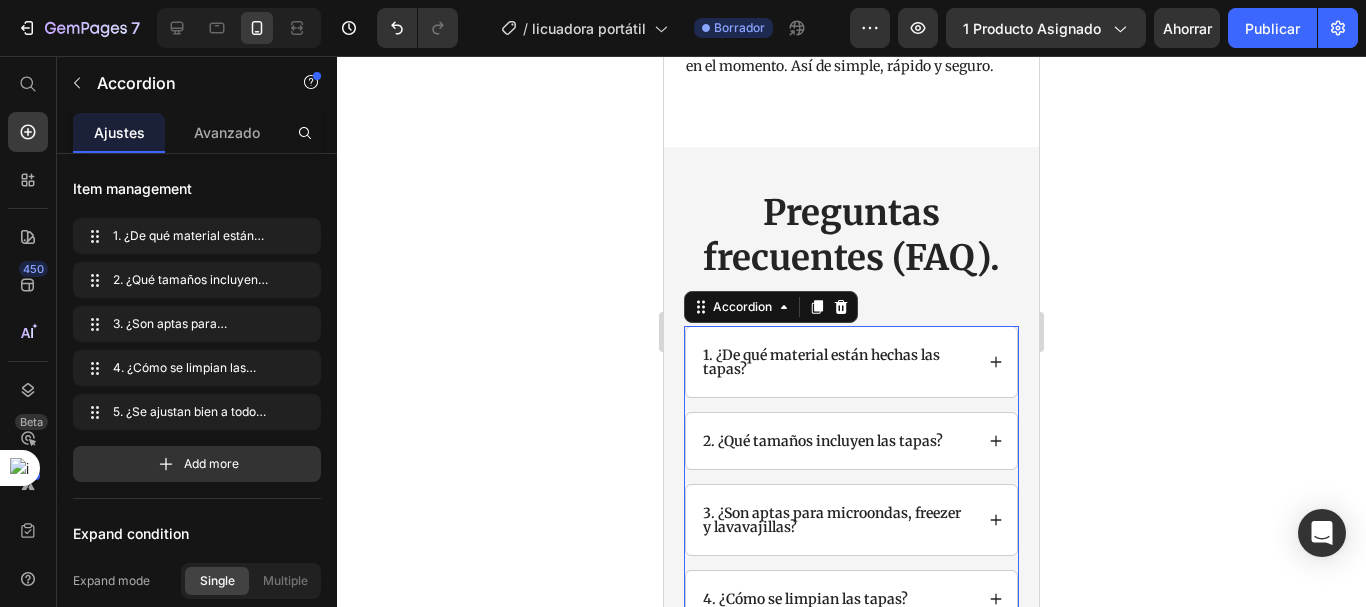 click on "1. ¿De qué material están hechas las tapas?" at bounding box center (836, 362) 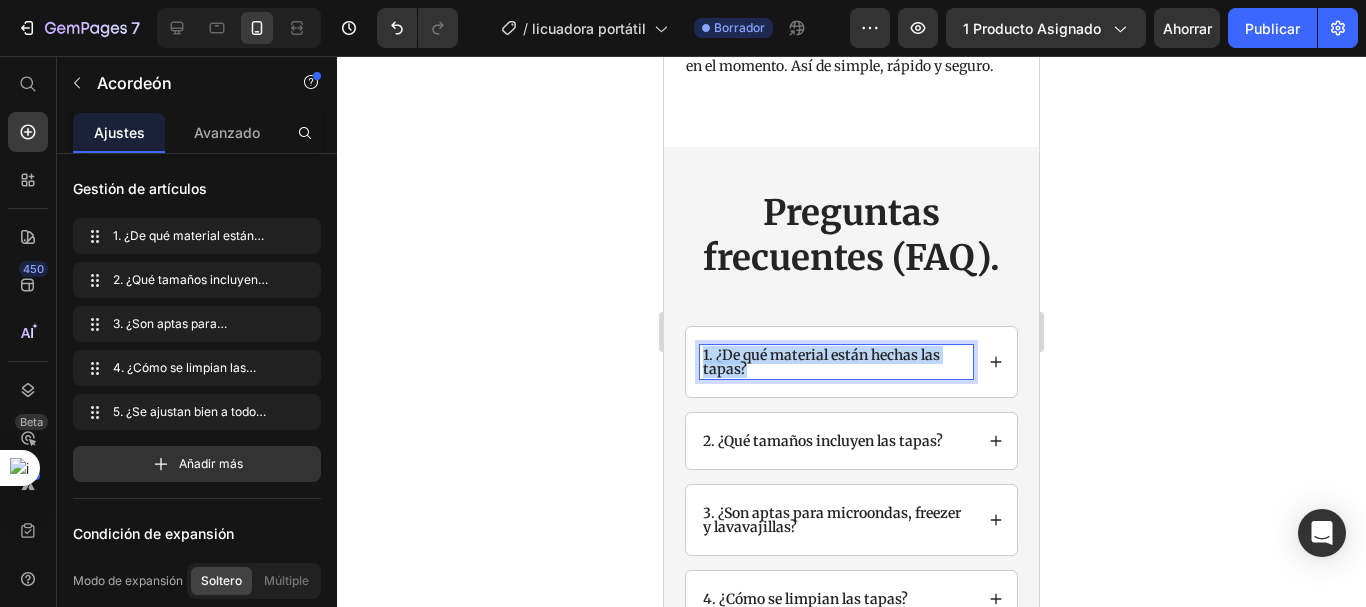 drag, startPoint x: 763, startPoint y: 328, endPoint x: 702, endPoint y: 307, distance: 64.513565 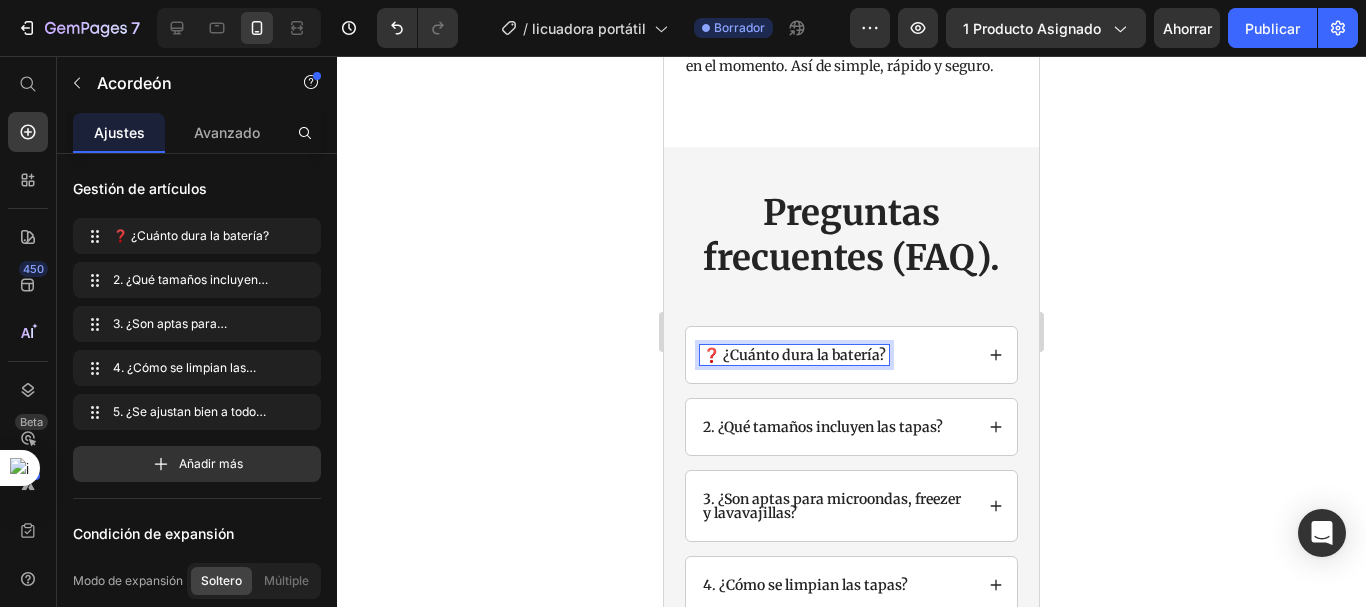 click 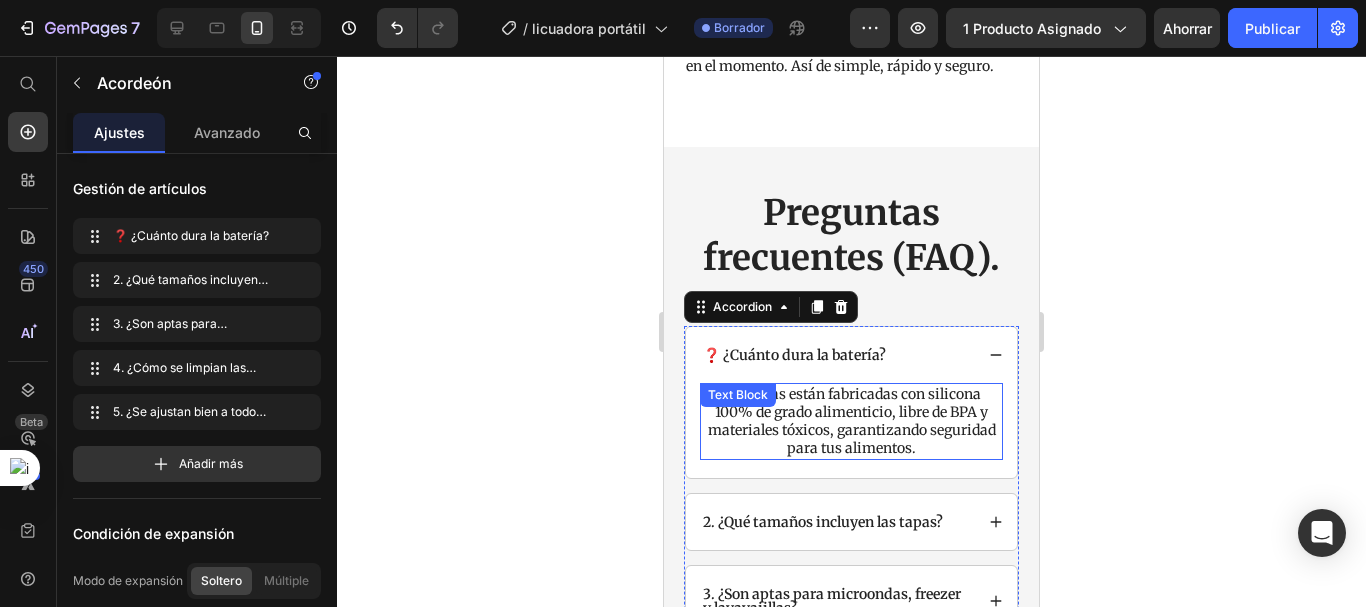 click on "Las tapas están fabricadas con silicona 100% de grado alimenticio, libre de BPA y materiales tóxicos, garantizando seguridad para tus alimentos." at bounding box center (851, 421) 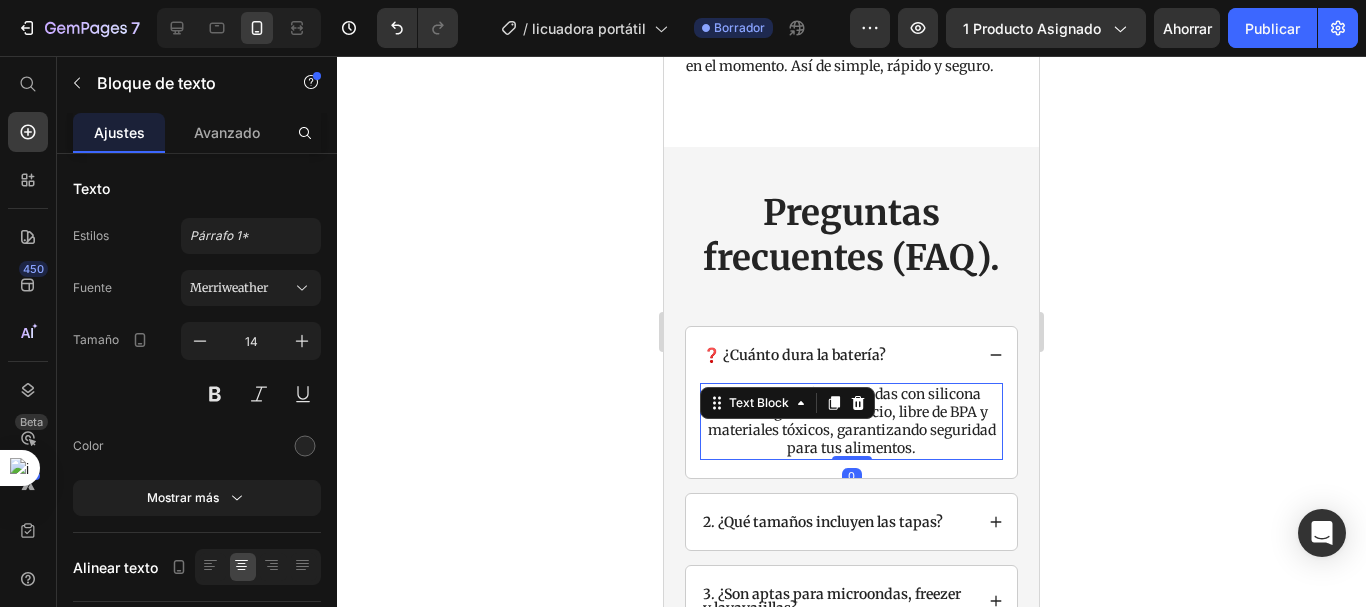 click on "Las tapas están fabricadas con silicona 100% de grado alimenticio, libre de BPA y materiales tóxicos, garantizando seguridad para tus alimentos." at bounding box center [851, 421] 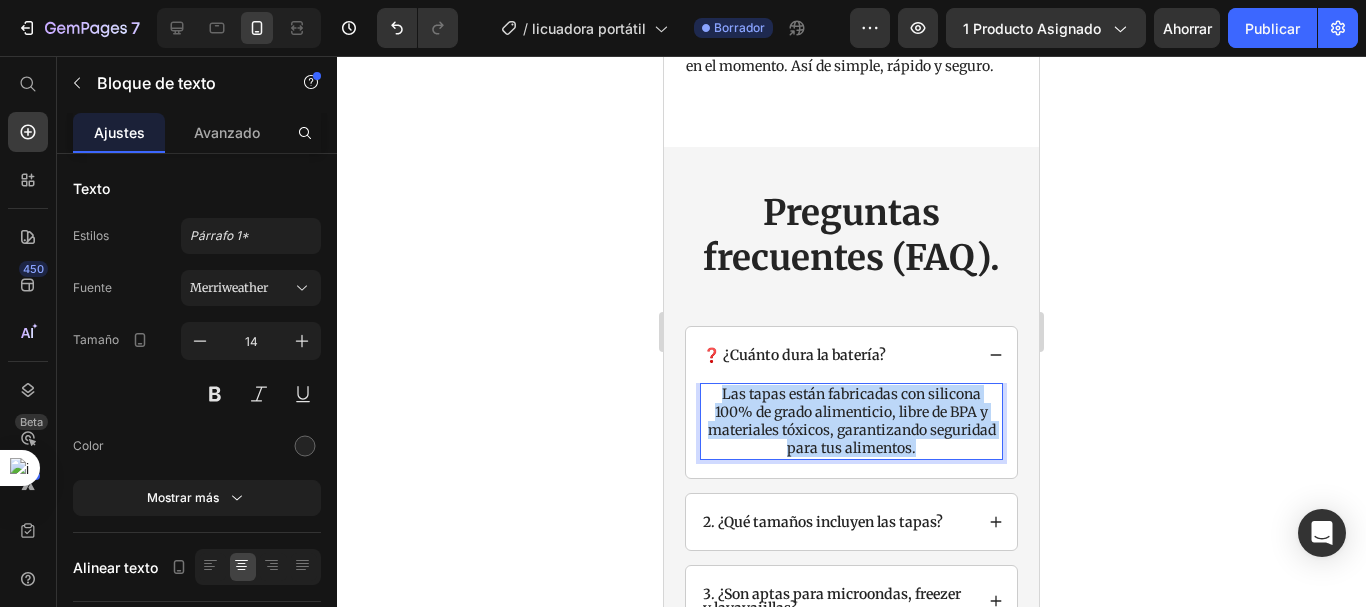 drag, startPoint x: 961, startPoint y: 404, endPoint x: 705, endPoint y: 342, distance: 263.40085 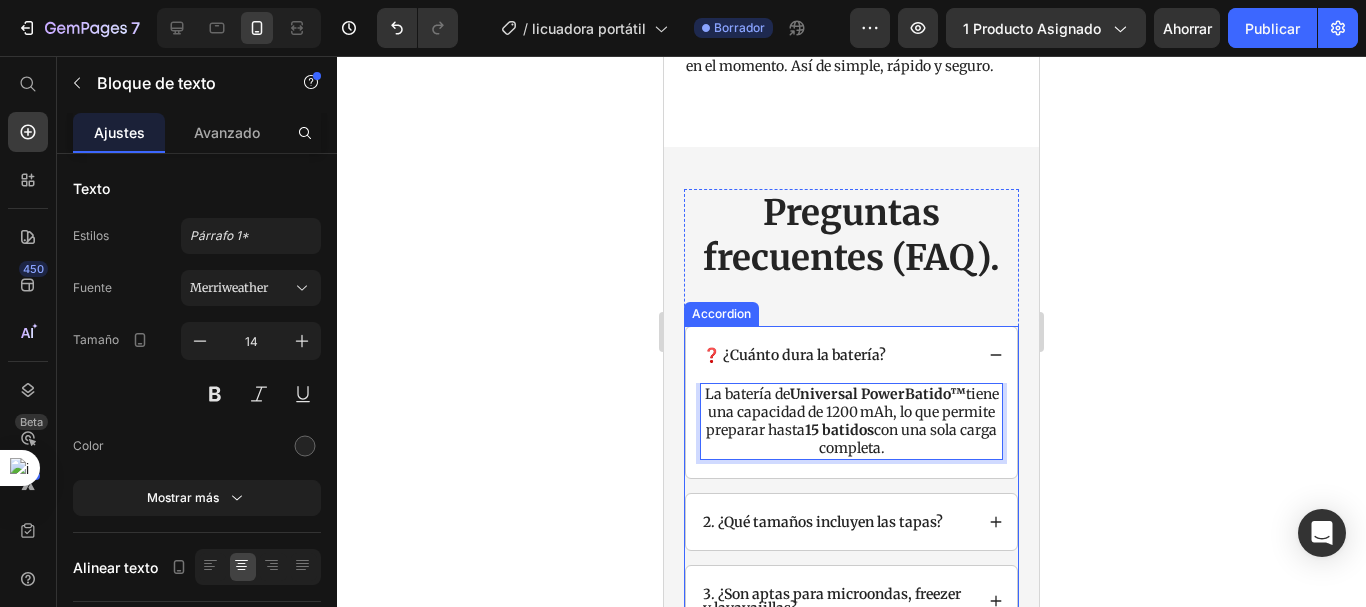click on "2. ¿Qué tamaños incluyen las tapas?" at bounding box center [823, 522] 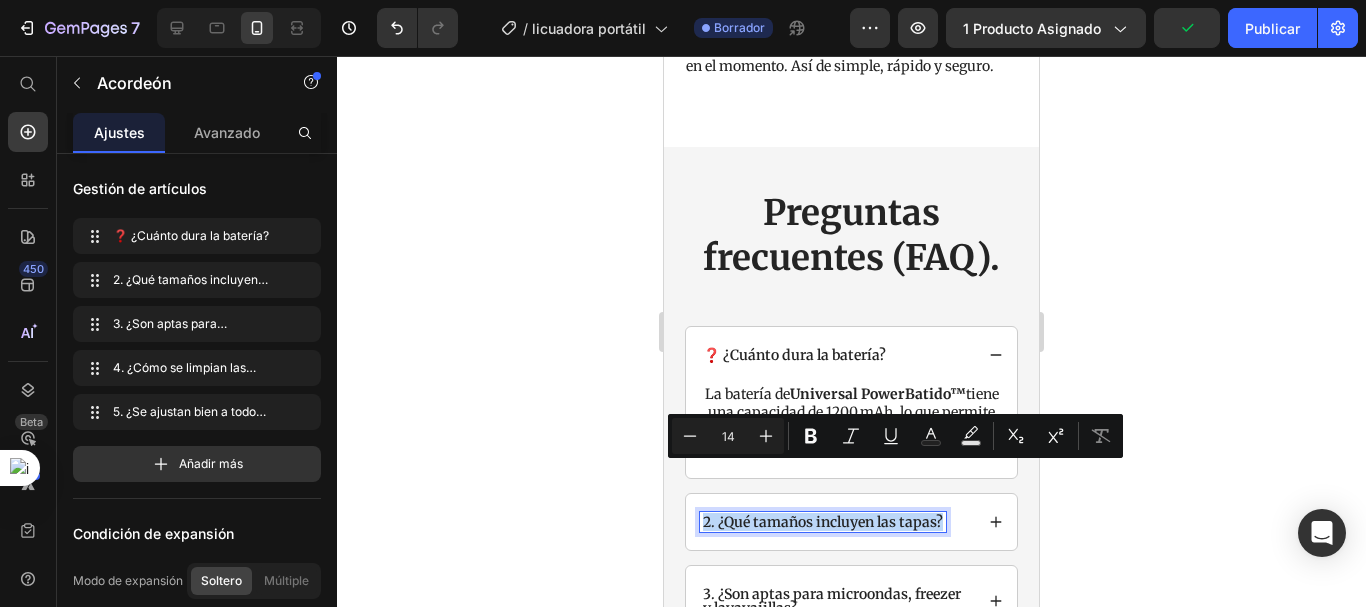 drag, startPoint x: 943, startPoint y: 470, endPoint x: 700, endPoint y: 478, distance: 243.13165 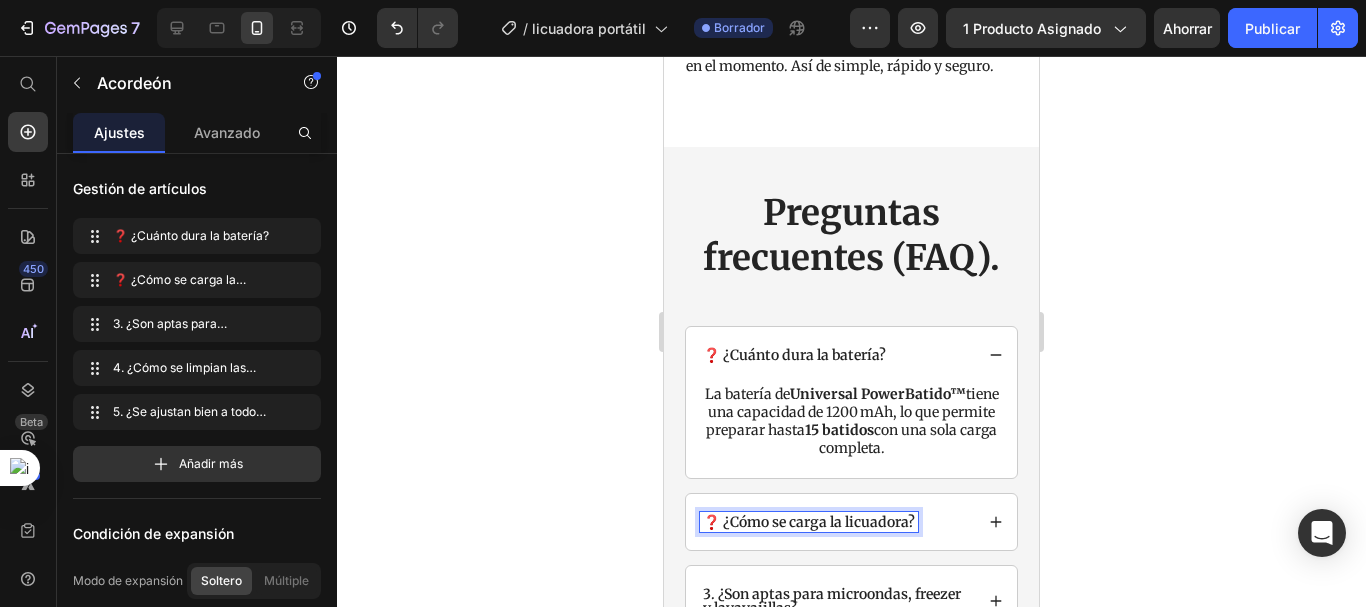 click 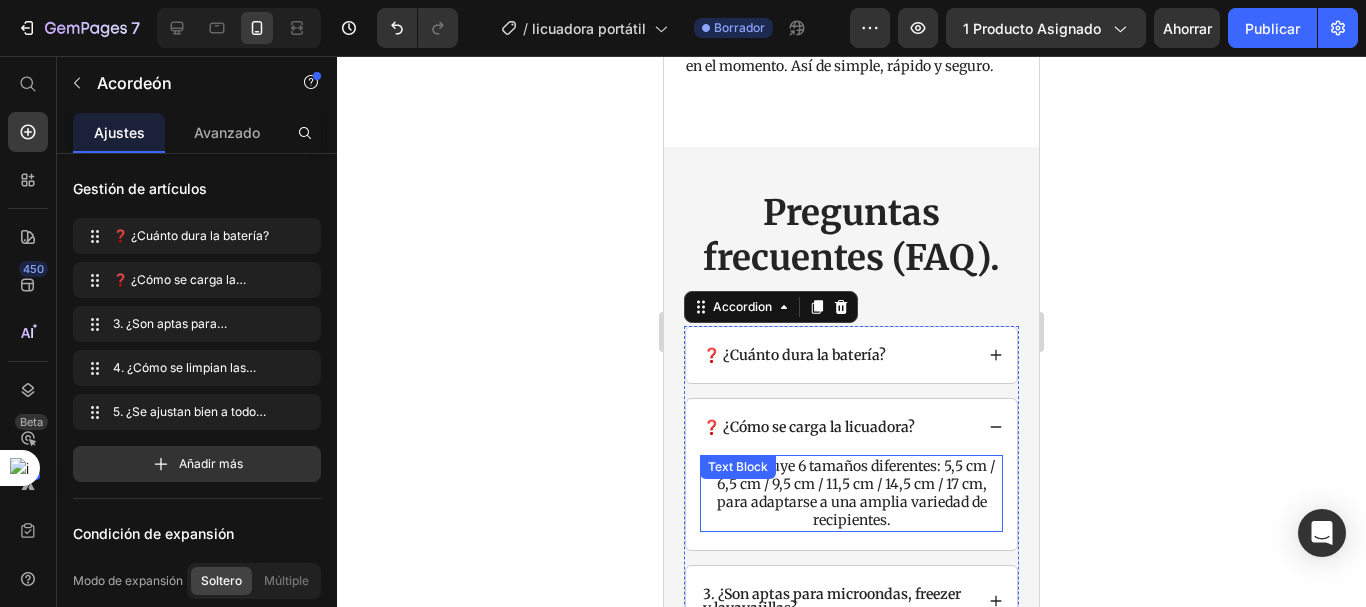 click on "El set incluye 6 tamaños diferentes: 5,5 cm / 6,5 cm / 9,5 cm / 11,5 cm / 14,5 cm / 17 cm, para adaptarse a una amplia variedad de recipientes." at bounding box center (851, 493) 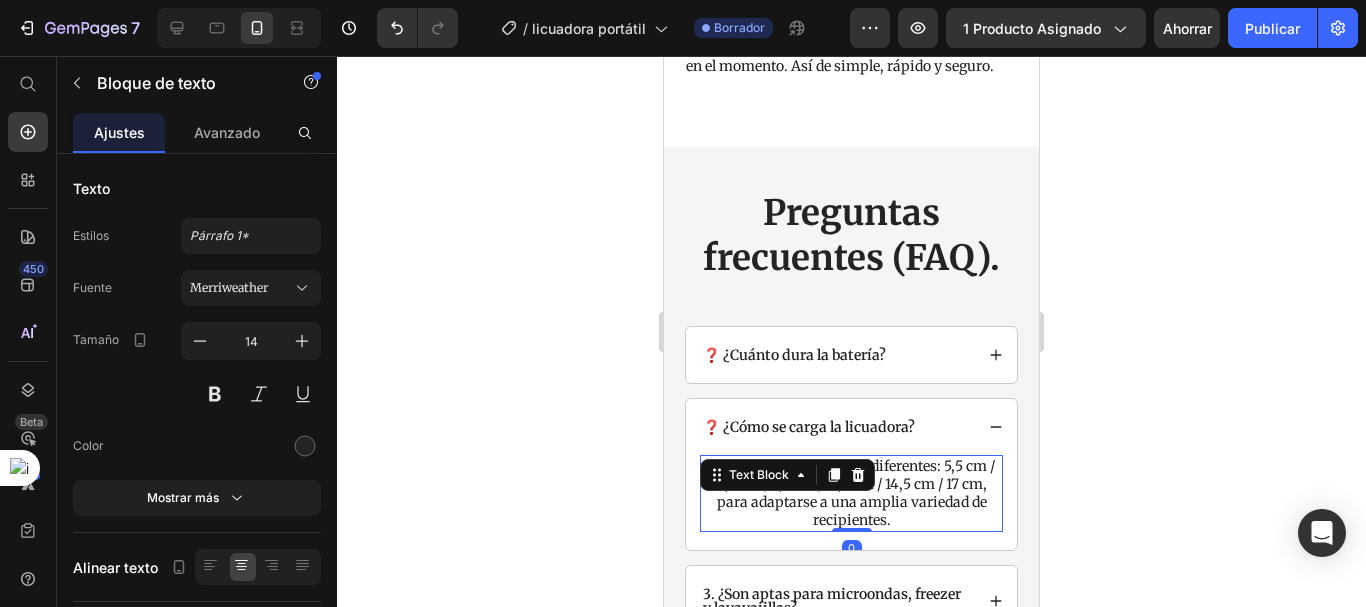 click on "El set incluye 6 tamaños diferentes: 5,5 cm / 6,5 cm / 9,5 cm / 11,5 cm / 14,5 cm / 17 cm, para adaptarse a una amplia variedad de recipientes." at bounding box center (851, 493) 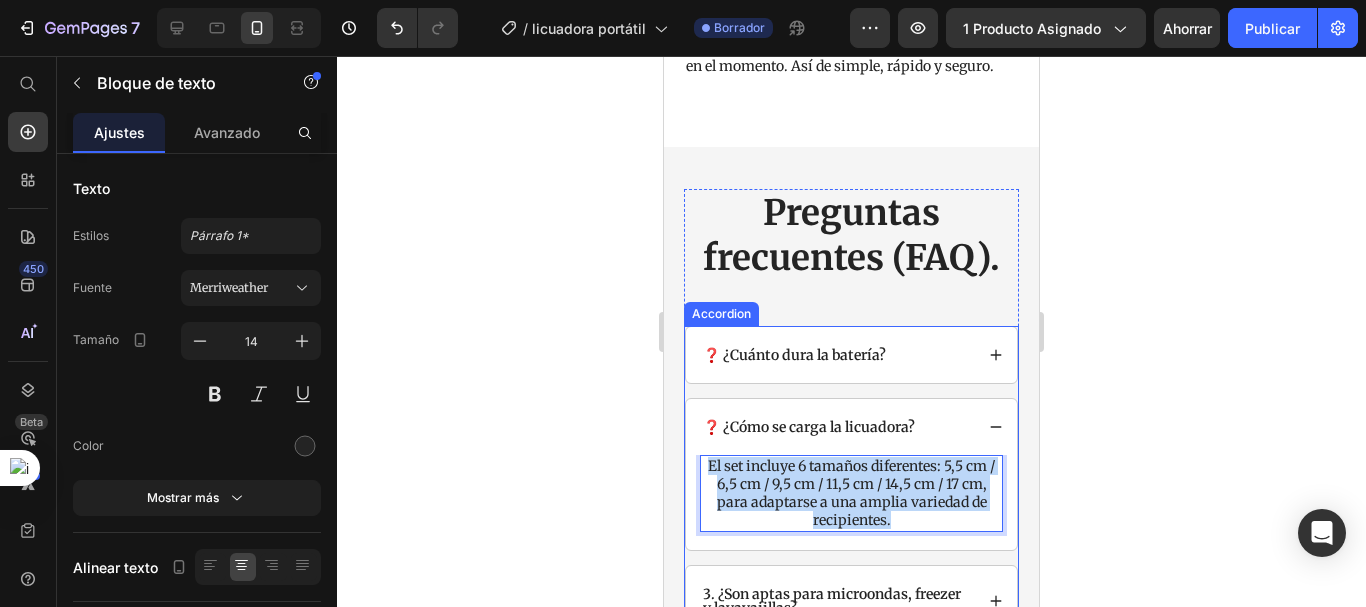 drag, startPoint x: 896, startPoint y: 479, endPoint x: 693, endPoint y: 414, distance: 213.15253 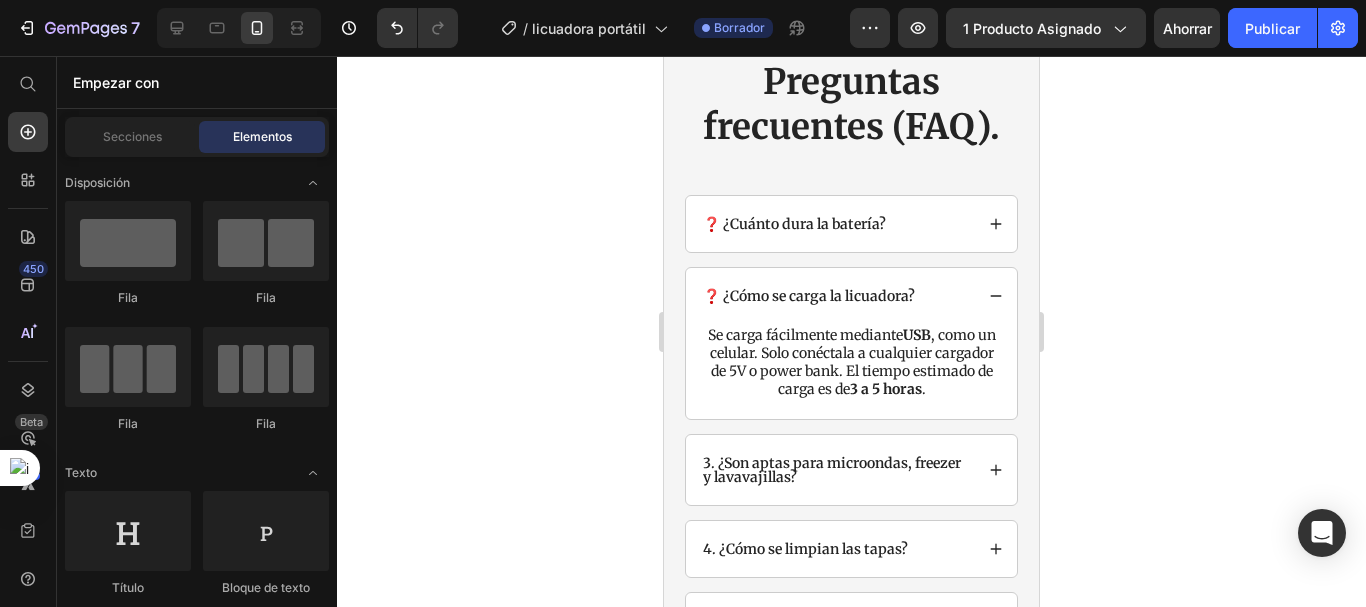 scroll, scrollTop: 4464, scrollLeft: 0, axis: vertical 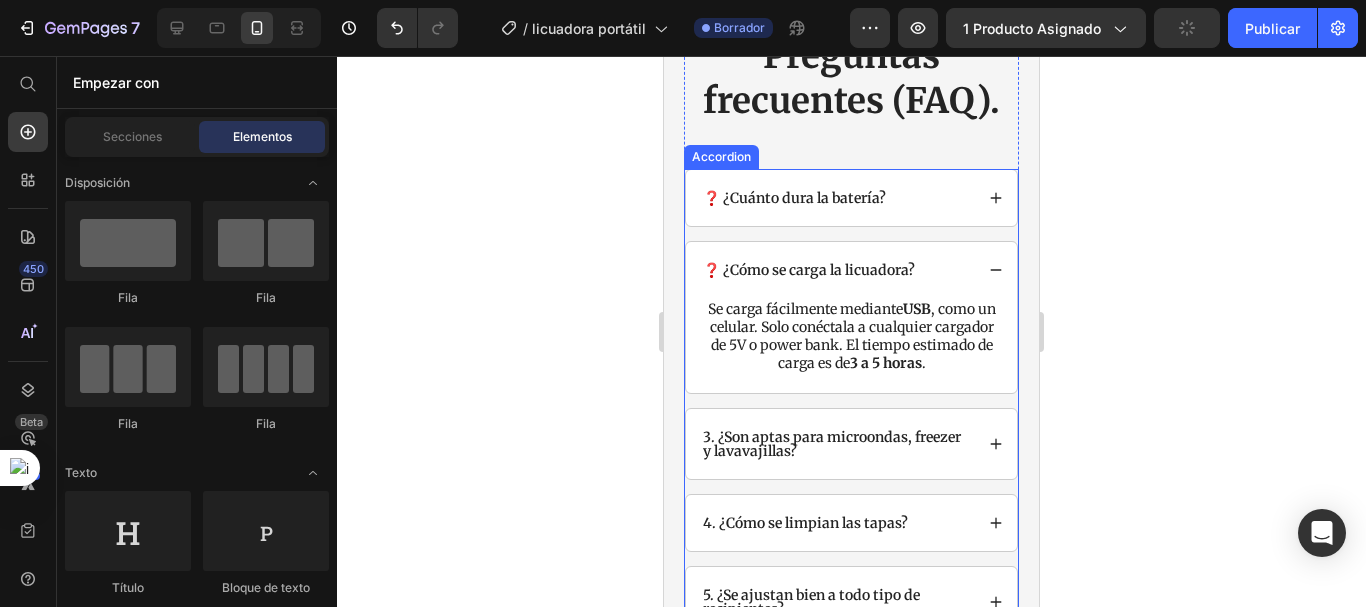 click on "3. ¿Son aptas para microondas, freezer y lavavajillas?" at bounding box center (836, 444) 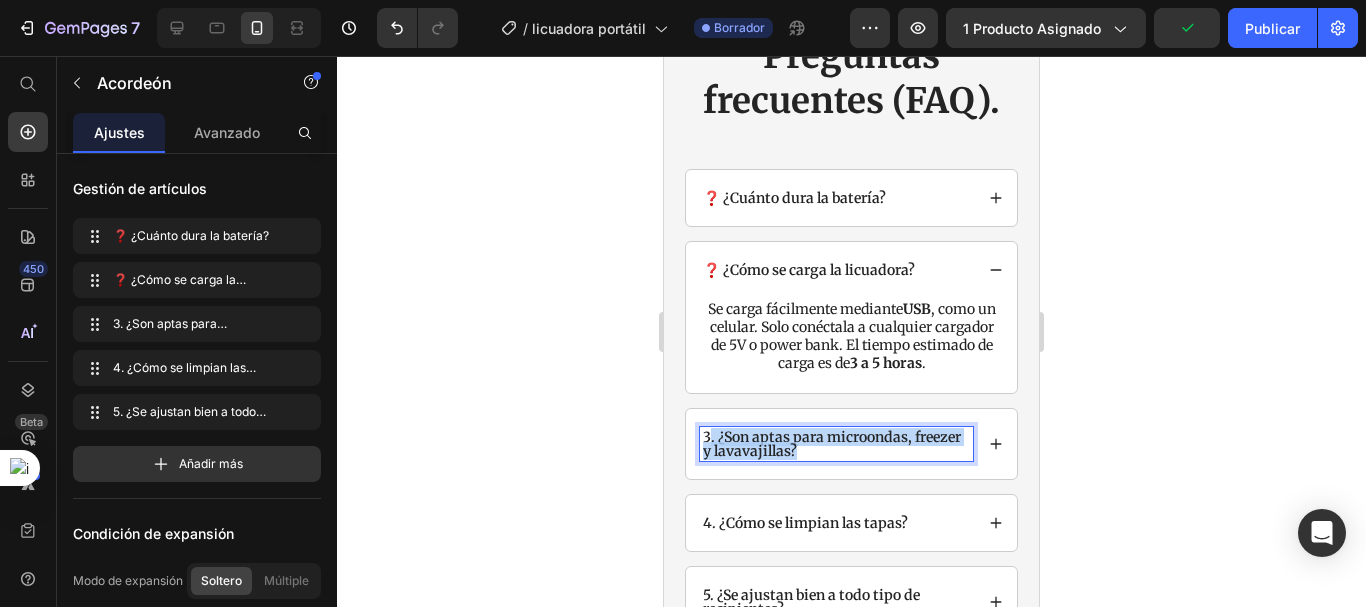 drag, startPoint x: 867, startPoint y: 404, endPoint x: 705, endPoint y: 393, distance: 162.37303 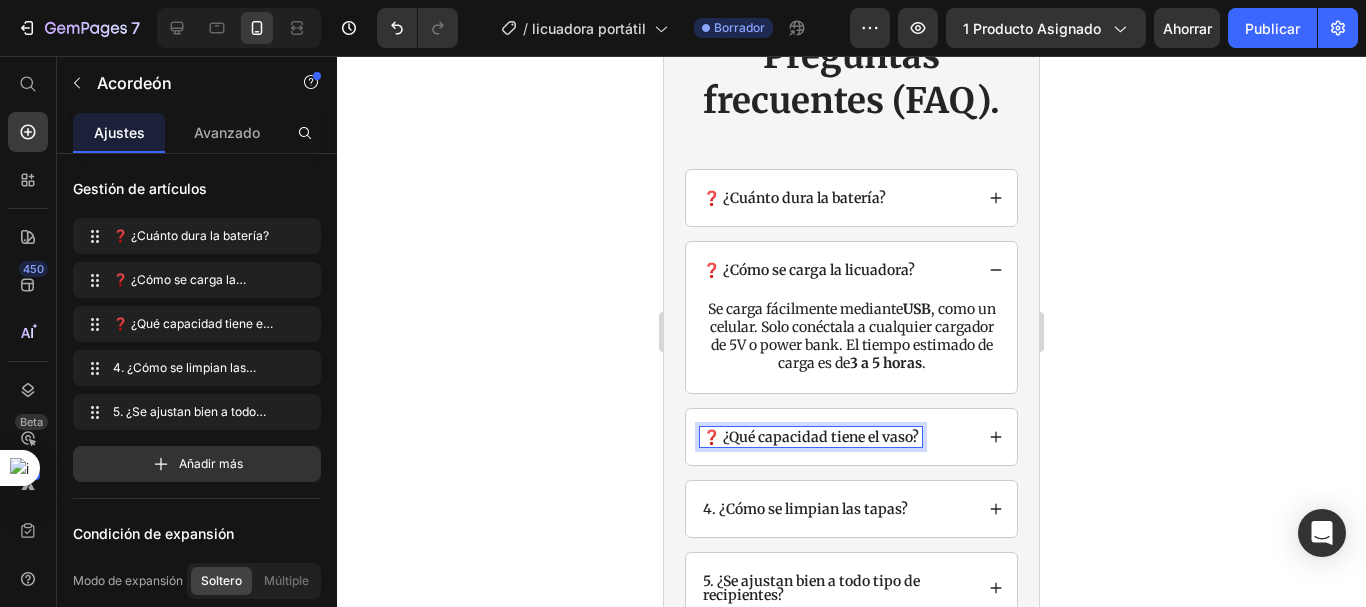 click 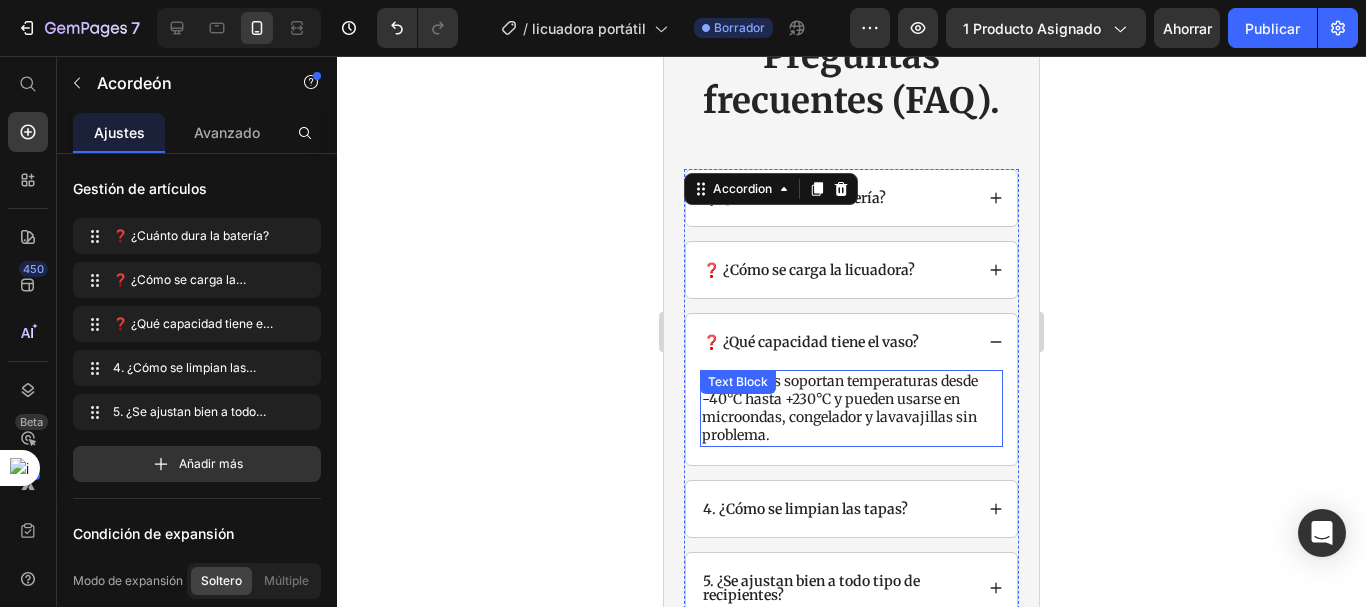 click on "Sí, las tapas soportan temperaturas desde -40°C hasta +230°C y pueden usarse en microondas, congelador y lavavajillas sin problema." at bounding box center [851, 408] 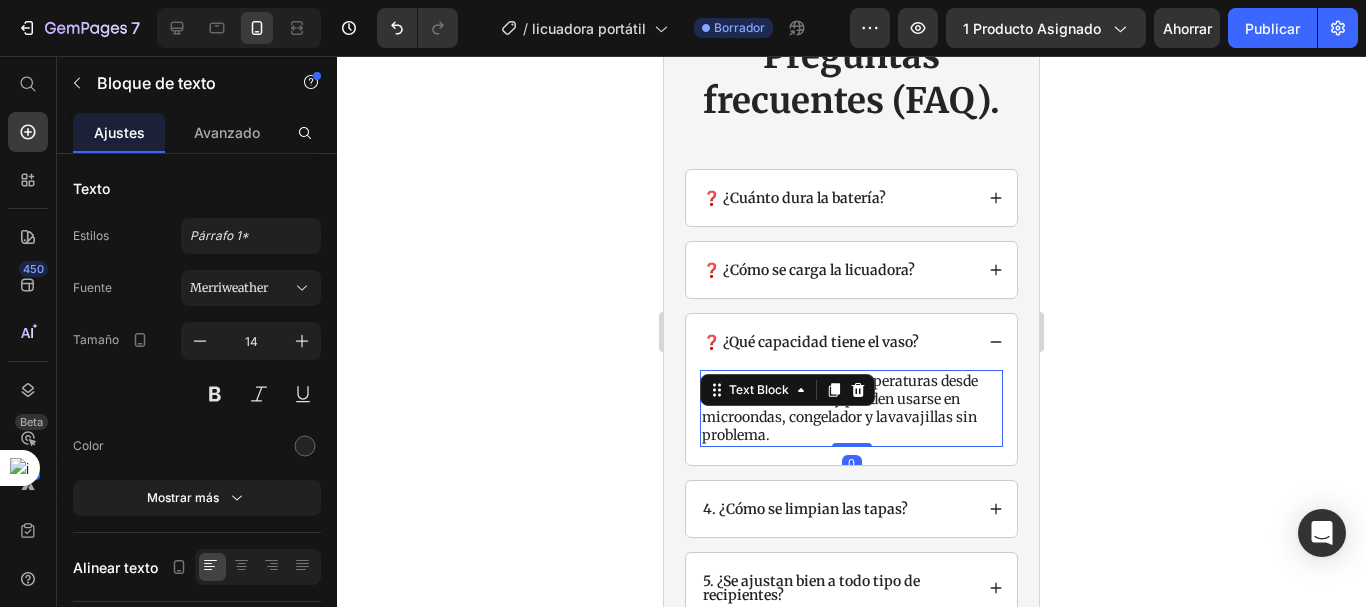 click on "Sí, las tapas soportan temperaturas desde -40°C hasta +230°C y pueden usarse en microondas, congelador y lavavajillas sin problema." at bounding box center (851, 408) 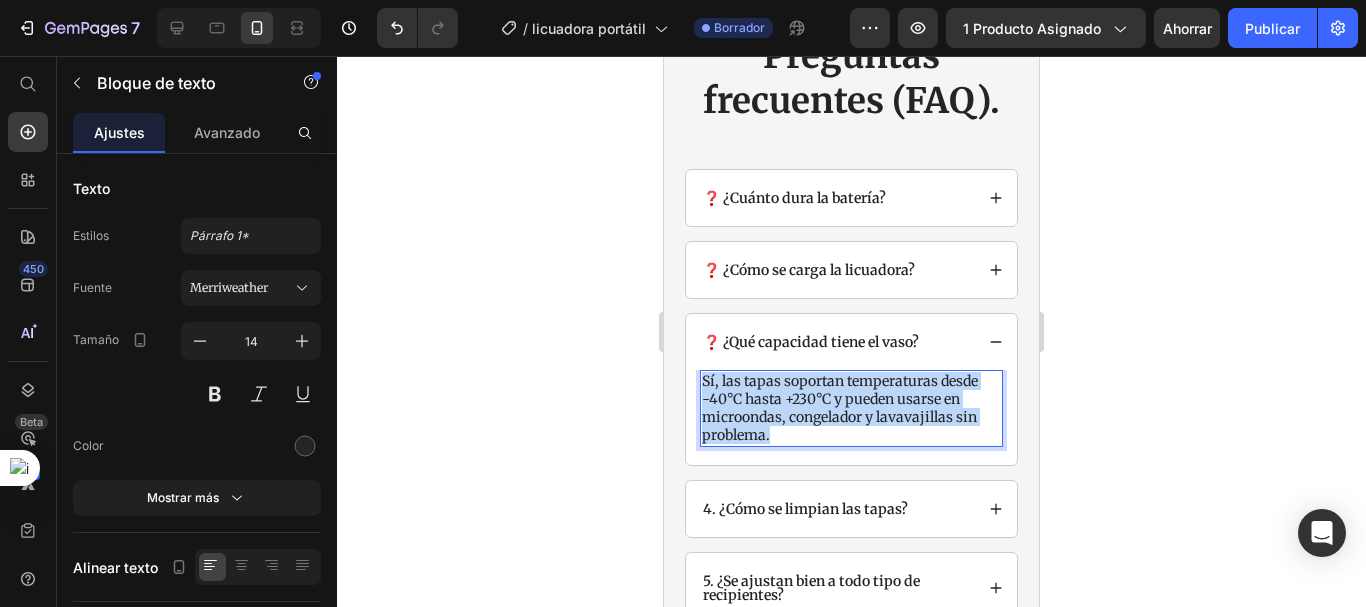 drag, startPoint x: 777, startPoint y: 391, endPoint x: 703, endPoint y: 340, distance: 89.87213 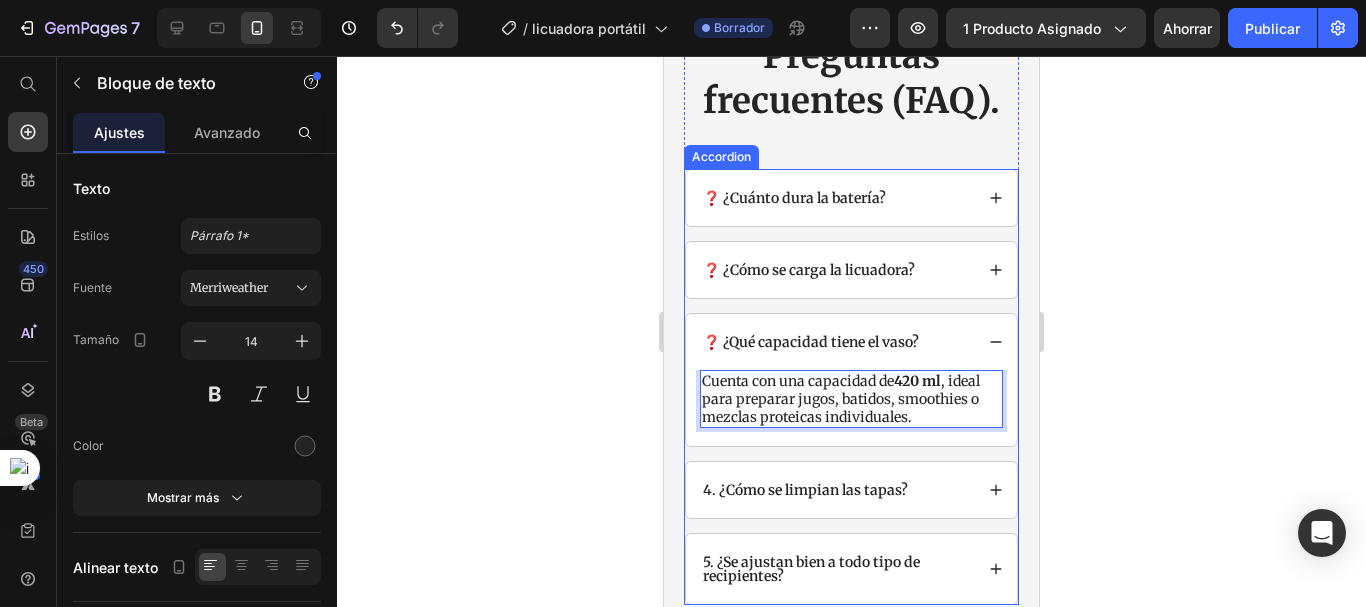 click on "4. ¿Cómo se limpian las tapas?" at bounding box center (805, 490) 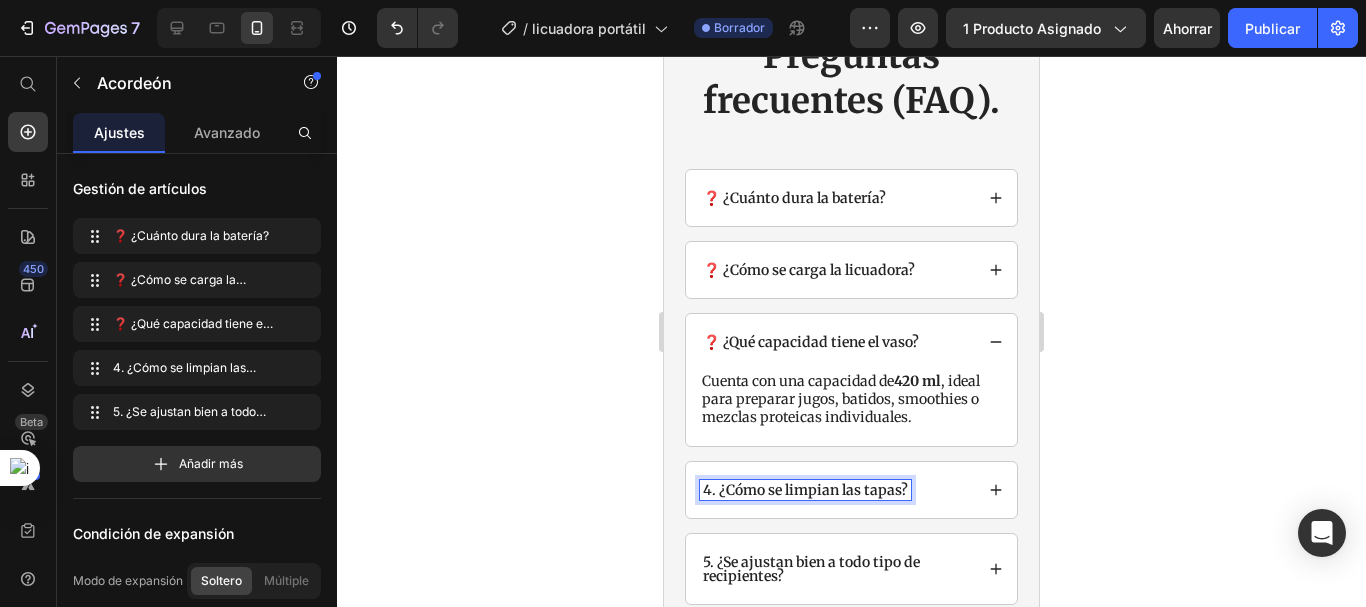 click on "4. ¿Cómo se limpian las tapas?" at bounding box center [805, 490] 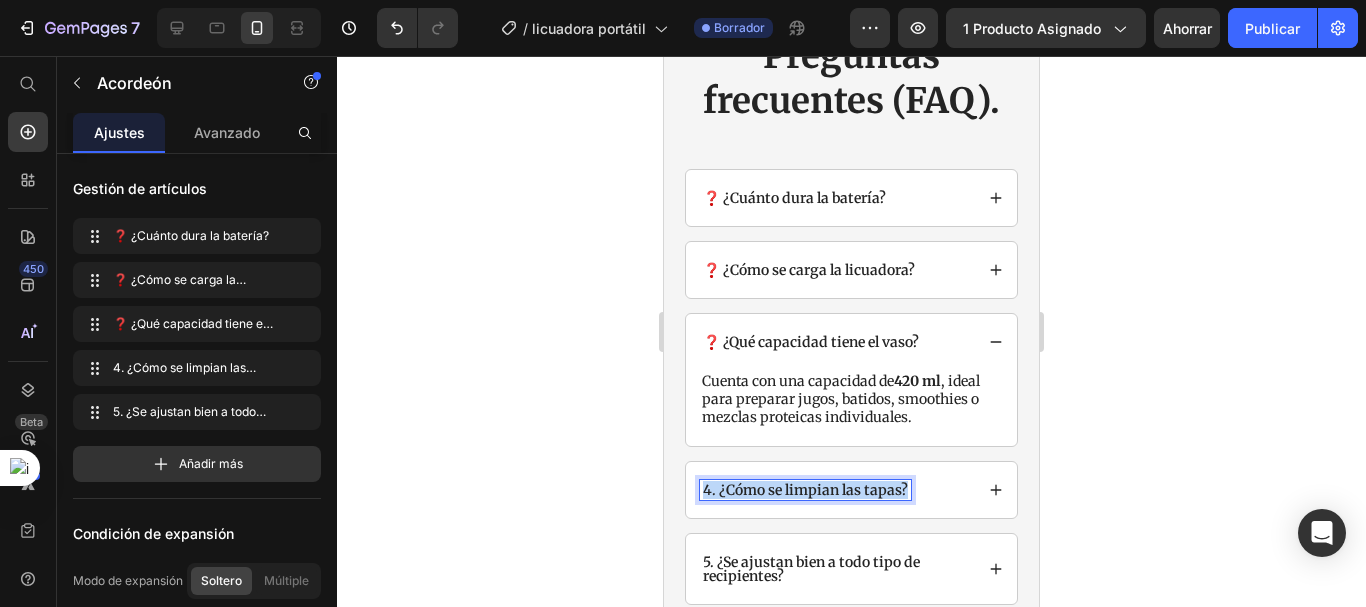 drag, startPoint x: 907, startPoint y: 445, endPoint x: 690, endPoint y: 451, distance: 217.08293 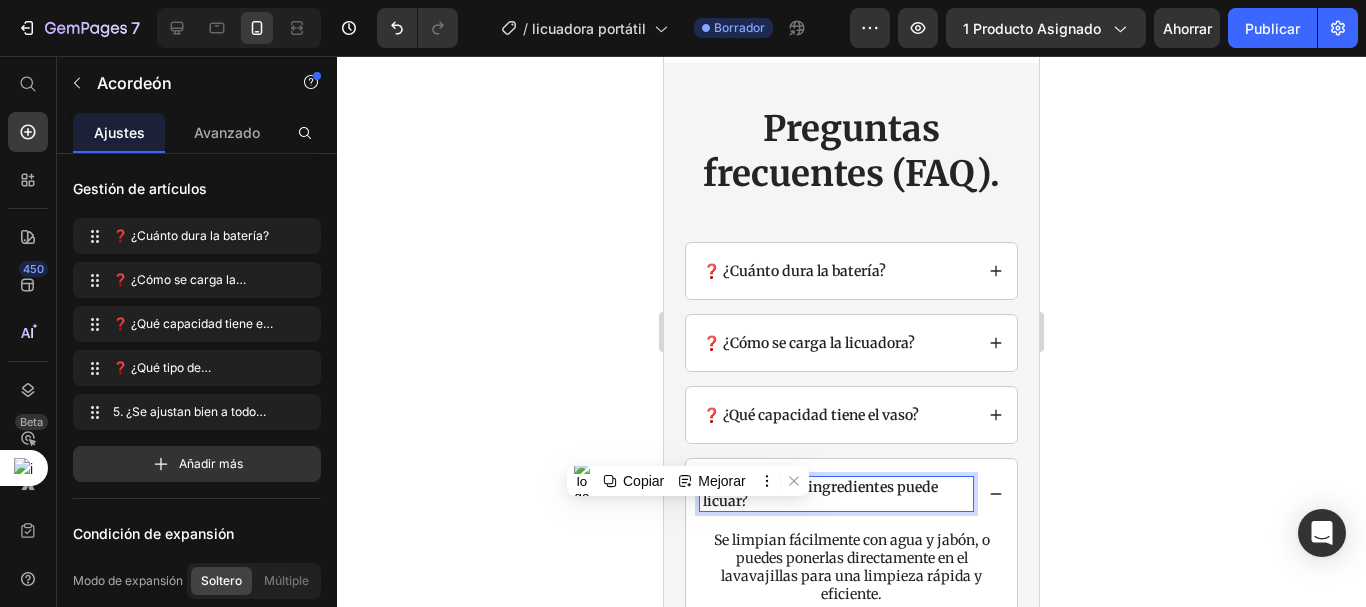 scroll, scrollTop: 4388, scrollLeft: 0, axis: vertical 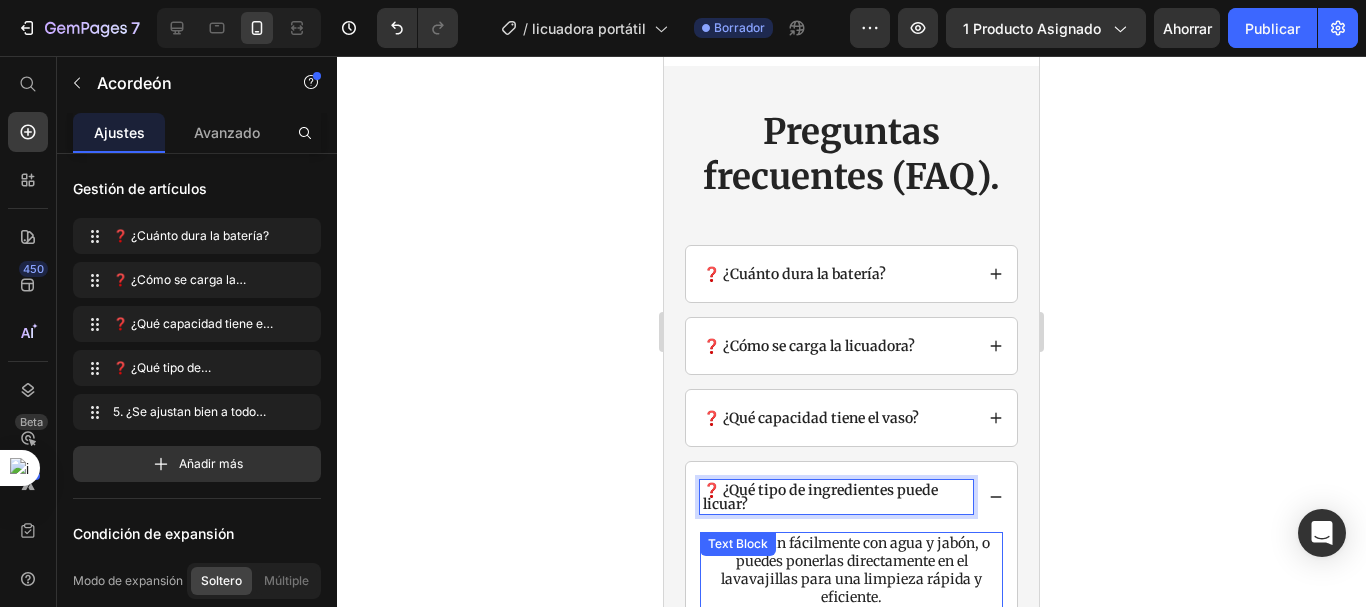 click on "Se limpian fácilmente con agua y jabón, o puedes ponerlas directamente en el lavavajillas para una limpieza rápida y eficiente." at bounding box center (851, 570) 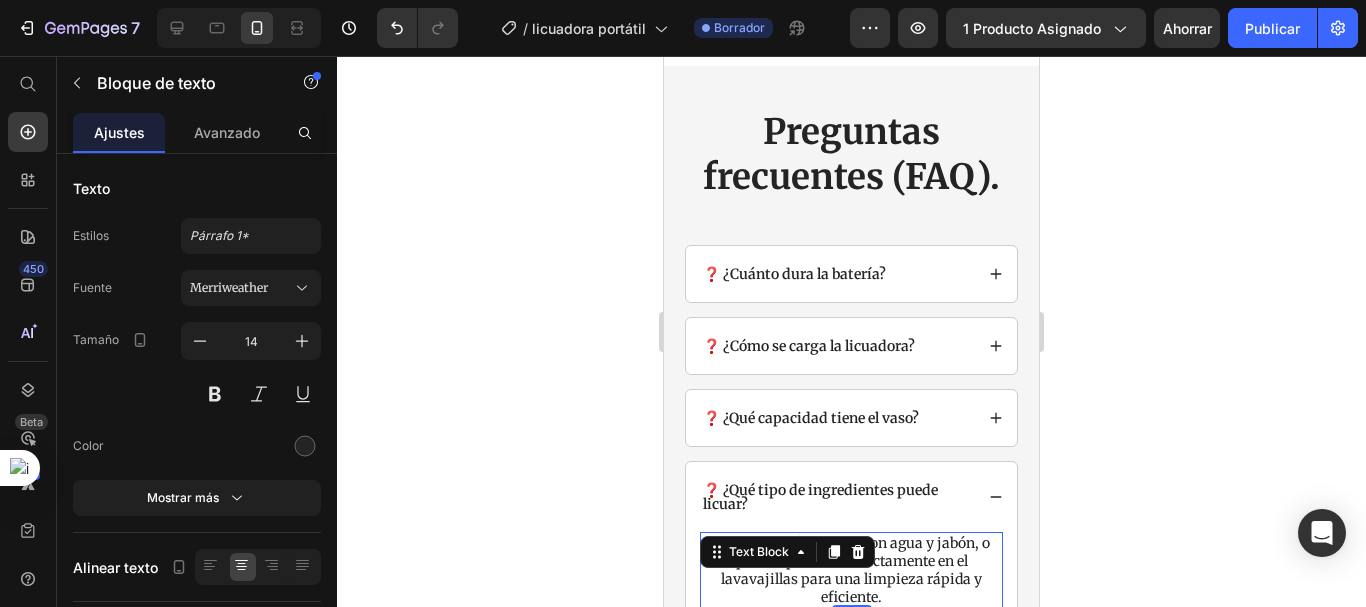 click on "Se limpian fácilmente con agua y jabón, o puedes ponerlas directamente en el lavavajillas para una limpieza rápida y eficiente." at bounding box center (851, 570) 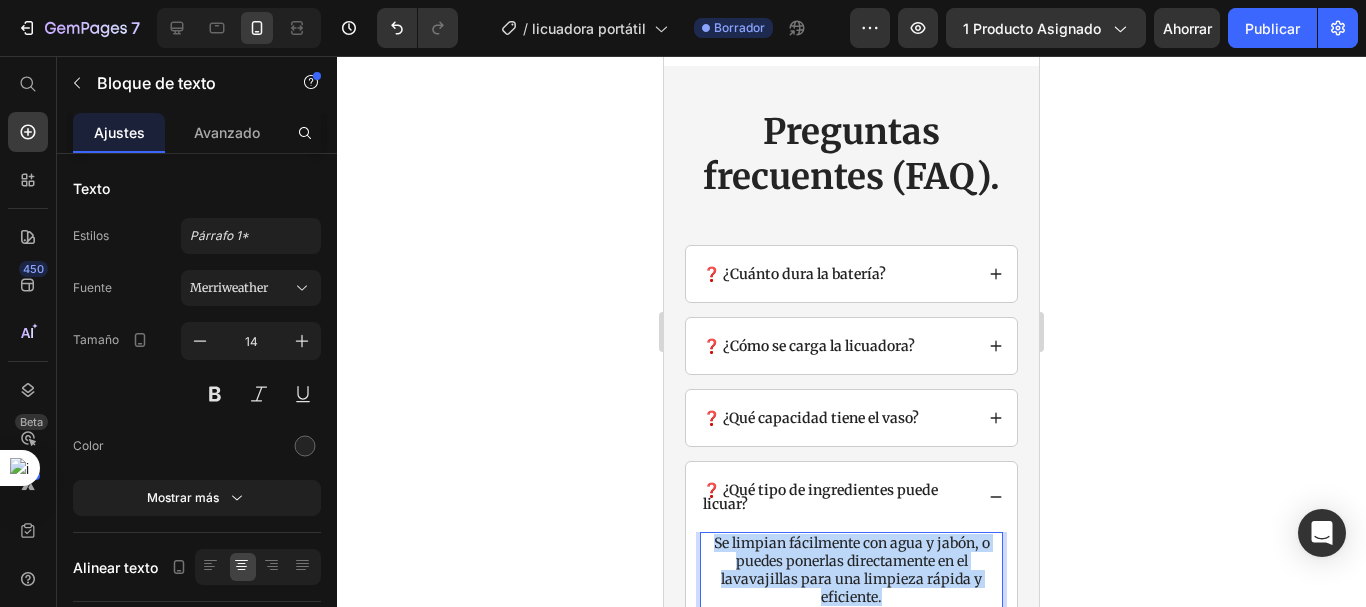 drag, startPoint x: 889, startPoint y: 549, endPoint x: 707, endPoint y: 489, distance: 191.63507 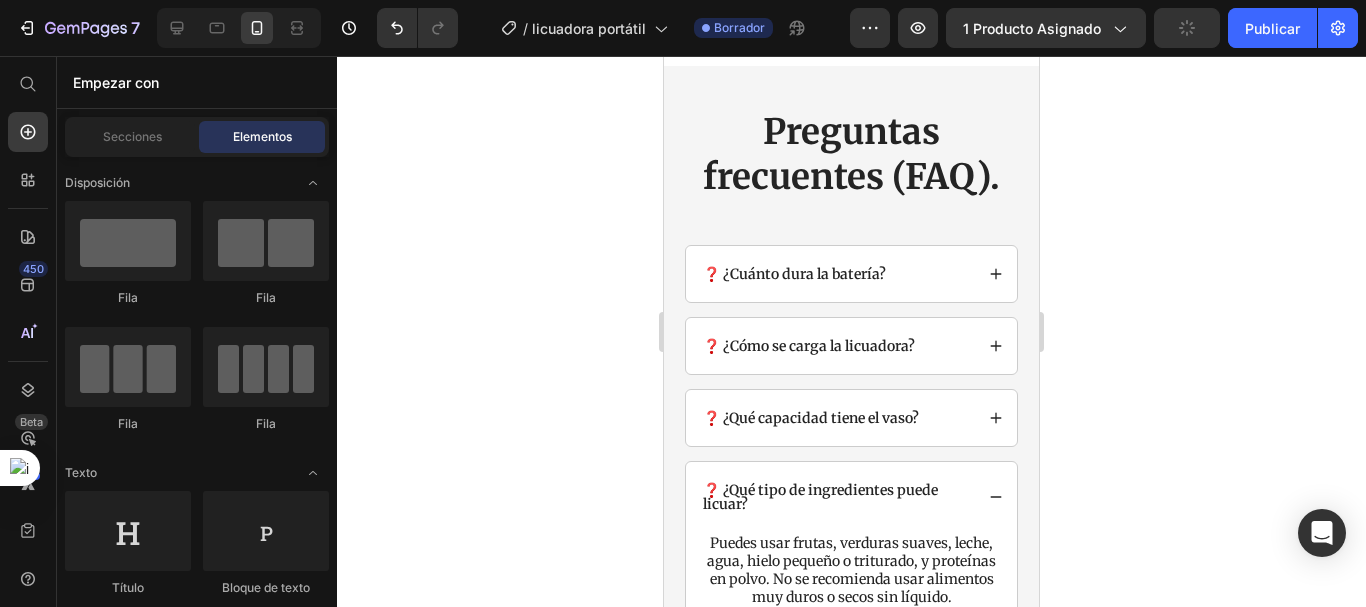 scroll, scrollTop: 4611, scrollLeft: 0, axis: vertical 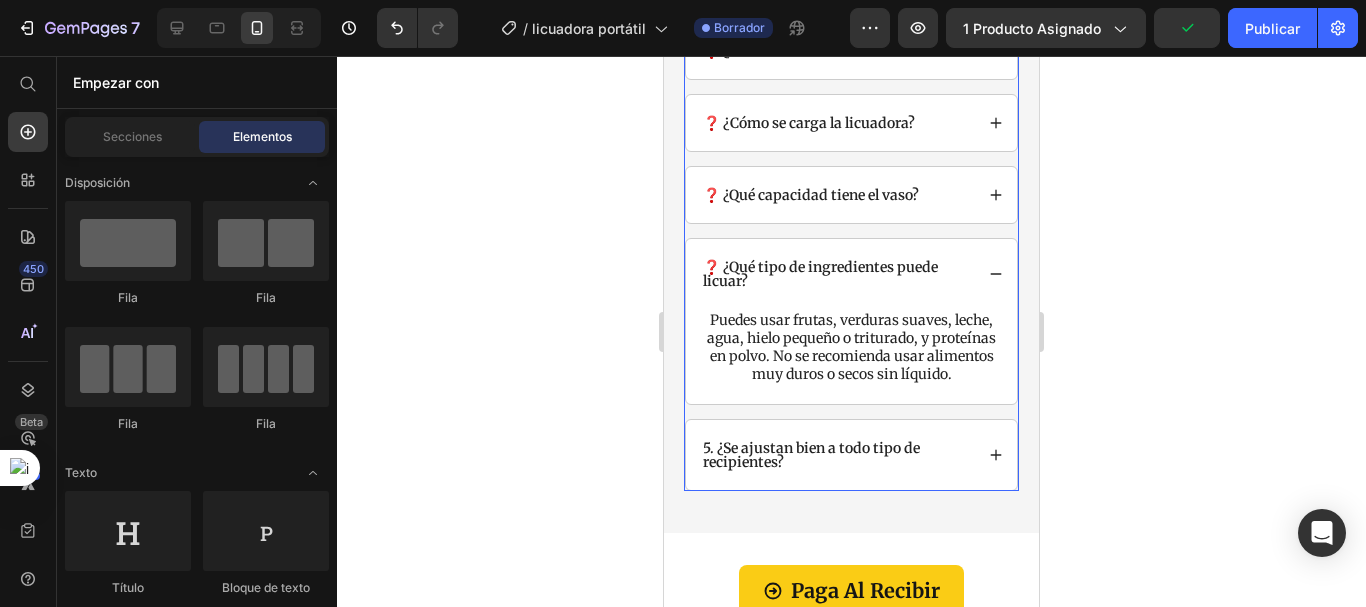 click on "5. ¿Se ajustan bien a todo tipo de recipientes?" at bounding box center (836, 455) 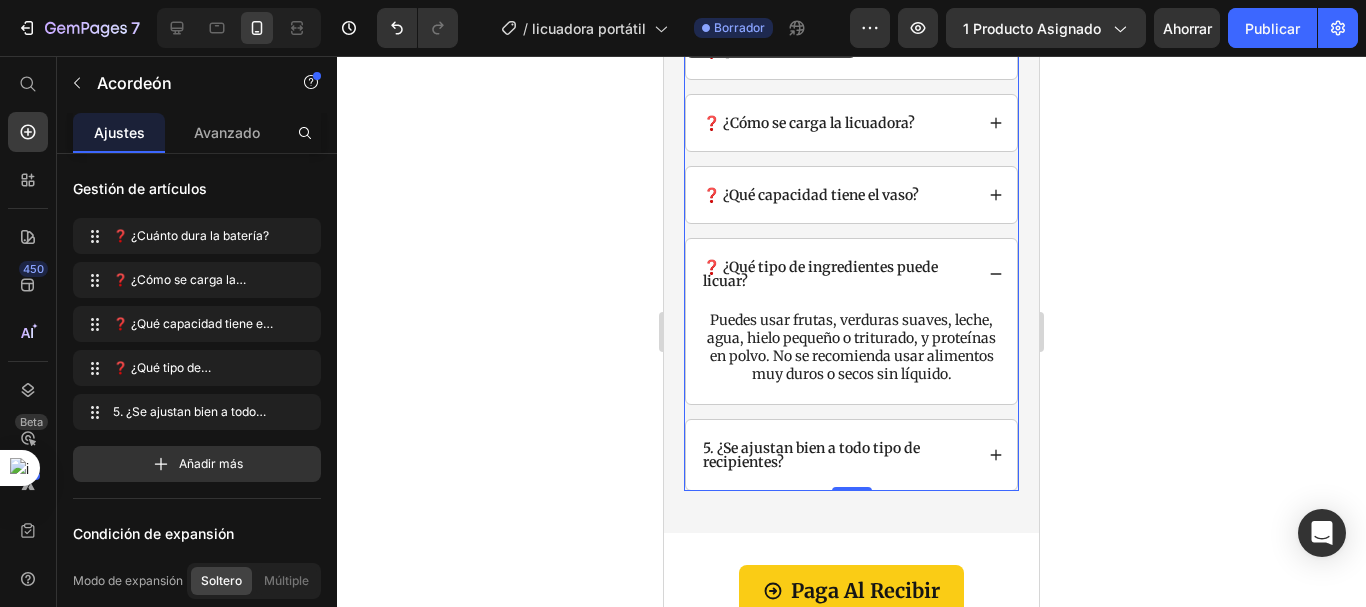 click 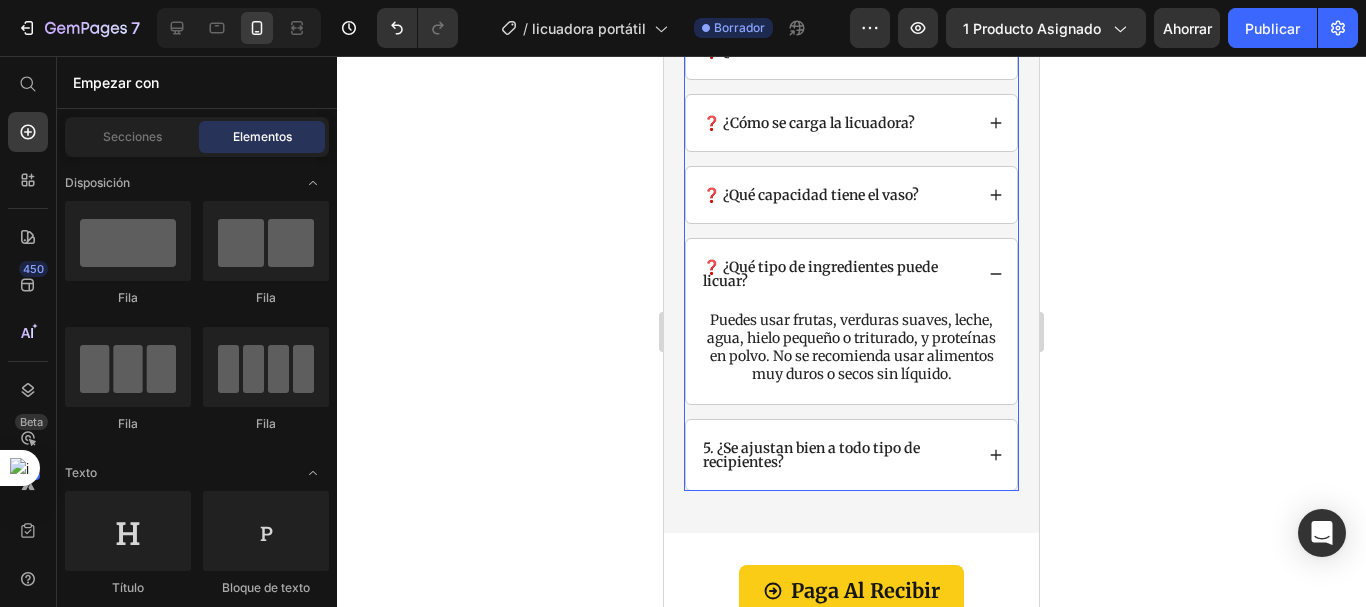 click on "5. ¿Se ajustan bien a todo tipo de recipientes?" at bounding box center (836, 455) 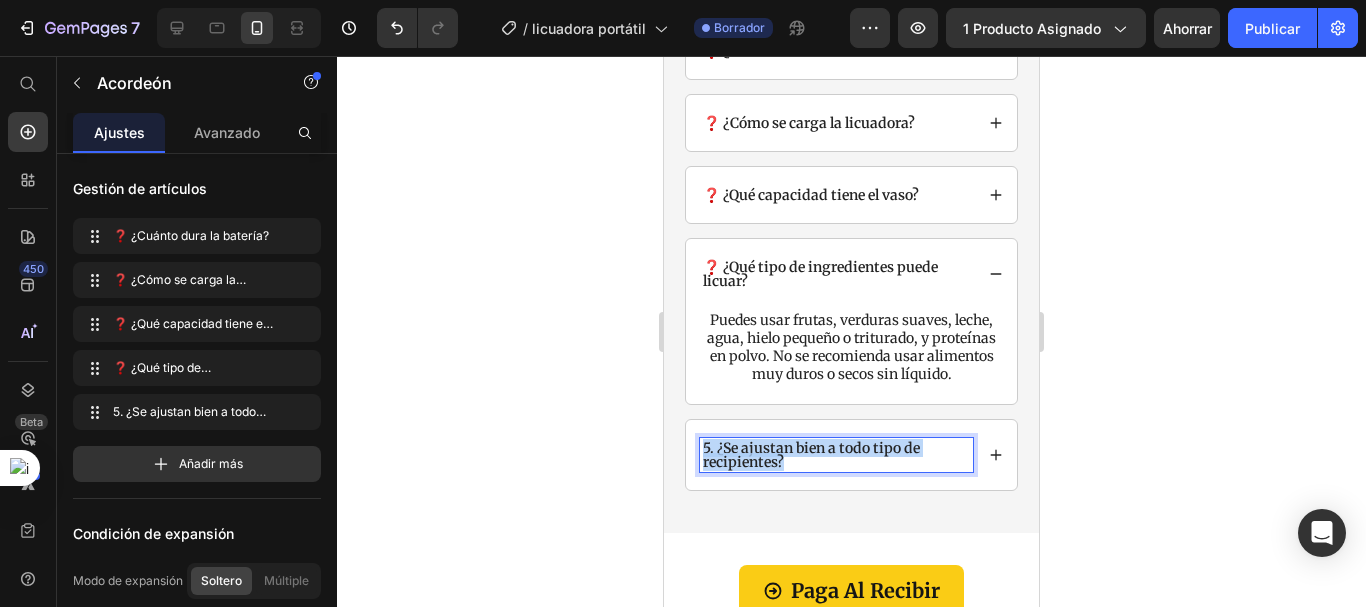 drag, startPoint x: 804, startPoint y: 415, endPoint x: 701, endPoint y: 395, distance: 104.92378 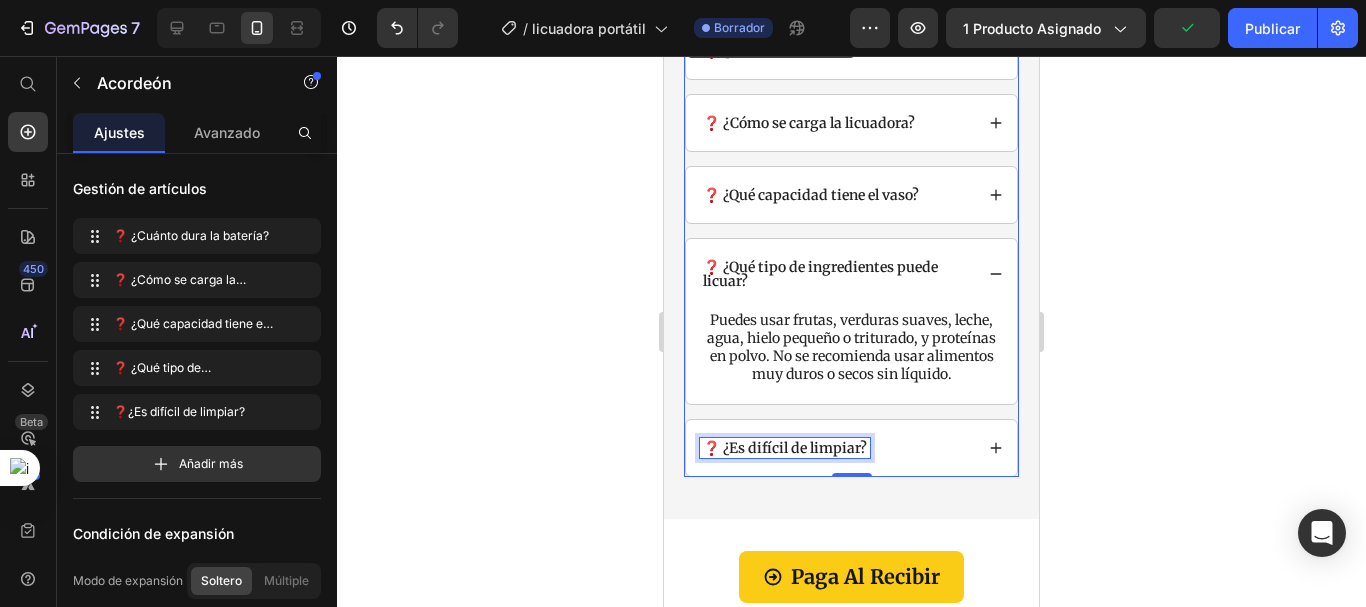 click 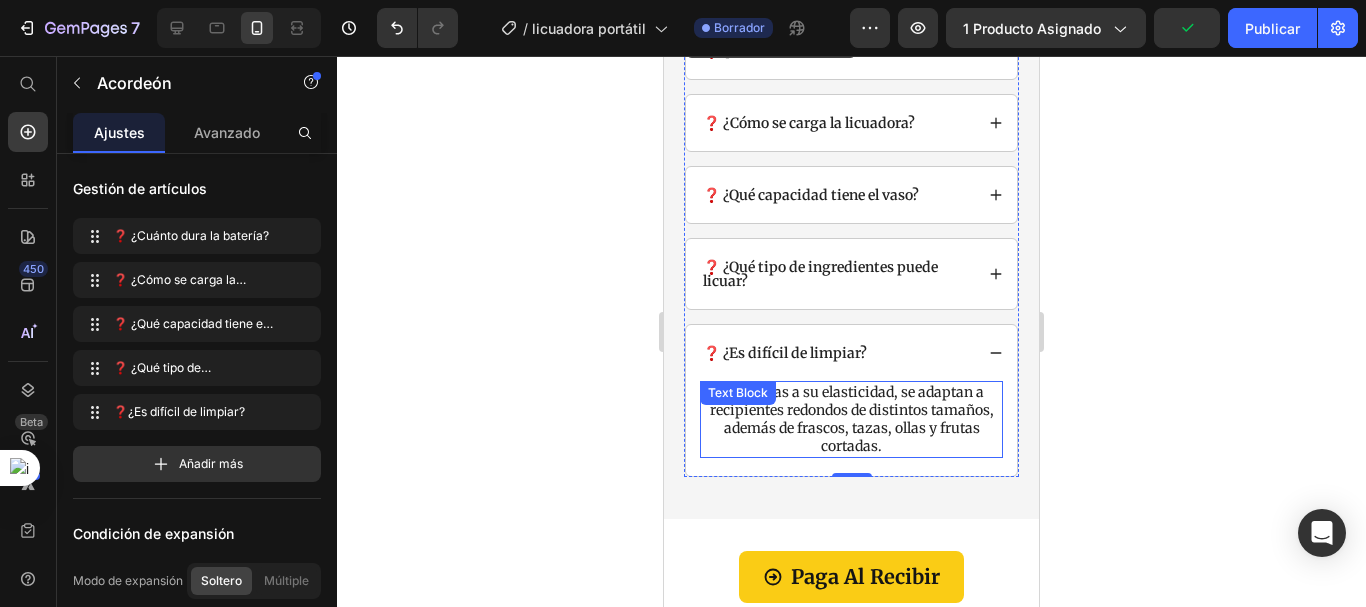 click on "Sí, gracias a su elasticidad, se adaptan a recipientes redondos de distintos tamaños, además de frascos, tazas, ollas y frutas cortadas." at bounding box center [851, 419] 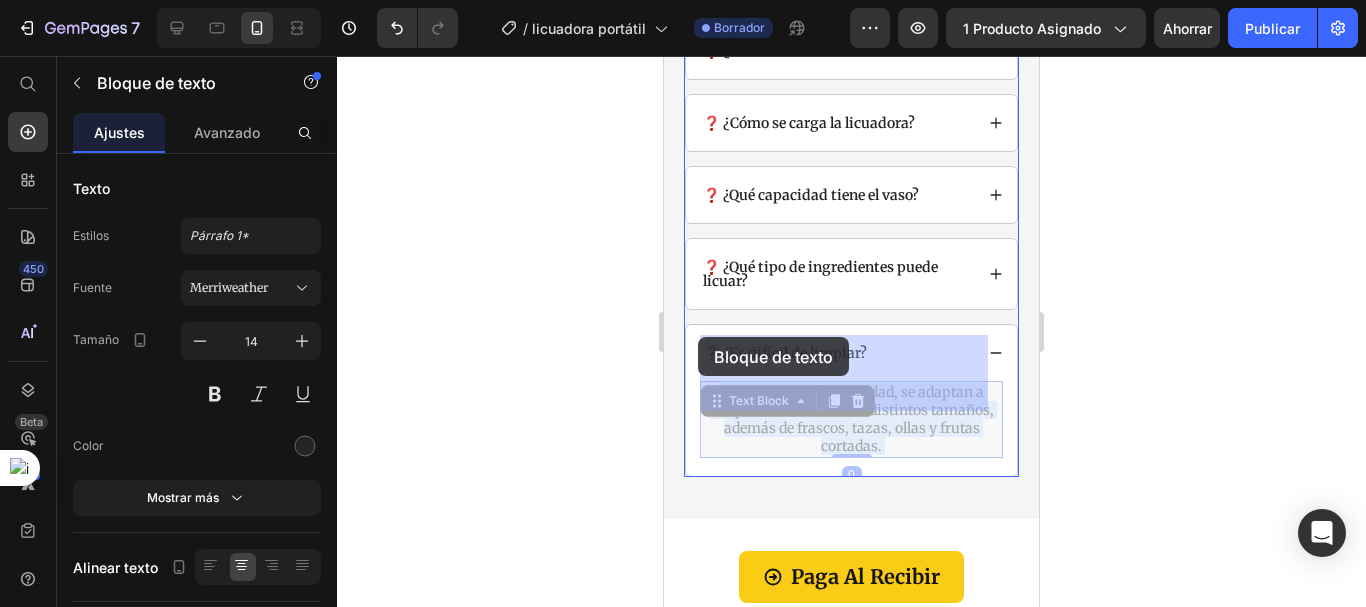 drag, startPoint x: 900, startPoint y: 397, endPoint x: 698, endPoint y: 337, distance: 210.72256 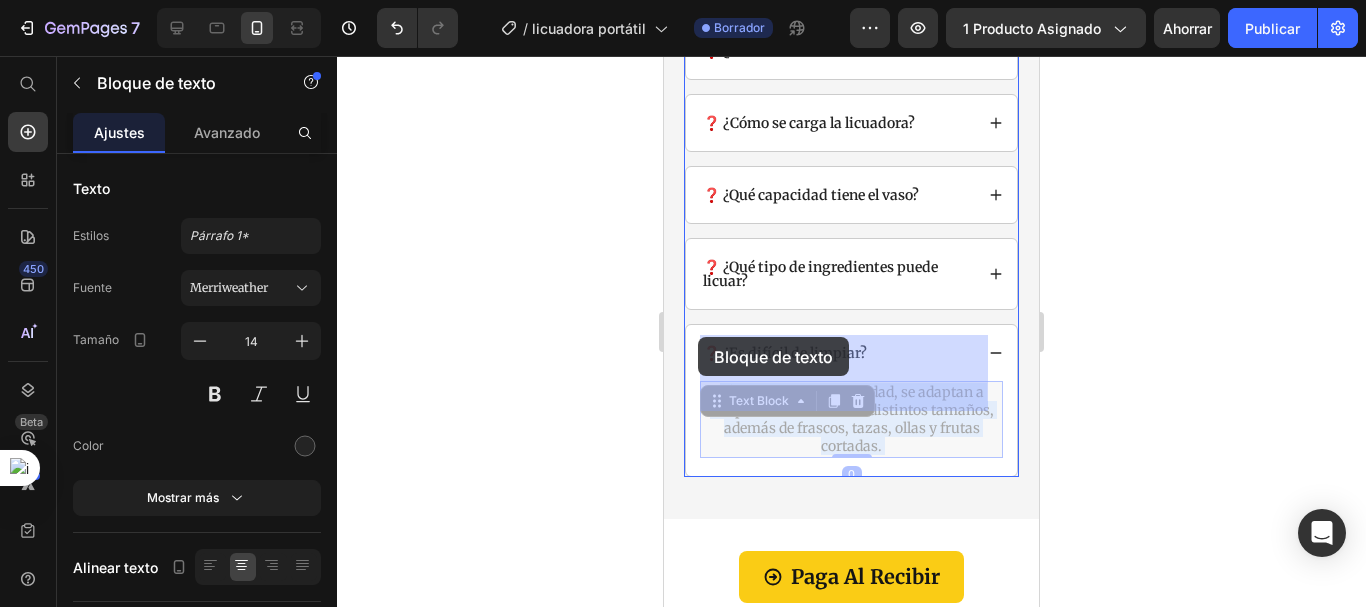 click on "iPhone 13 Mini  ( 375 px) iPhone 13 Mini iPhone 13 Pro iPhone 11 Pro Max iPhone 15 Pro Max Pixel 7 Galaxy S8+ Galaxy S20 Ultra iPad Mini iPad Air iPad Pro Header Image $19,990 Product Price $39,980 Product Price Row Gem Road Bike Text Block Buy Now Button Product Row Sticky ⚡ Portabilidad y potencia en tu mano Heading Con  Universal PowerBatido™  puedes preparar batidos frescos y nutritivos donde estés. Su batería recargable y cuchillas de acero inoxidable te permiten licuar frutas y verduras en segundos, sin cables ni complicaciones. Text Block Shop Now Button Row Image
Paga Al Recibir Button                Title Line 01 Text Block Row 🥤 Tu batido, en cualquier momento Heading ¿Sin tiempo para la cocina?  Universal PowerBatido™  es la solución perfecta. Compacta, recargable y fácil de limpiar, te permite mantener un estilo de vida saludable vayas donde vayas. Text Block Row Row Image
Paga Al Recibir Button                Title Line 02 Text Block Row Heading Row ." at bounding box center (851, -1450) 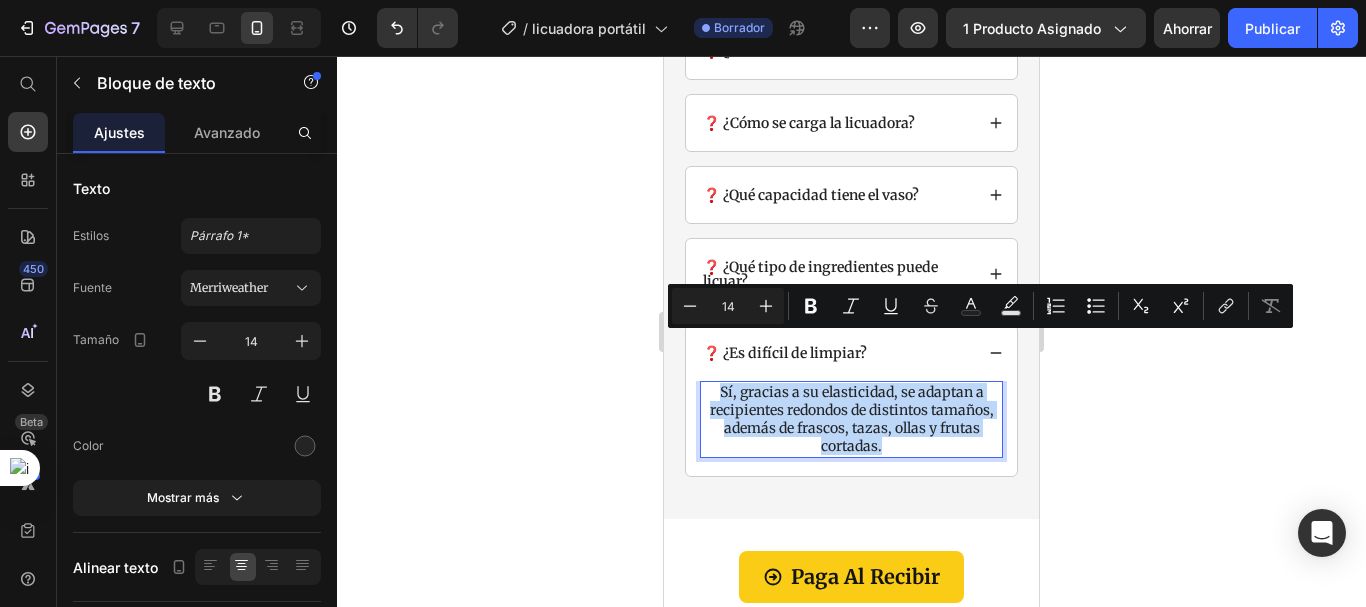 drag, startPoint x: 916, startPoint y: 398, endPoint x: 709, endPoint y: 341, distance: 214.70445 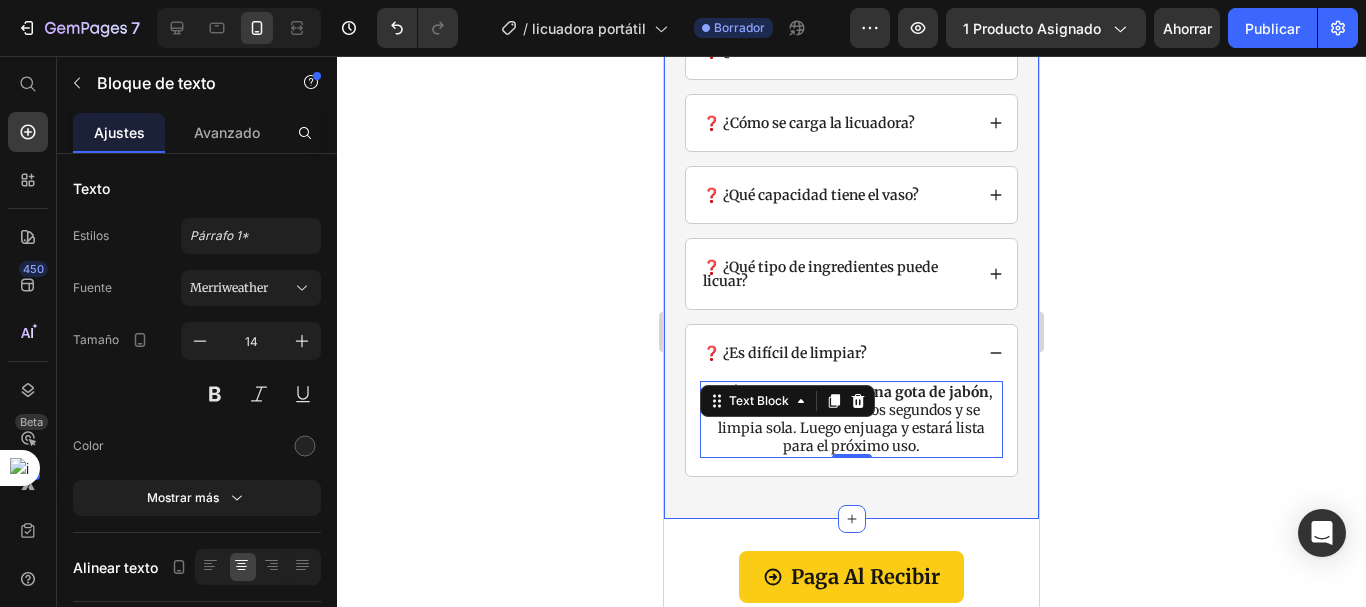 click 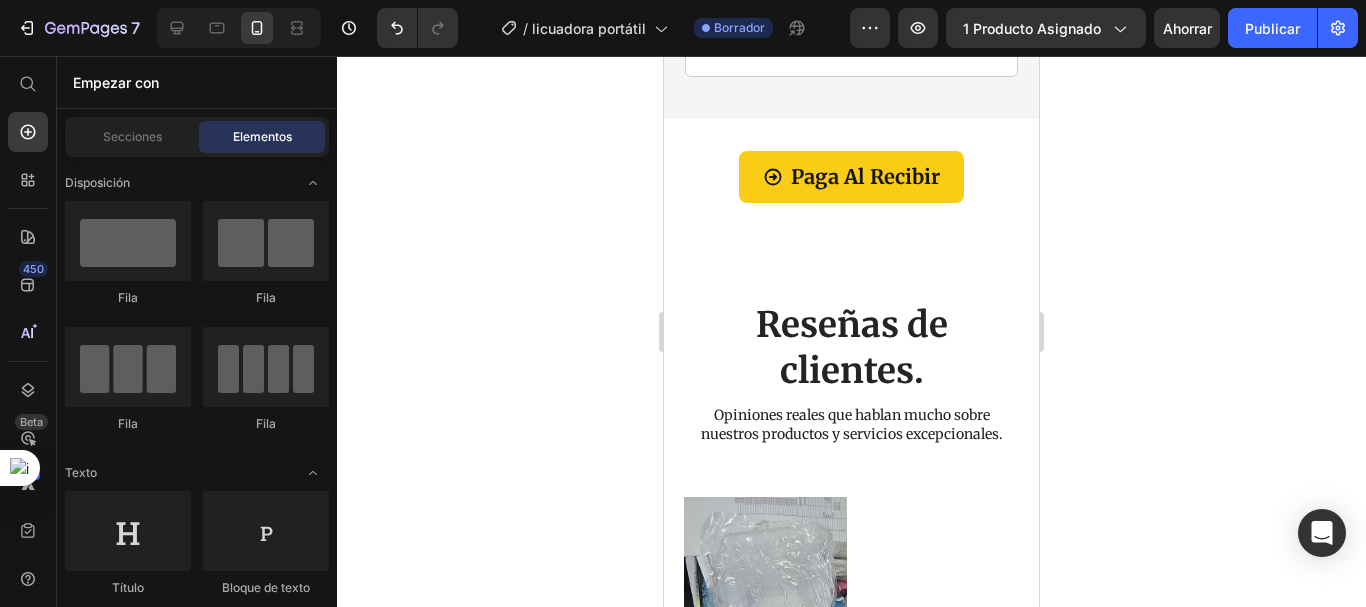 scroll, scrollTop: 5173, scrollLeft: 0, axis: vertical 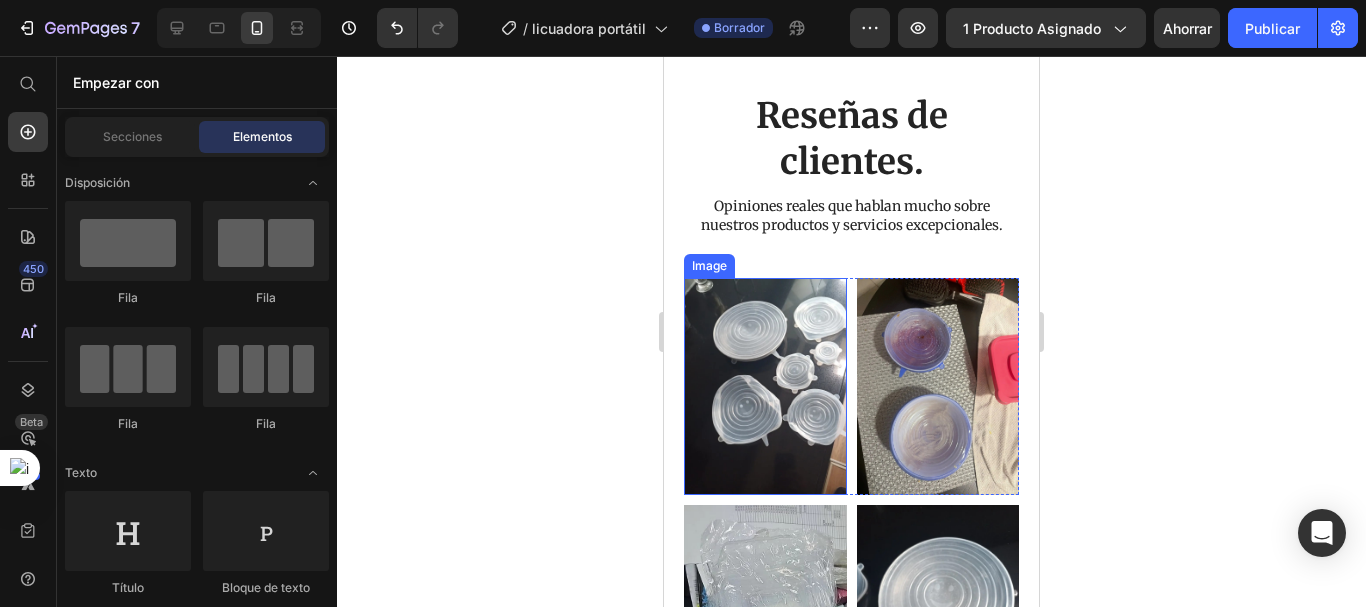 click at bounding box center [765, 386] 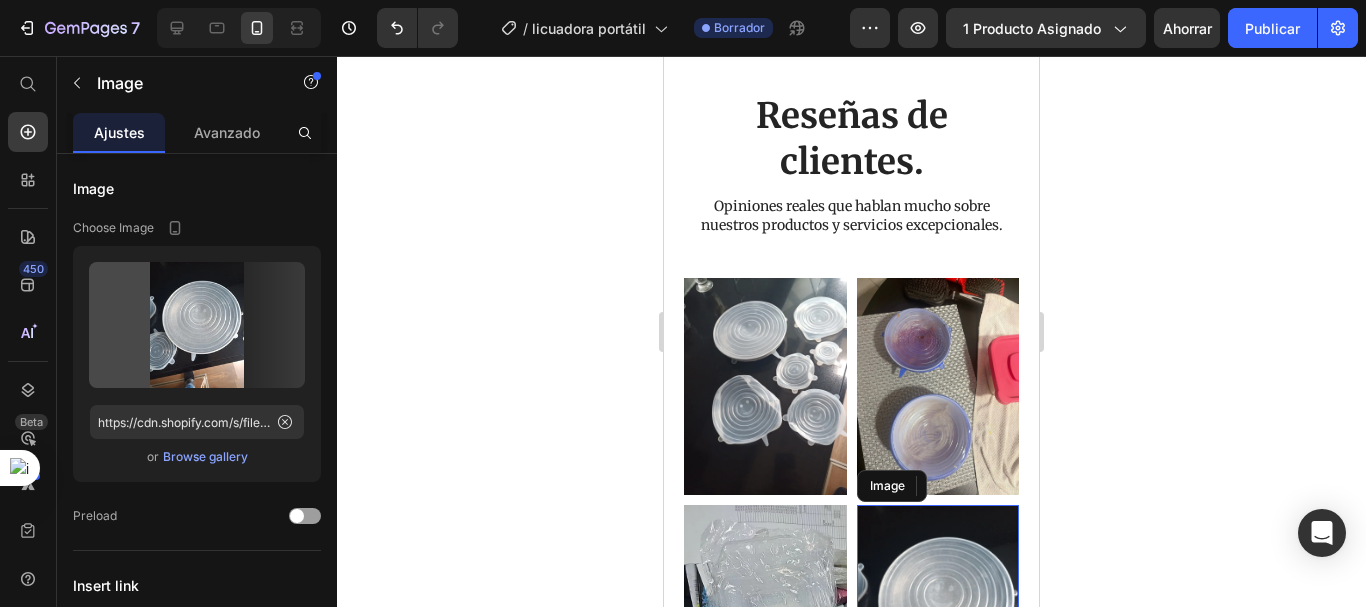click at bounding box center (938, 613) 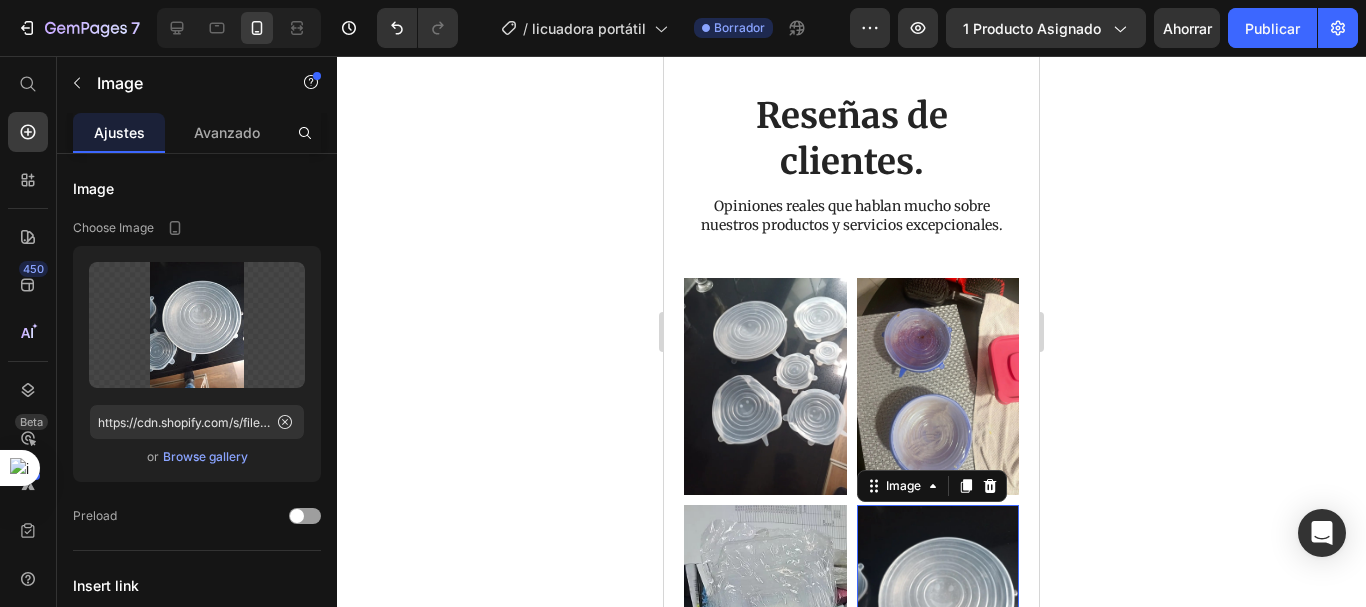 scroll, scrollTop: 5433, scrollLeft: 0, axis: vertical 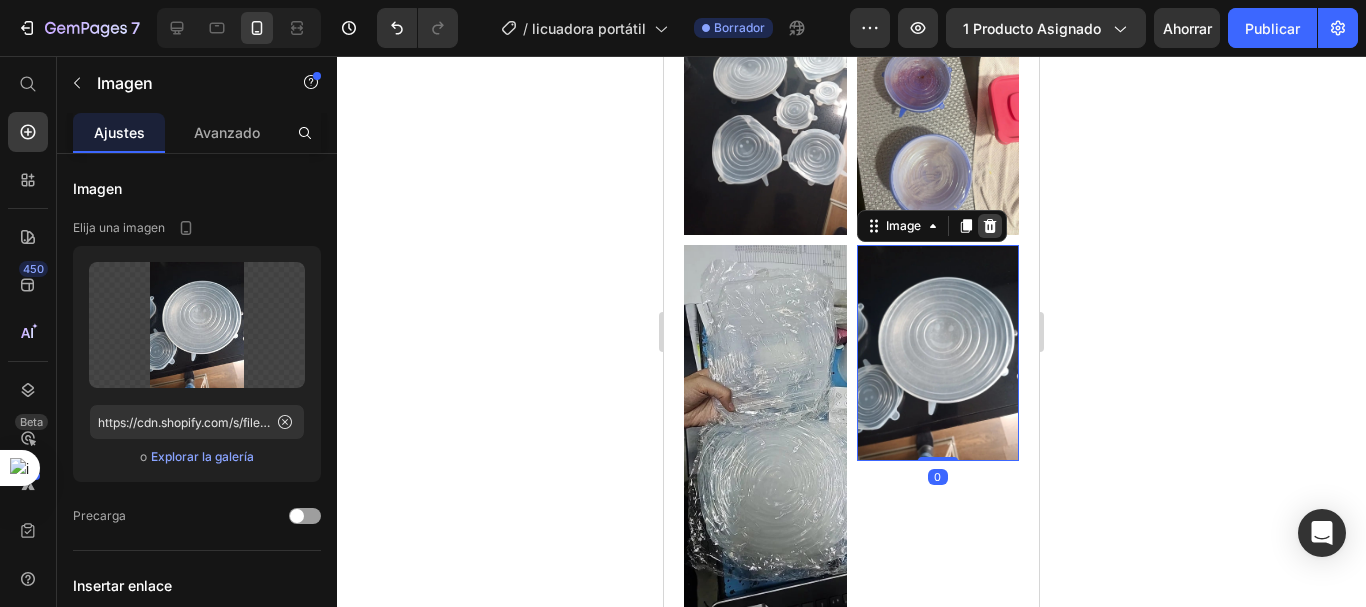 click 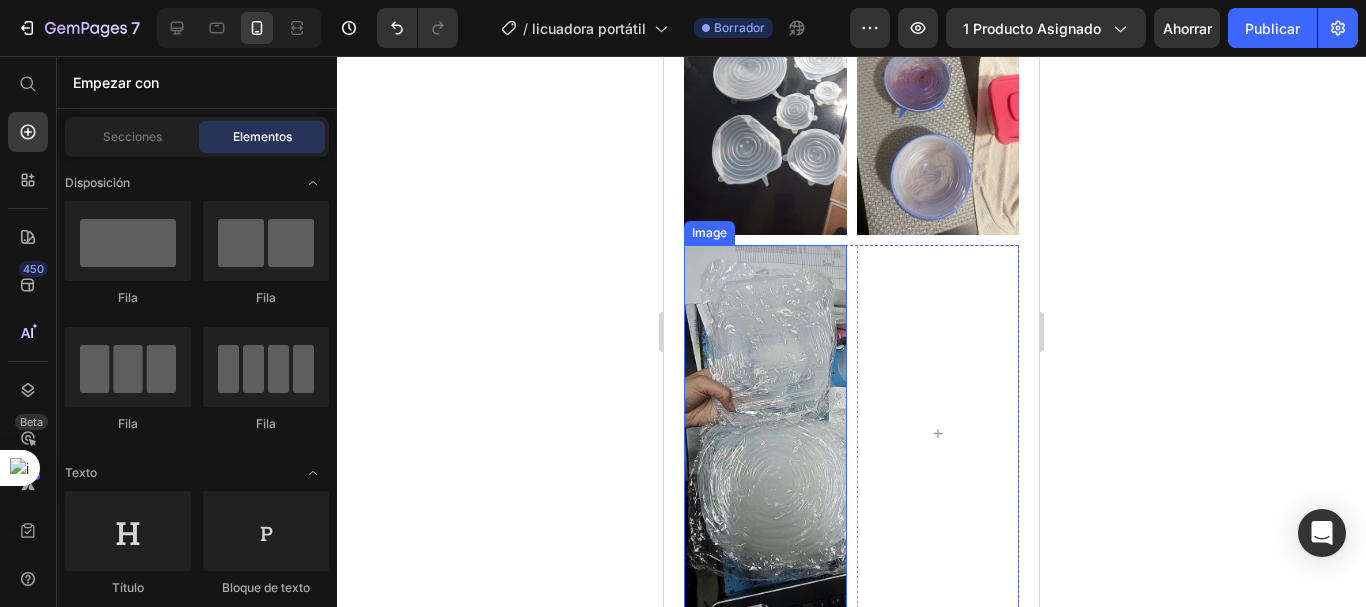 click at bounding box center [765, 434] 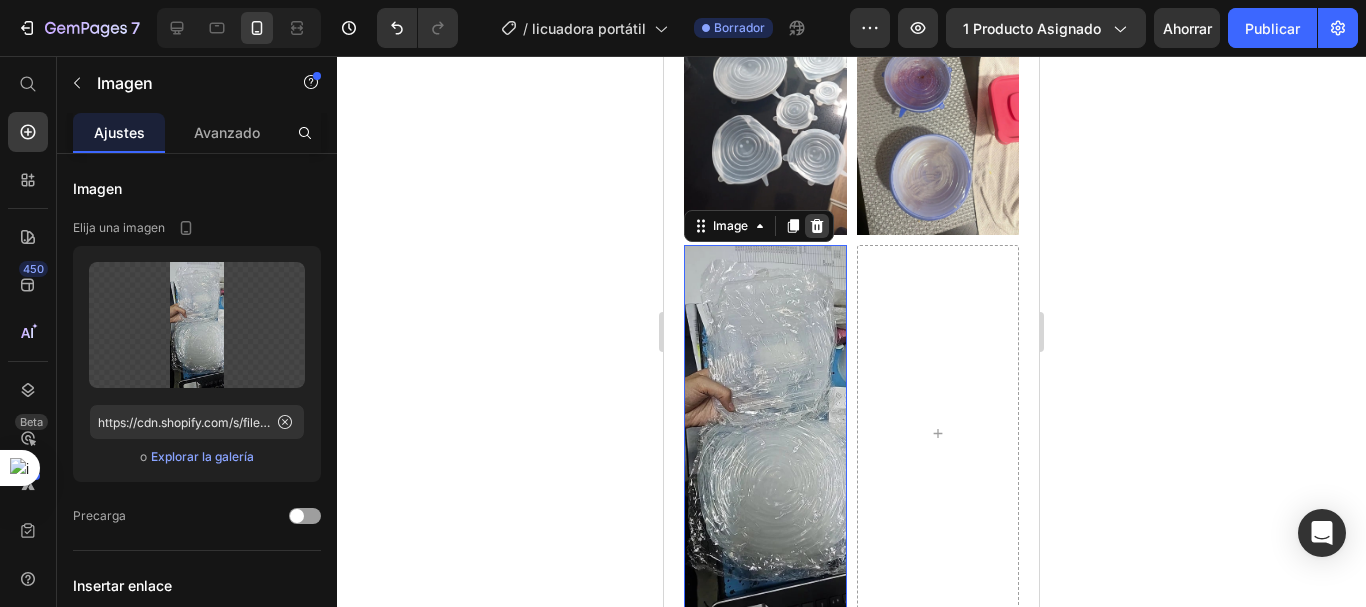 click 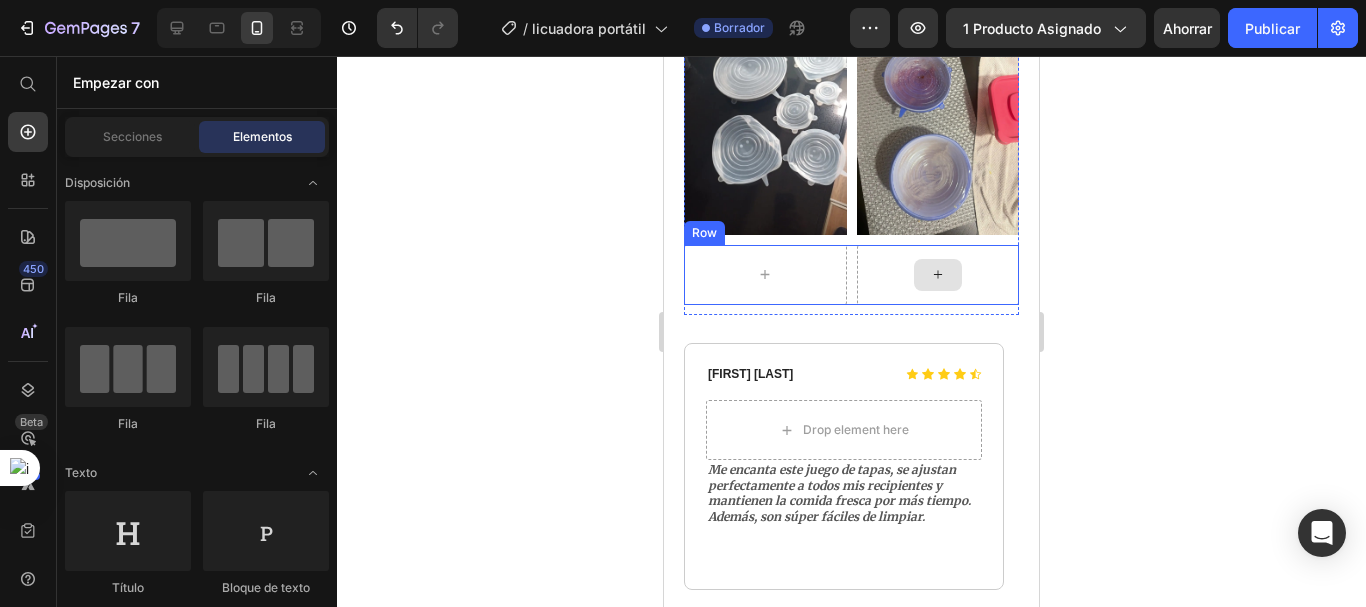 click at bounding box center (938, 275) 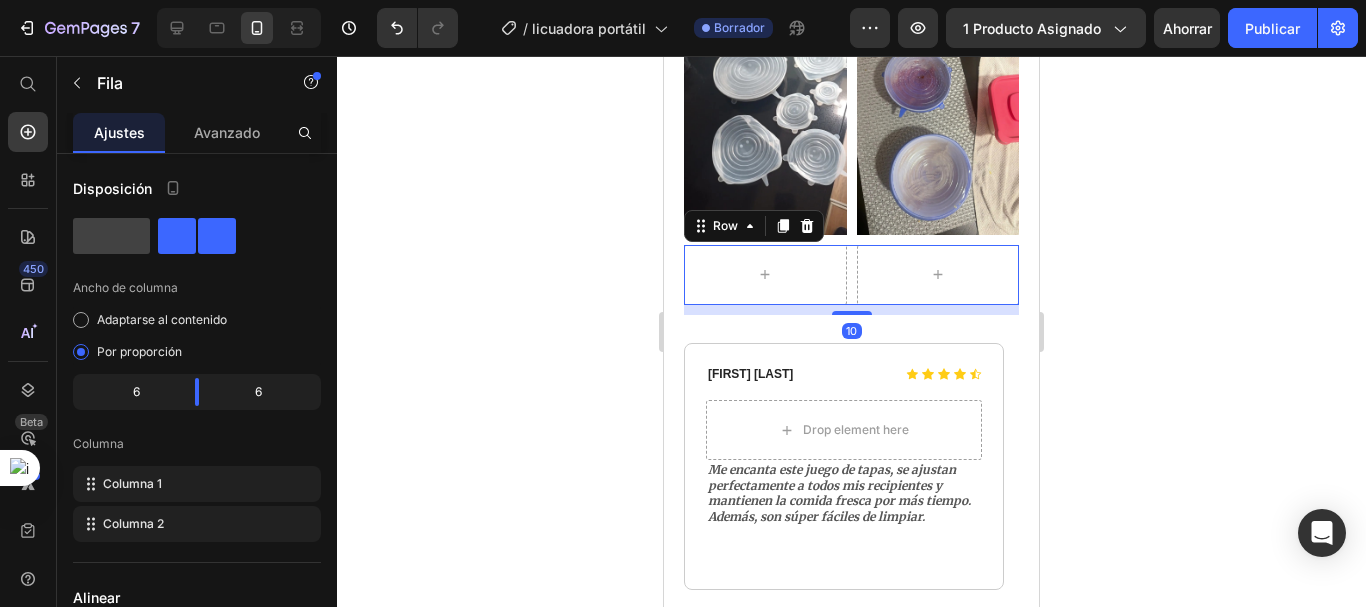 click at bounding box center [807, 226] 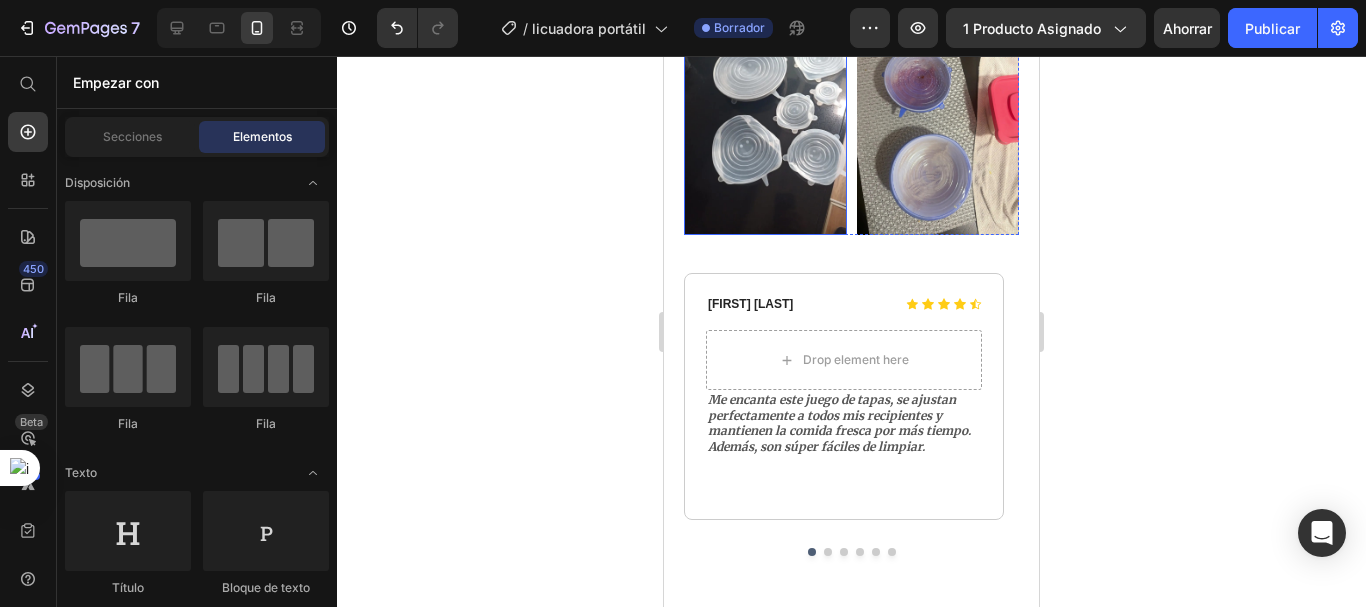 click at bounding box center [765, 126] 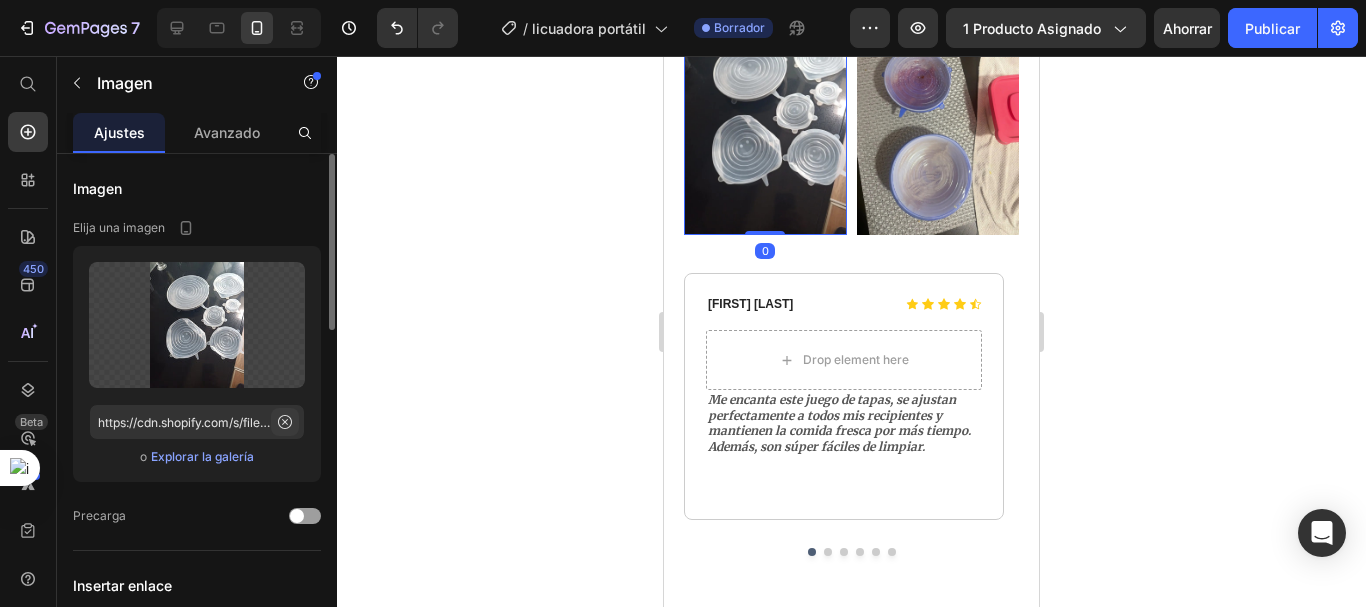 click 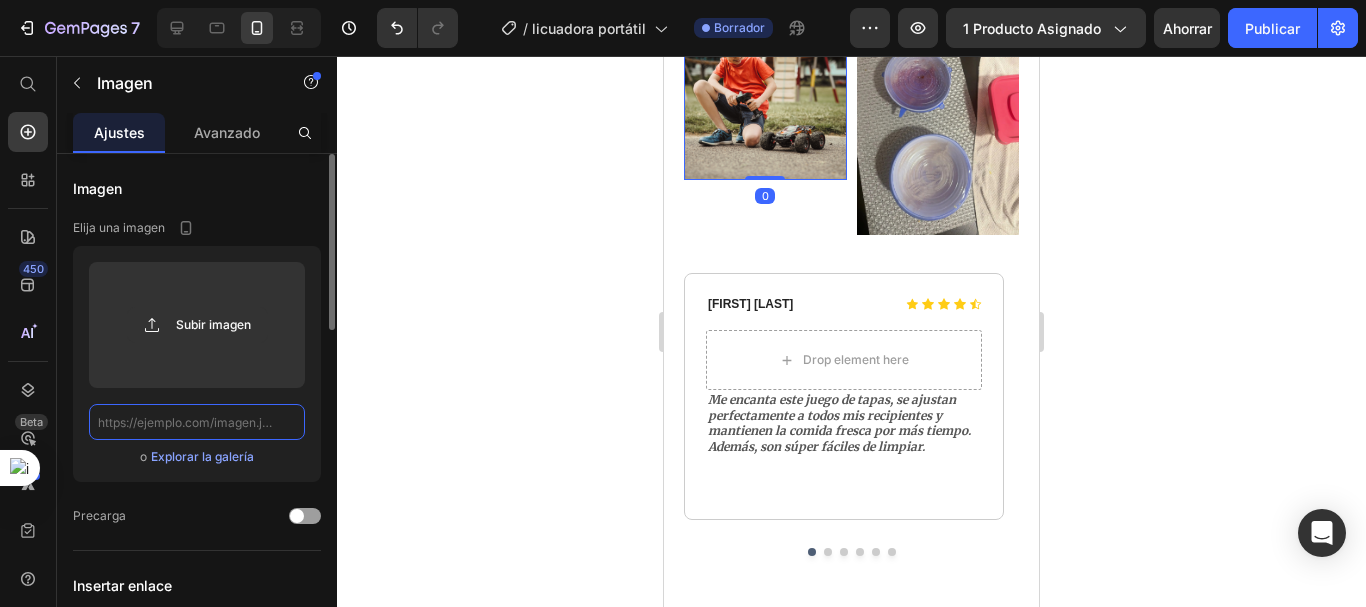 scroll, scrollTop: 0, scrollLeft: 0, axis: both 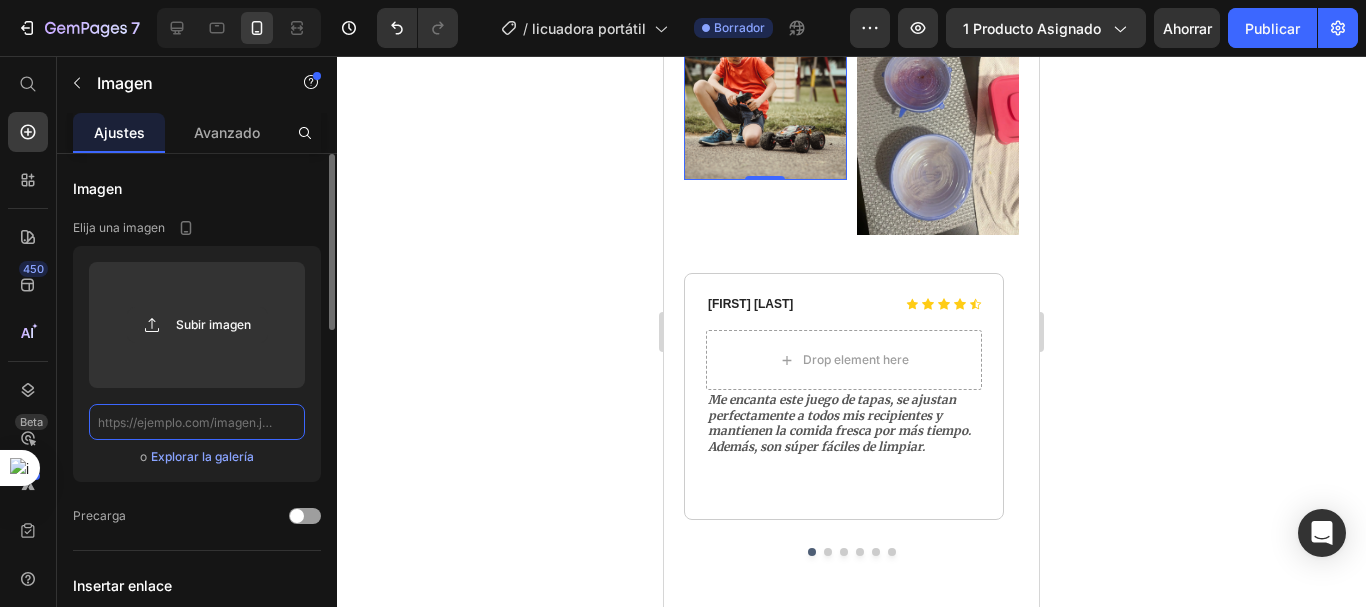 paste on "https://cdn.shopify.com/s/files/1/0692/7630/3510/files/imgi_288_61eJaK0cGfL.jpg?v=1752257576" 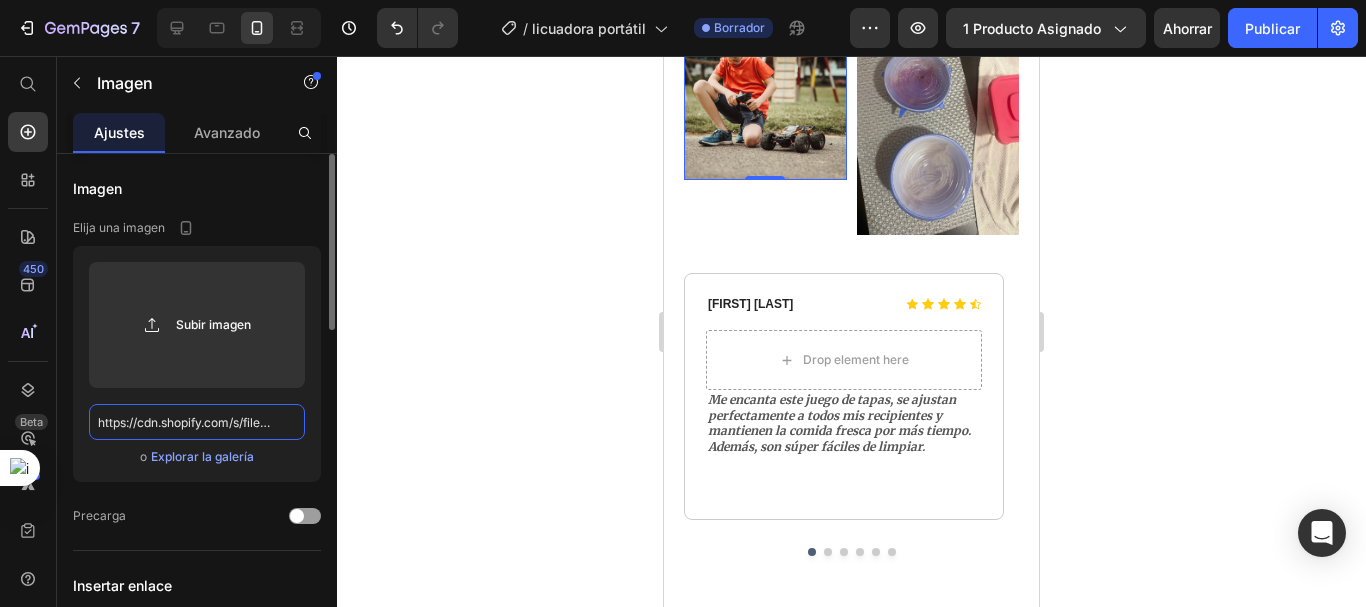 scroll, scrollTop: 0, scrollLeft: 381, axis: horizontal 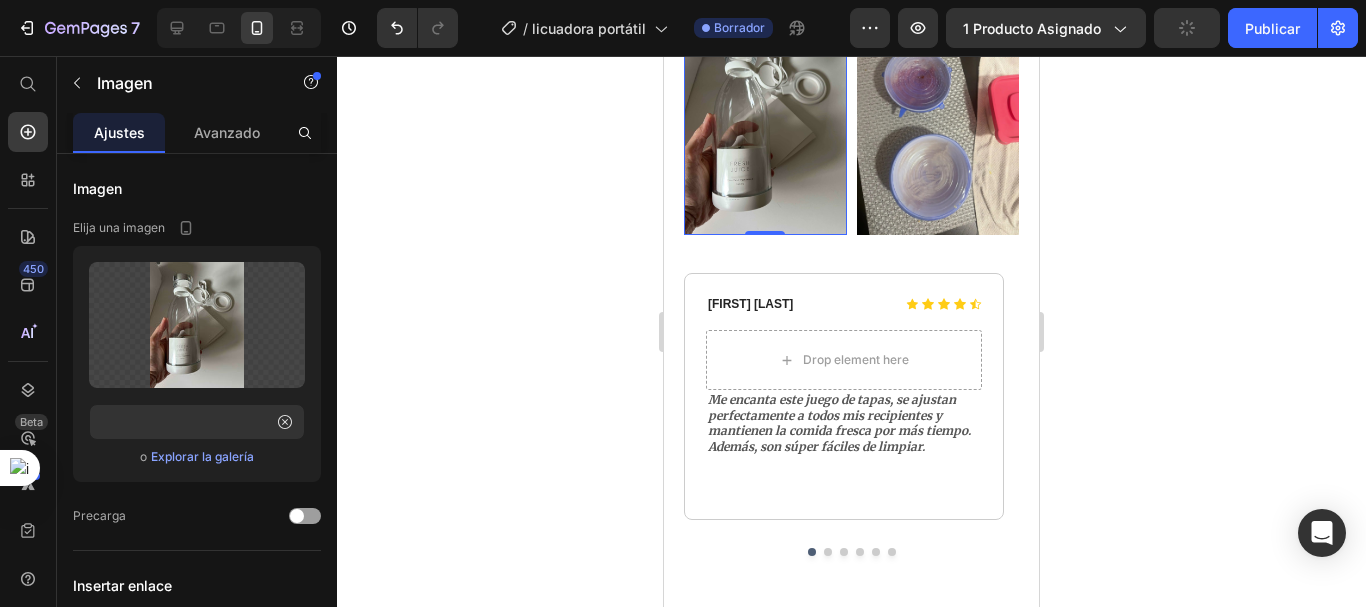 click 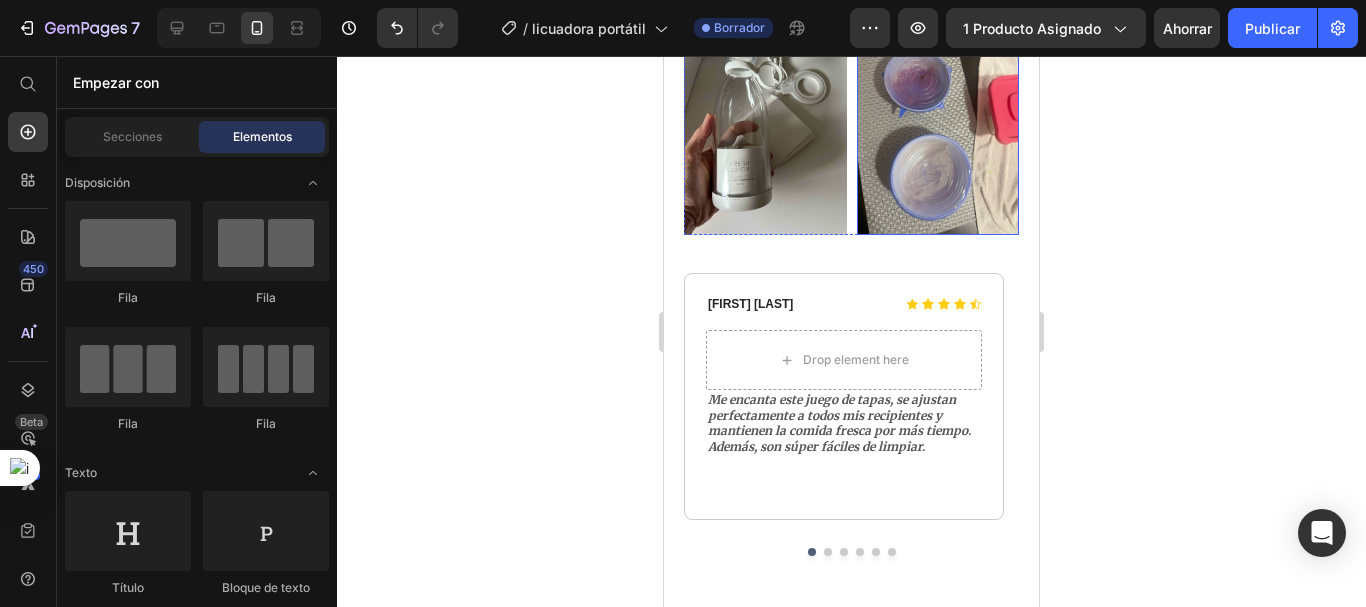 click at bounding box center [938, 126] 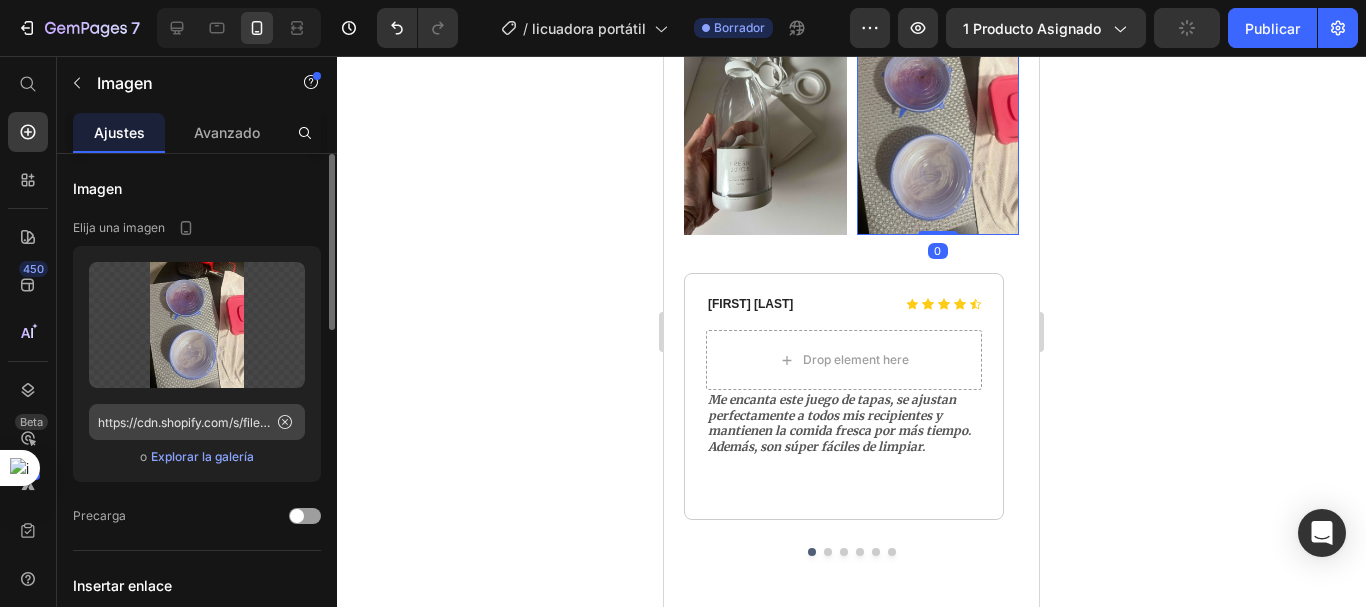 click 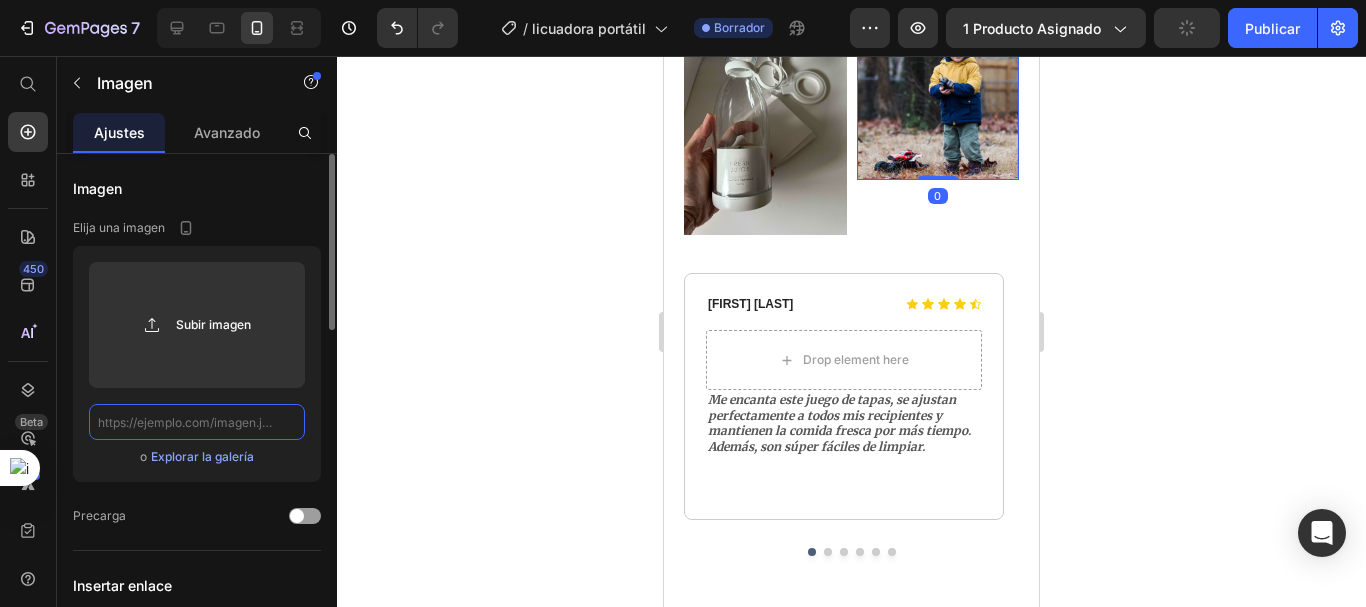 scroll, scrollTop: 0, scrollLeft: 0, axis: both 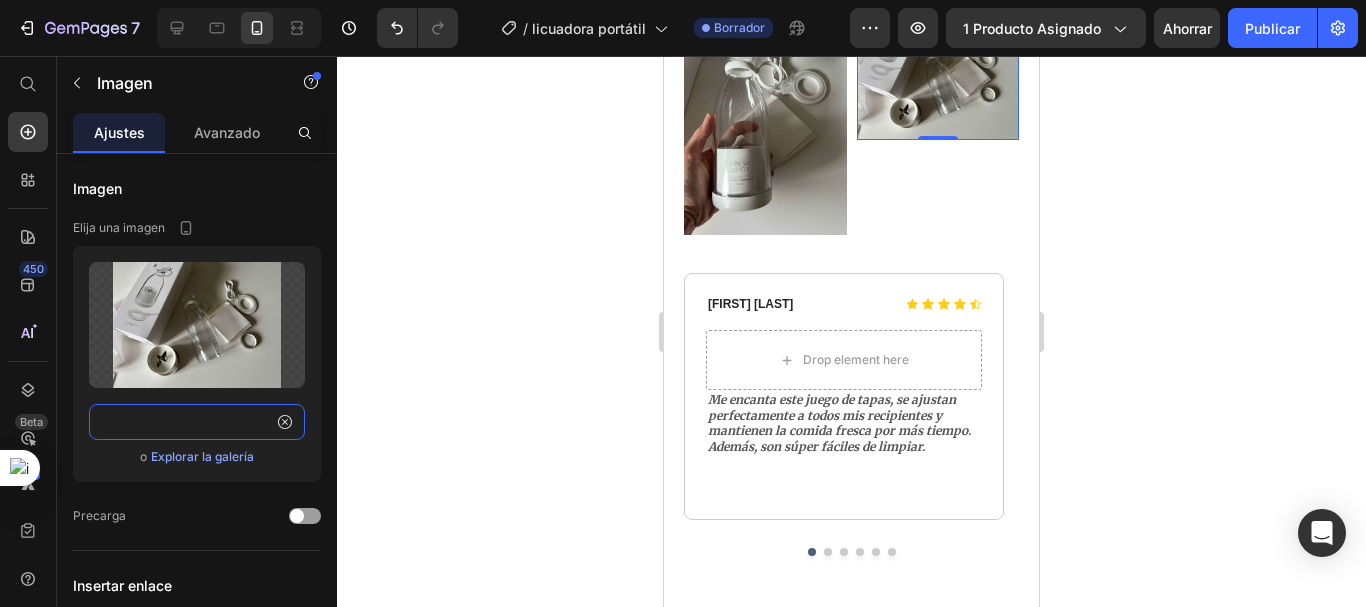 type on "https://cdn.shopify.com/s/files/1/0692/7630/3510/files/imgi_287_619tdV9Wx9L.jpg?v=1752257604" 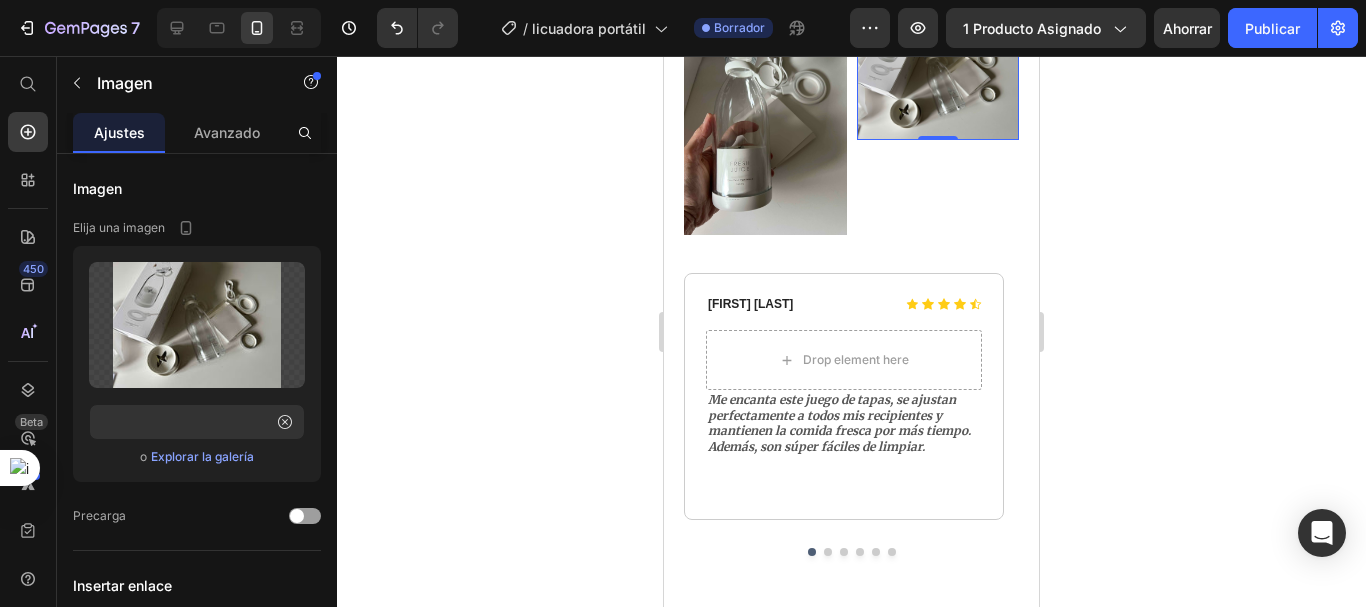 click 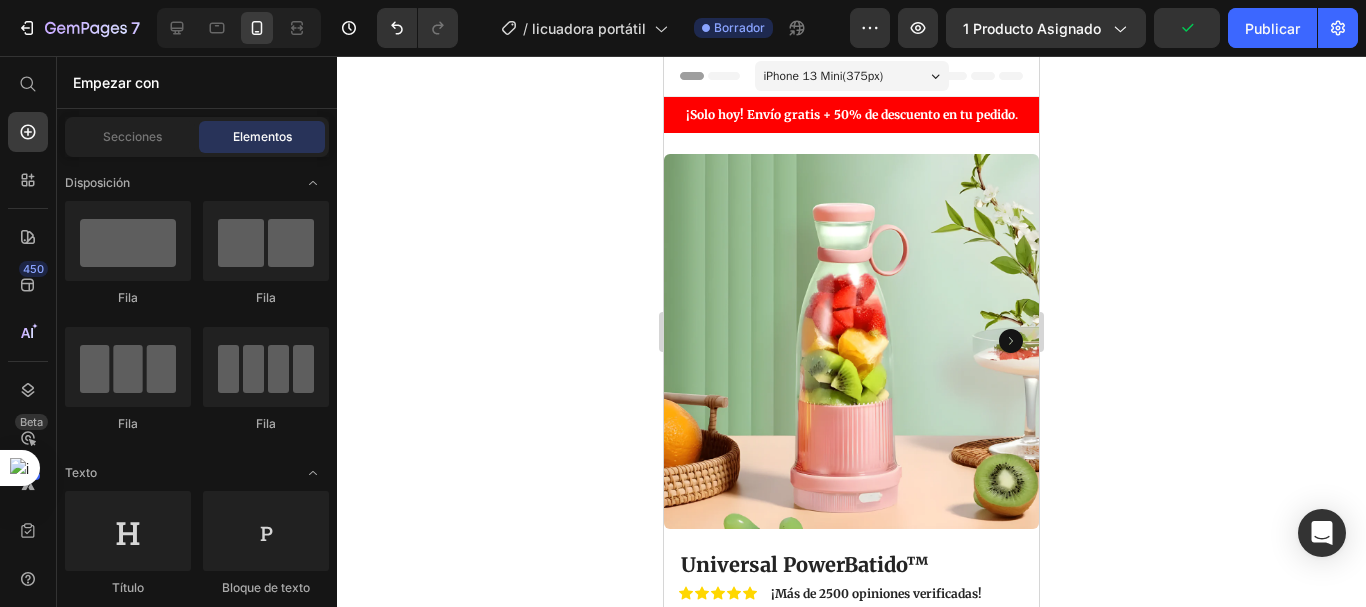 scroll, scrollTop: 304, scrollLeft: 0, axis: vertical 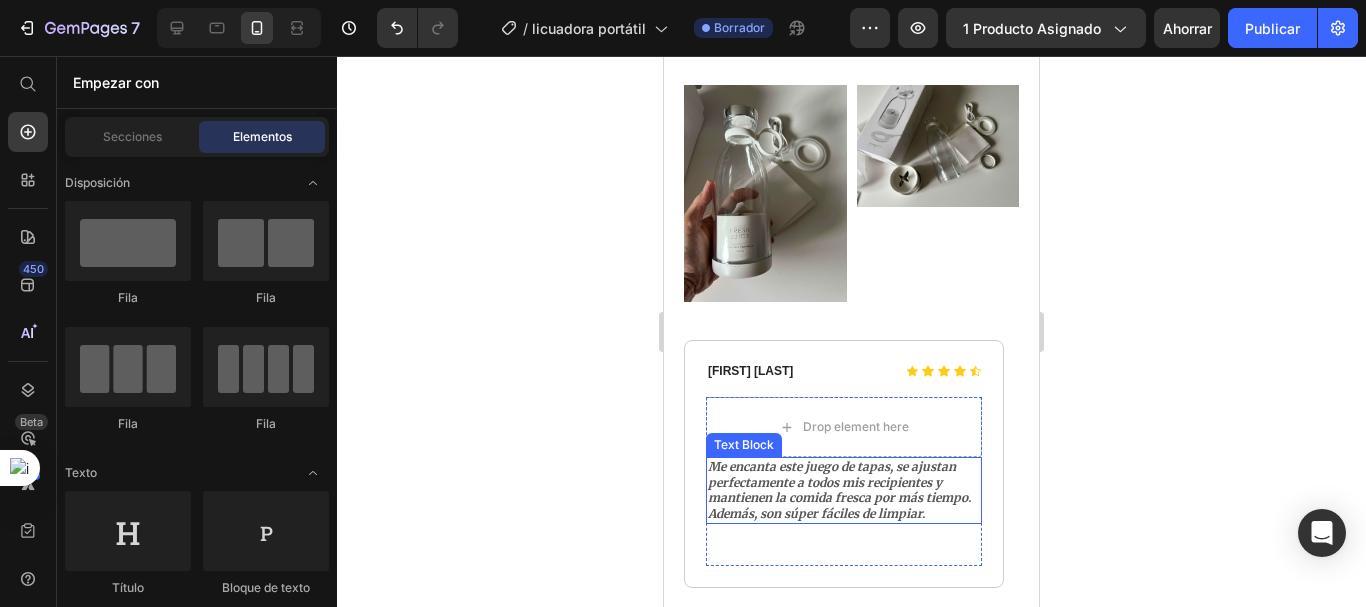 click on "Me encanta este juego de tapas, se ajustan perfectamente a todos mis recipientes y mantienen la comida fresca por más tiempo. Además, son súper fáciles de limpiar." at bounding box center (839, 490) 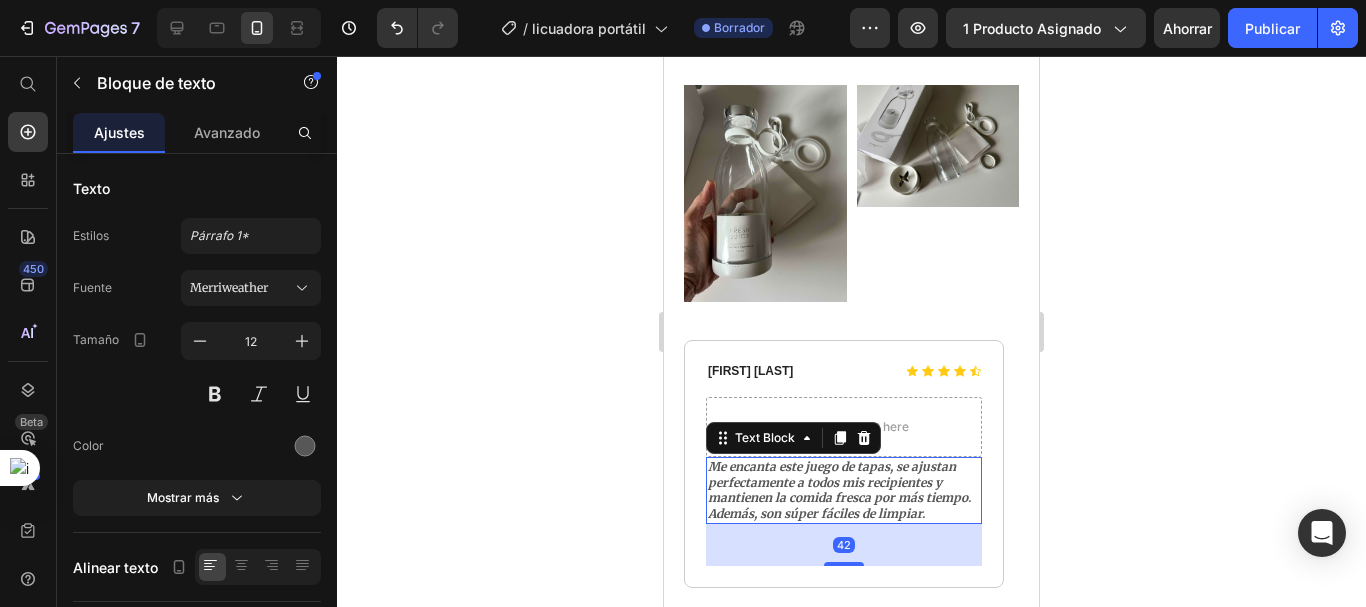 click on "Me encanta este juego de tapas, se ajustan perfectamente a todos mis recipientes y mantienen la comida fresca por más tiempo. Además, son súper fáciles de limpiar." at bounding box center [844, 490] 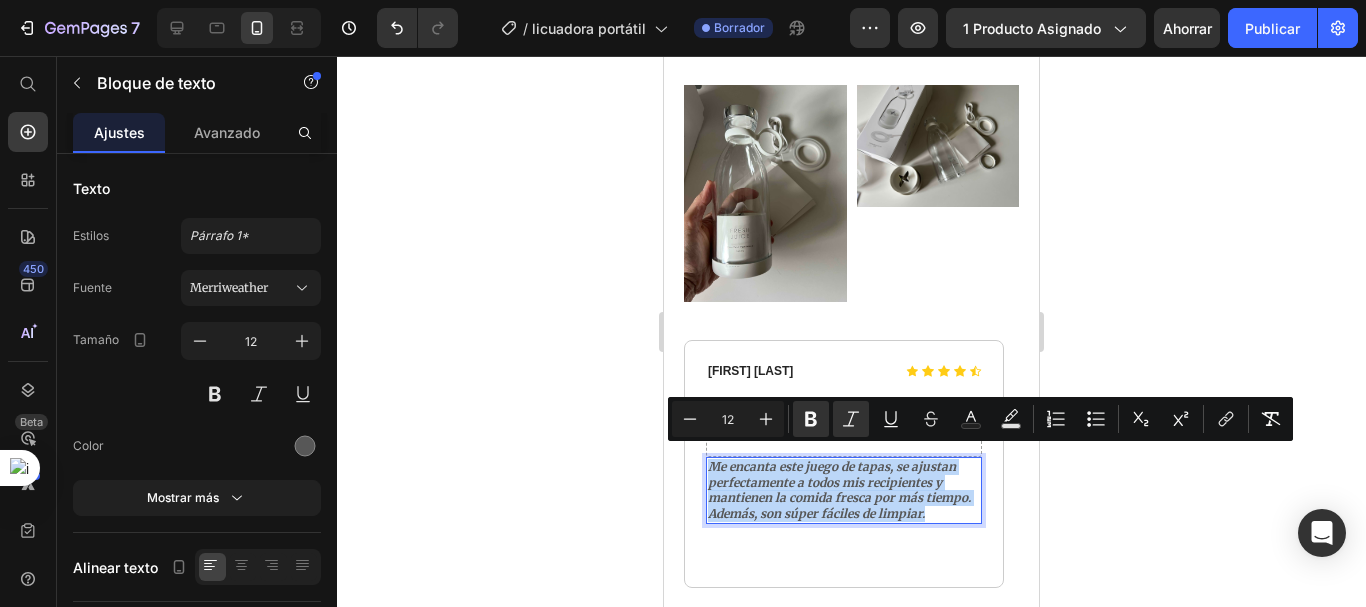 drag, startPoint x: 931, startPoint y: 501, endPoint x: 712, endPoint y: 452, distance: 224.4148 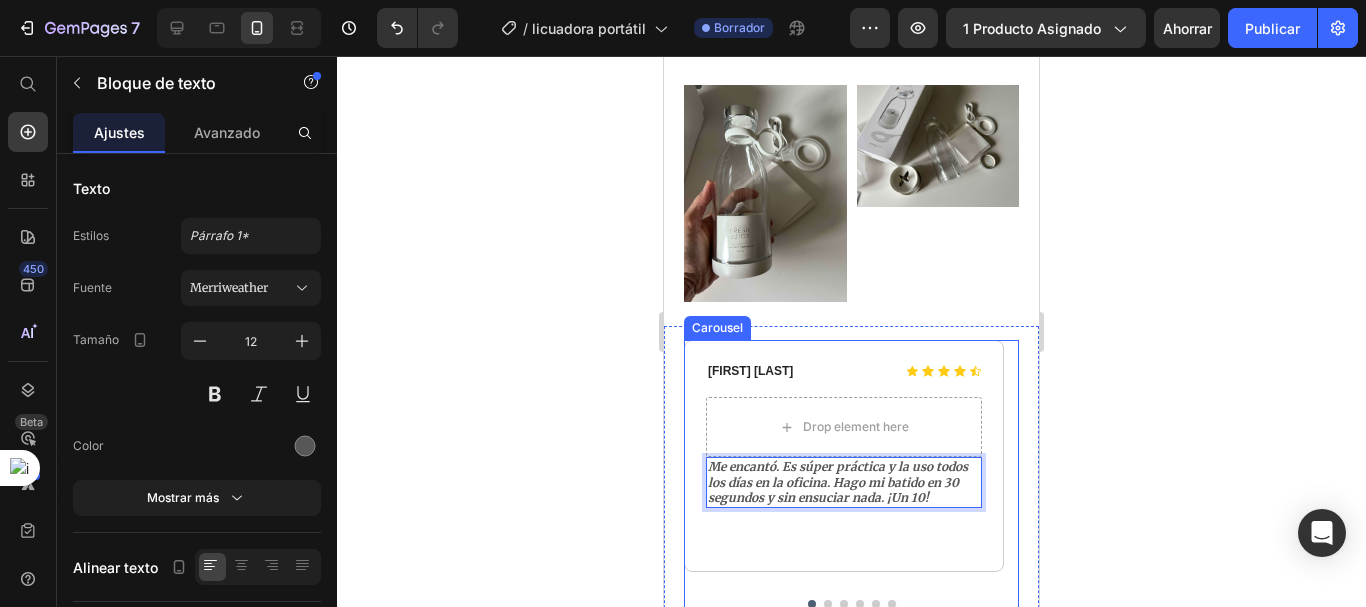 click at bounding box center [828, 604] 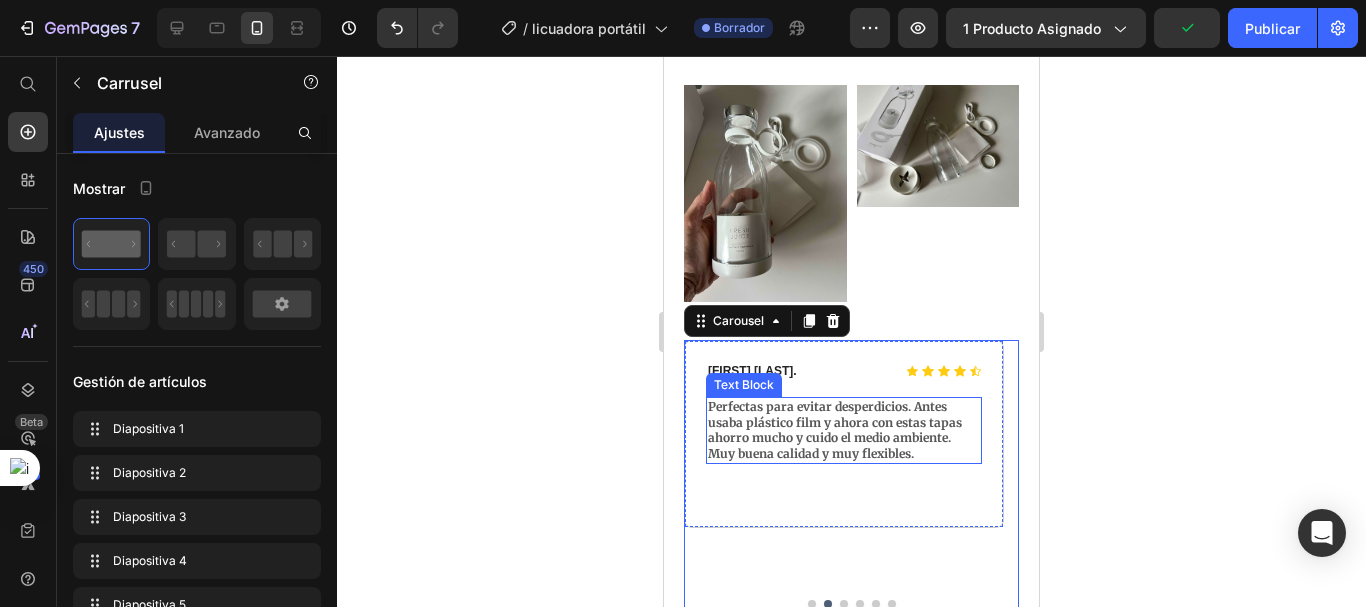 click on "Perfectas para evitar desperdicios. Antes usaba plástico film y ahora con estas tapas ahorro mucho y cuido el medio ambiente. Muy buena calidad y muy flexibles." at bounding box center [835, 430] 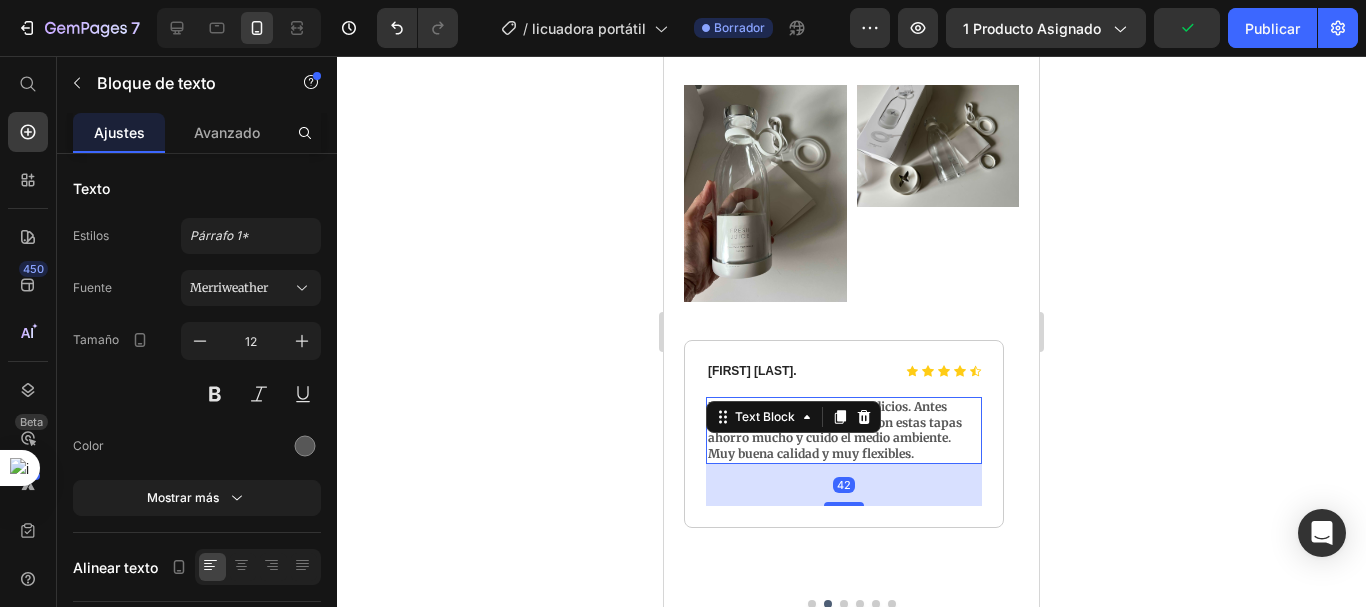 click on "Perfectas para evitar desperdicios. Antes usaba plástico film y ahora con estas tapas ahorro mucho y cuido el medio ambiente. Muy buena calidad y muy flexibles." at bounding box center [835, 430] 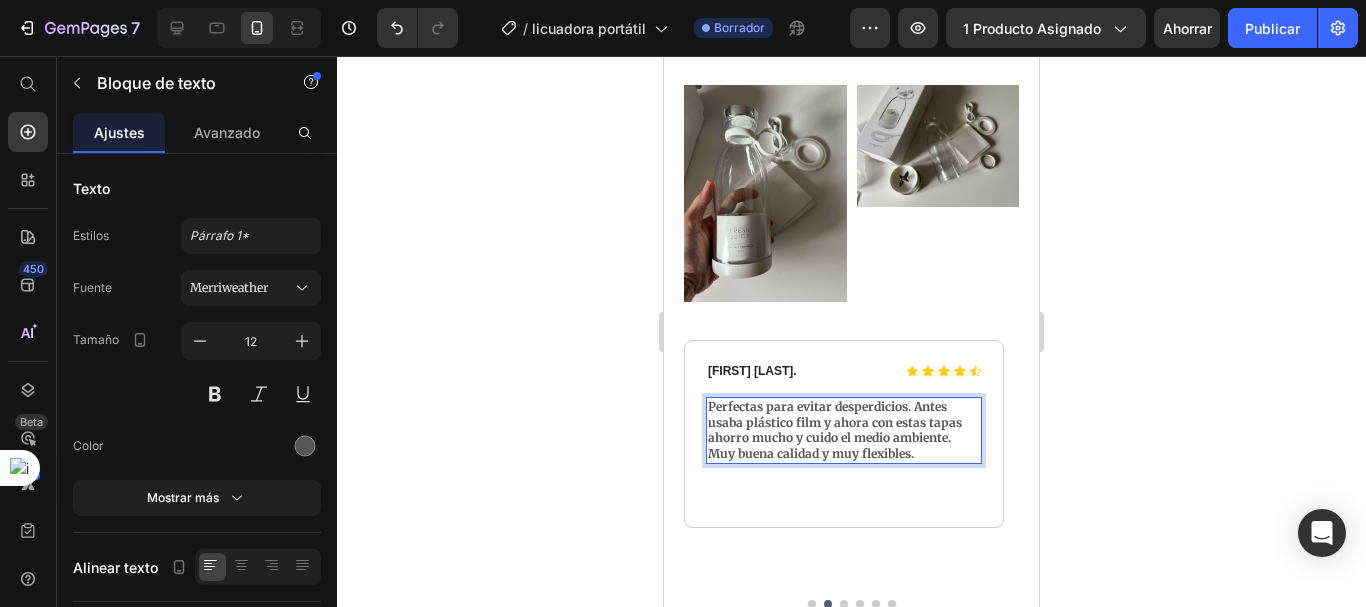 click on "Perfectas para evitar desperdicios. Antes usaba plástico film y ahora con estas tapas ahorro mucho y cuido el medio ambiente. Muy buena calidad y muy flexibles." at bounding box center (844, 430) 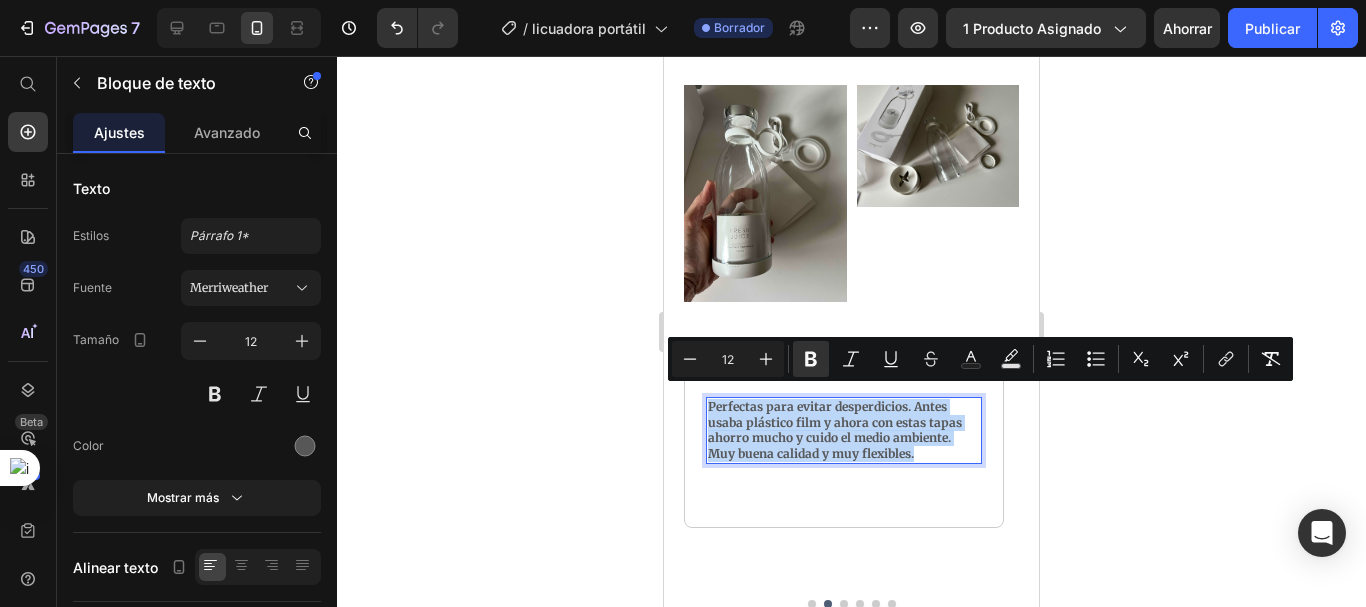 drag, startPoint x: 927, startPoint y: 443, endPoint x: 710, endPoint y: 395, distance: 222.24536 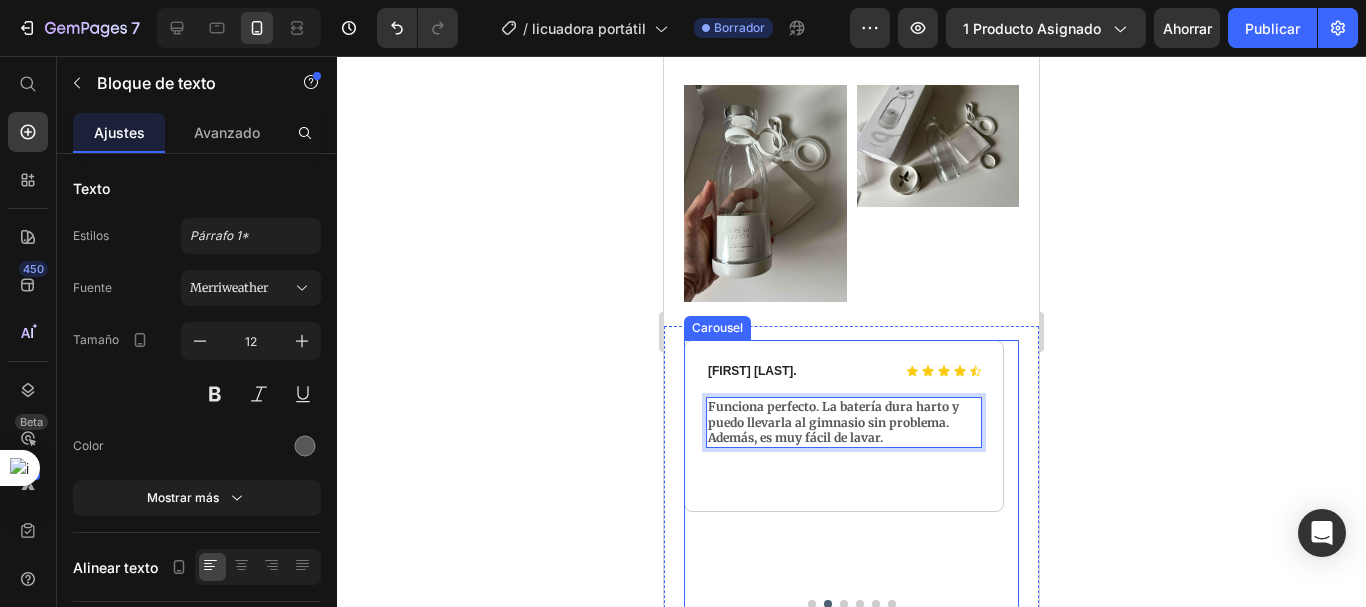 click at bounding box center [844, 604] 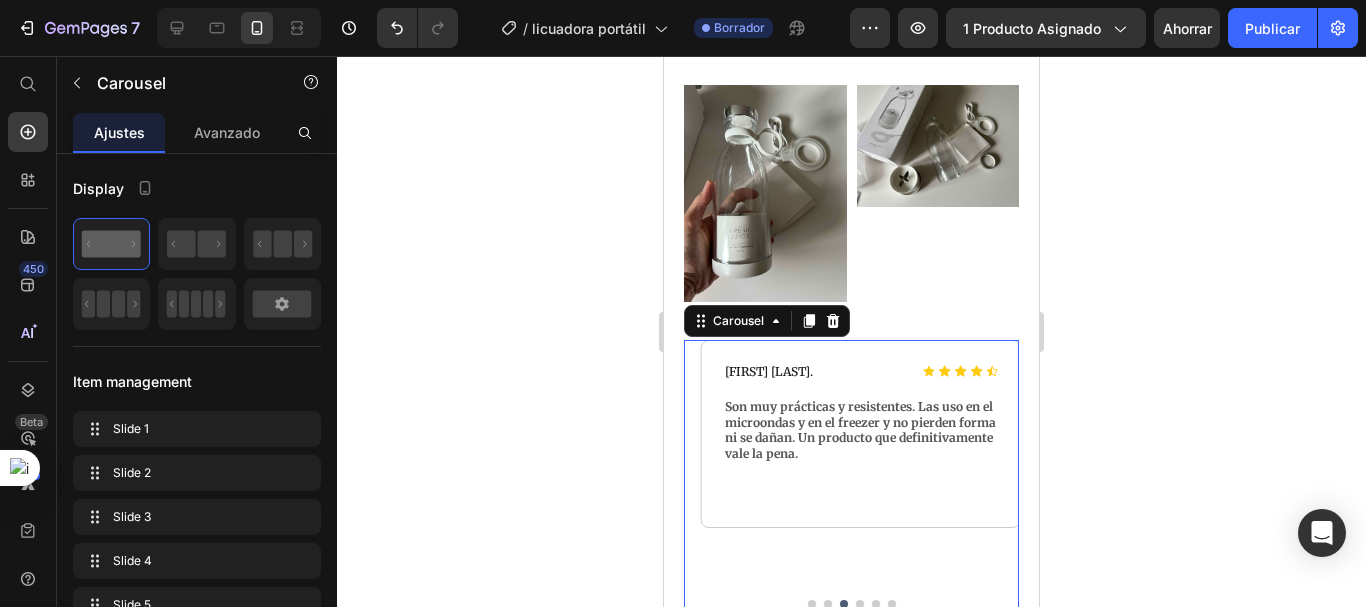 click on "Son muy prácticas y resistentes. Las uso en el microondas y en el freezer y no pierden forma ni se dañan. Un producto que definitivamente vale la pena." at bounding box center [860, 430] 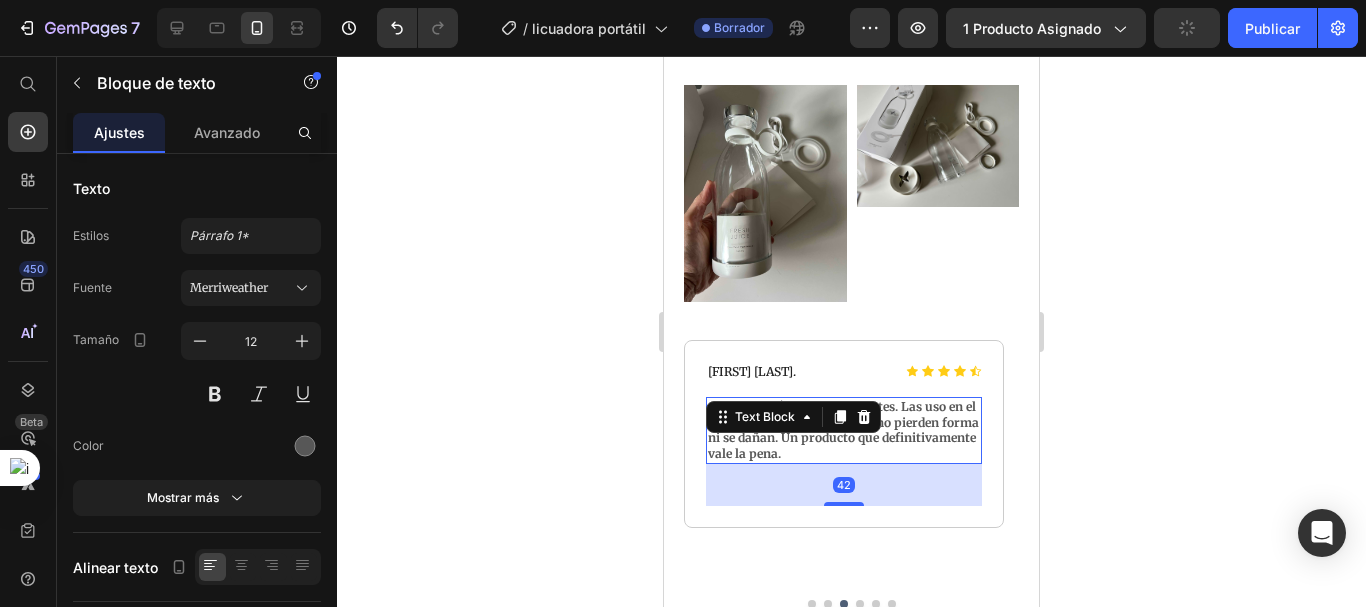 click on "Son muy prácticas y resistentes. Las uso en el microondas y en el freezer y no pierden forma ni se dañan. Un producto que definitivamente vale la pena." at bounding box center (843, 430) 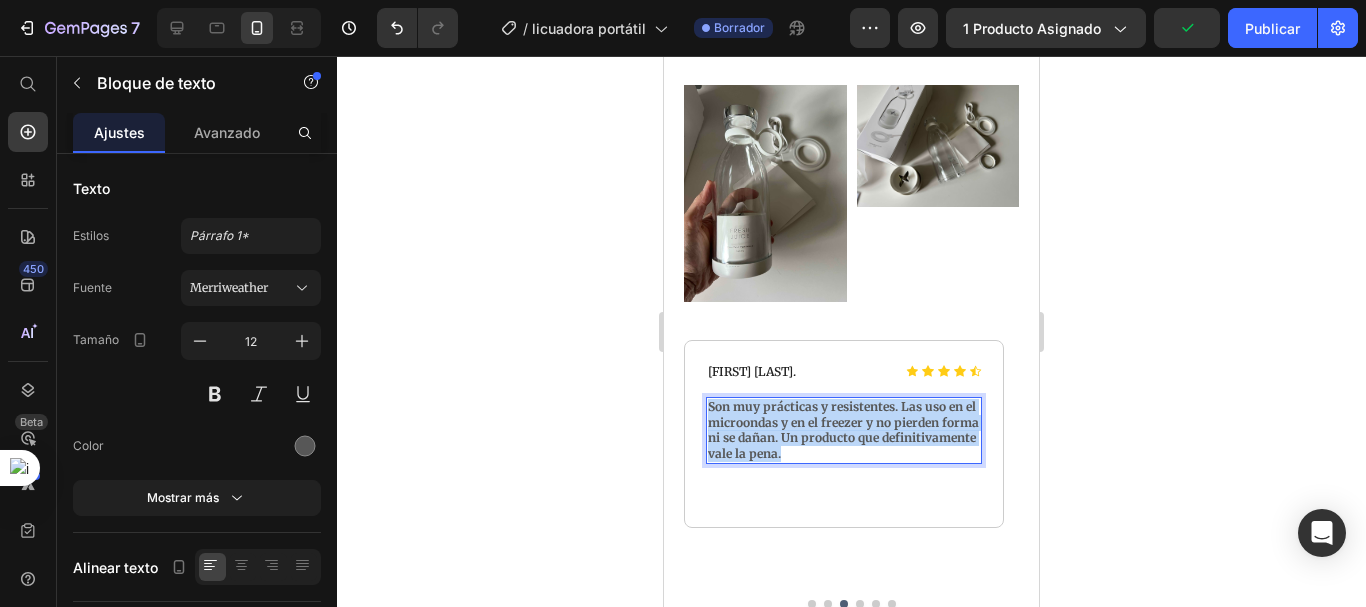 drag, startPoint x: 789, startPoint y: 446, endPoint x: 711, endPoint y: 398, distance: 91.58602 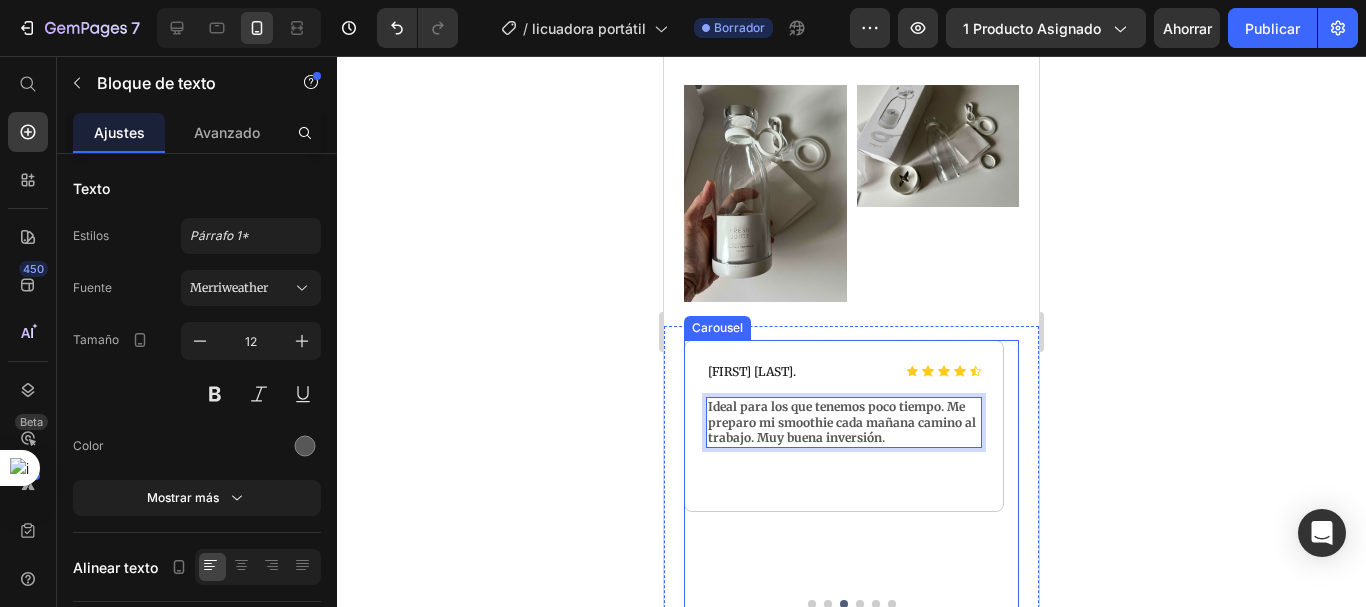 click at bounding box center [860, 604] 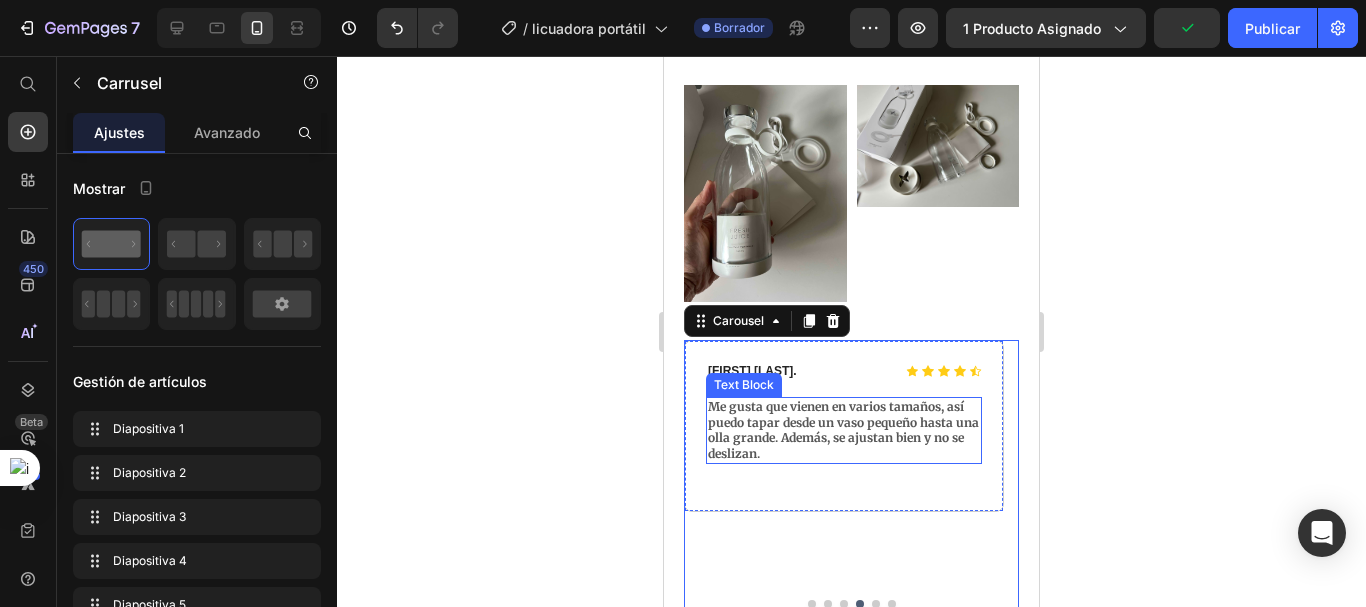 click on "Me gusta que vienen en varios tamaños, así puedo tapar desde un vaso pequeño hasta una olla grande. Además, se ajustan bien y no se deslizan." at bounding box center [843, 430] 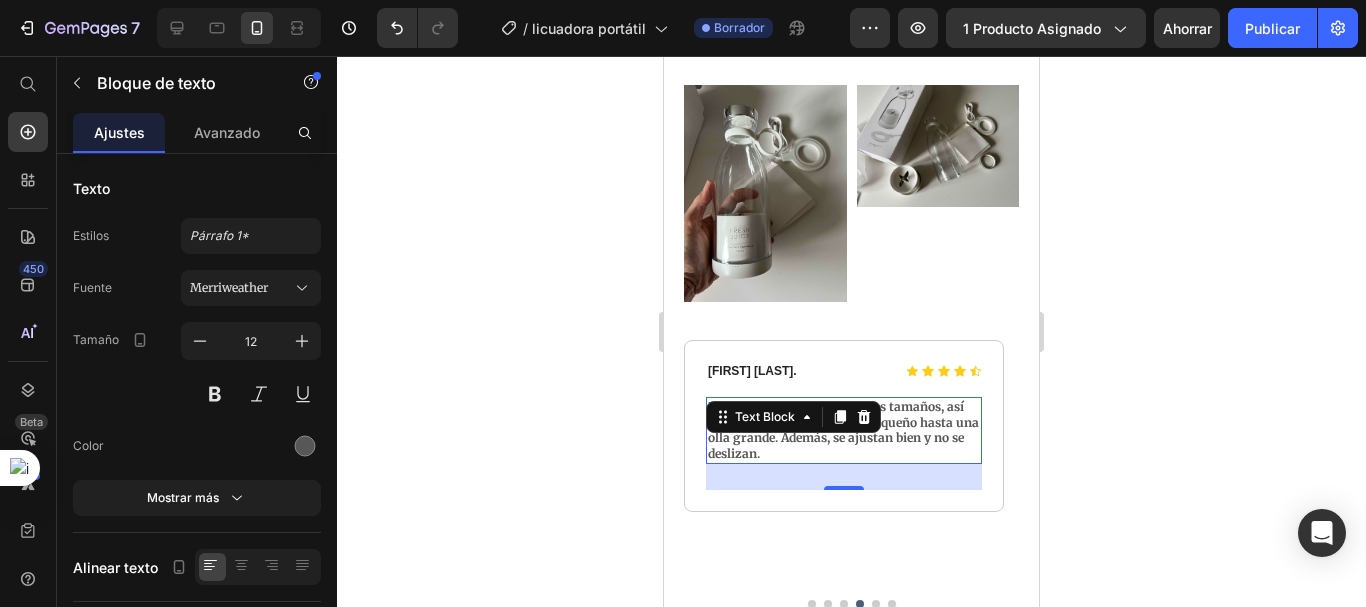 click on "Me gusta que vienen en varios tamaños, así puedo tapar desde un vaso pequeño hasta una olla grande. Además, se ajustan bien y no se deslizan." at bounding box center [844, 430] 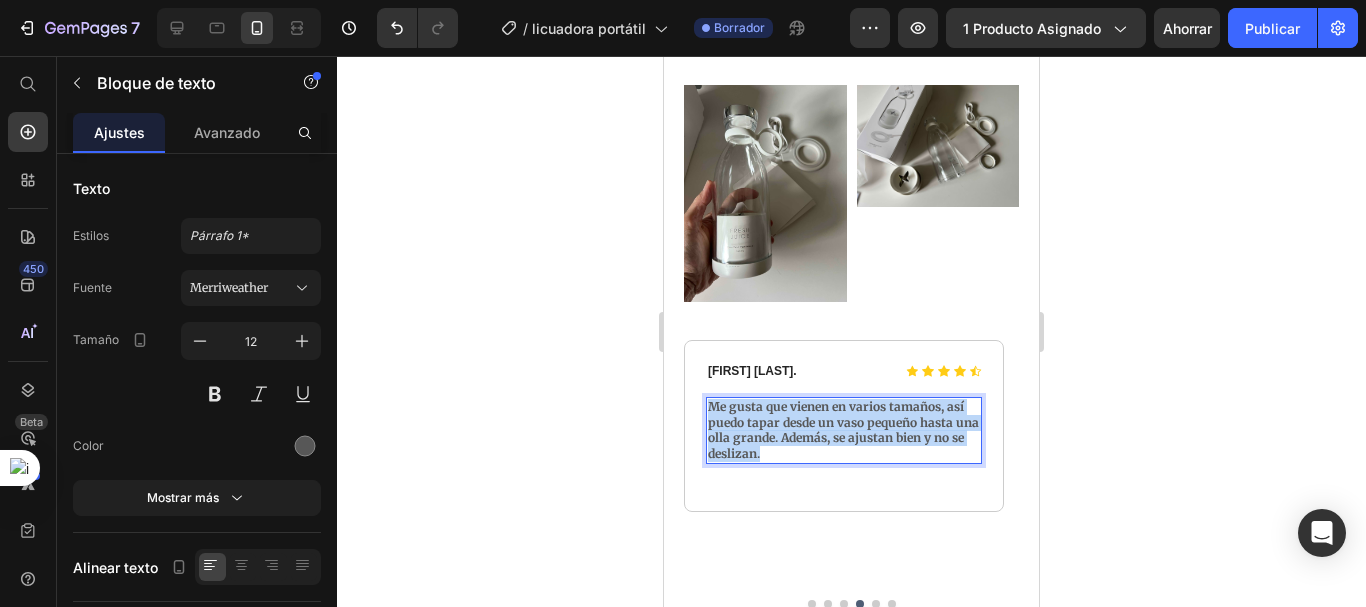 drag, startPoint x: 777, startPoint y: 449, endPoint x: 705, endPoint y: 400, distance: 87.0919 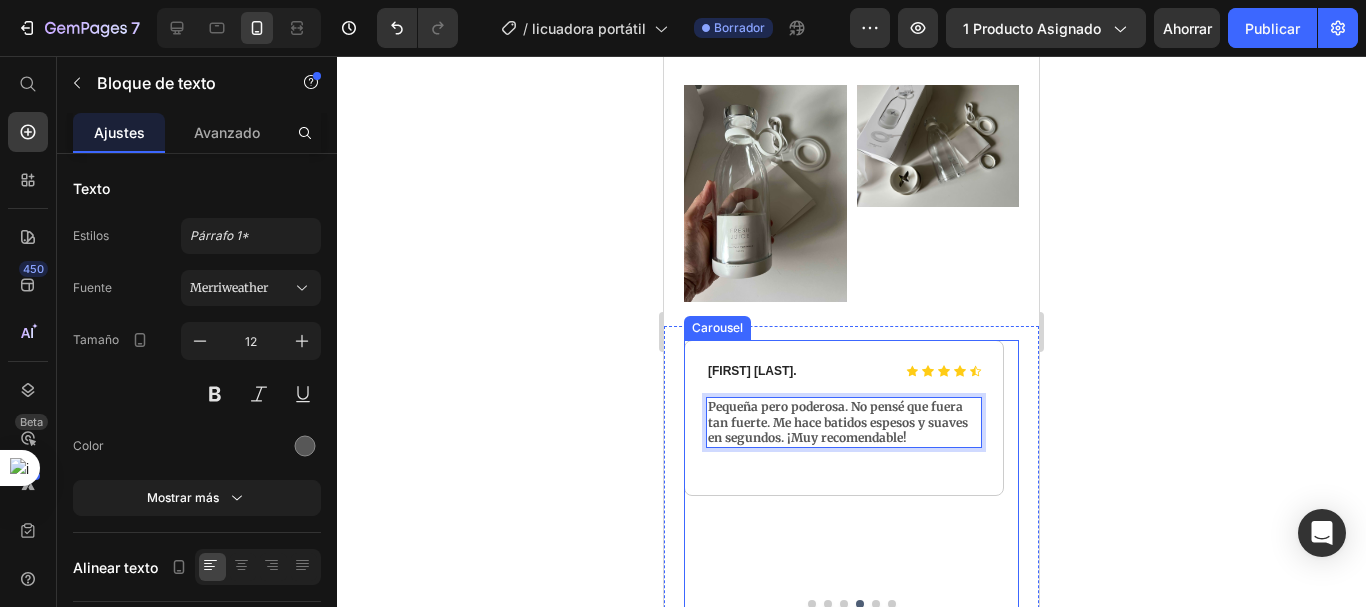 click at bounding box center [876, 604] 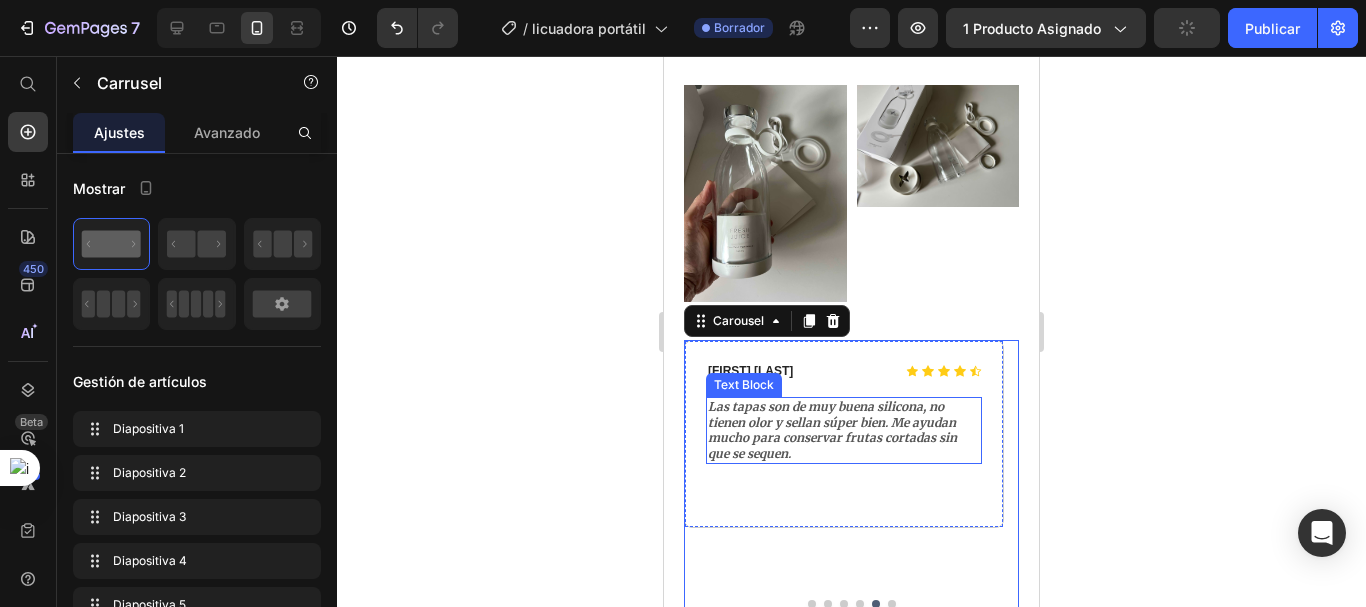 click on "Las tapas son de muy buena silicona, no tienen olor y sellan súper bien. Me ayudan mucho para conservar frutas cortadas sin que se sequen." at bounding box center [832, 430] 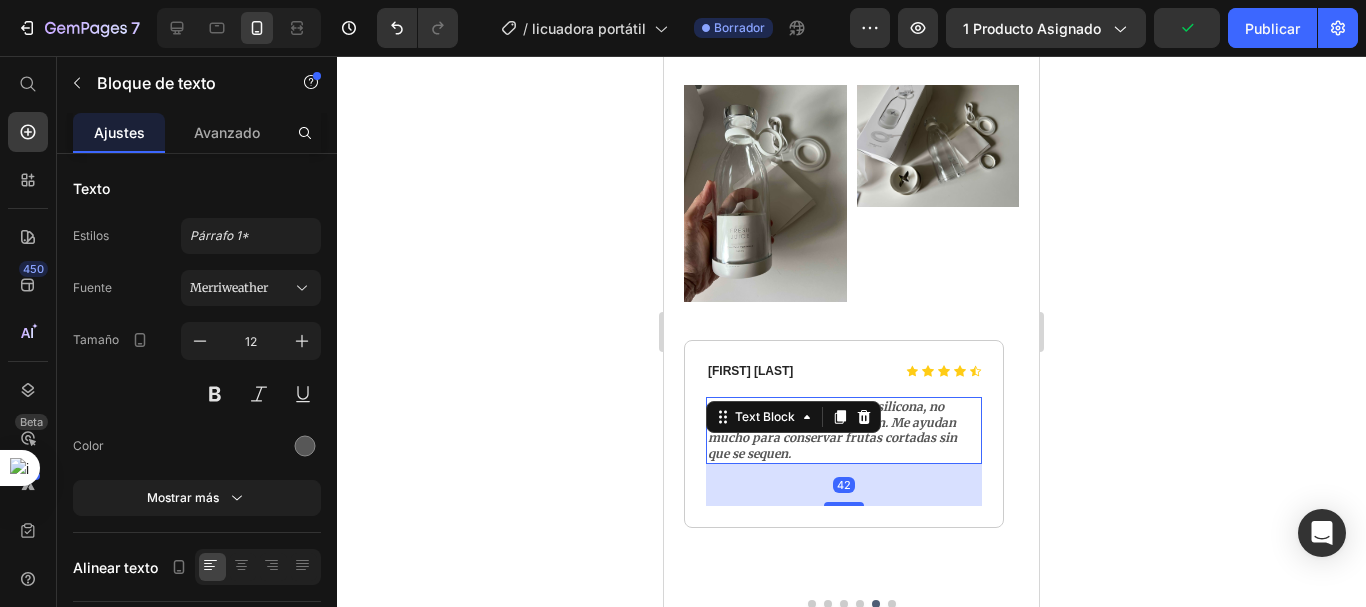 click on "Las tapas son de muy buena silicona, no tienen olor y sellan súper bien. Me ayudan mucho para conservar frutas cortadas sin que se sequen." at bounding box center [844, 430] 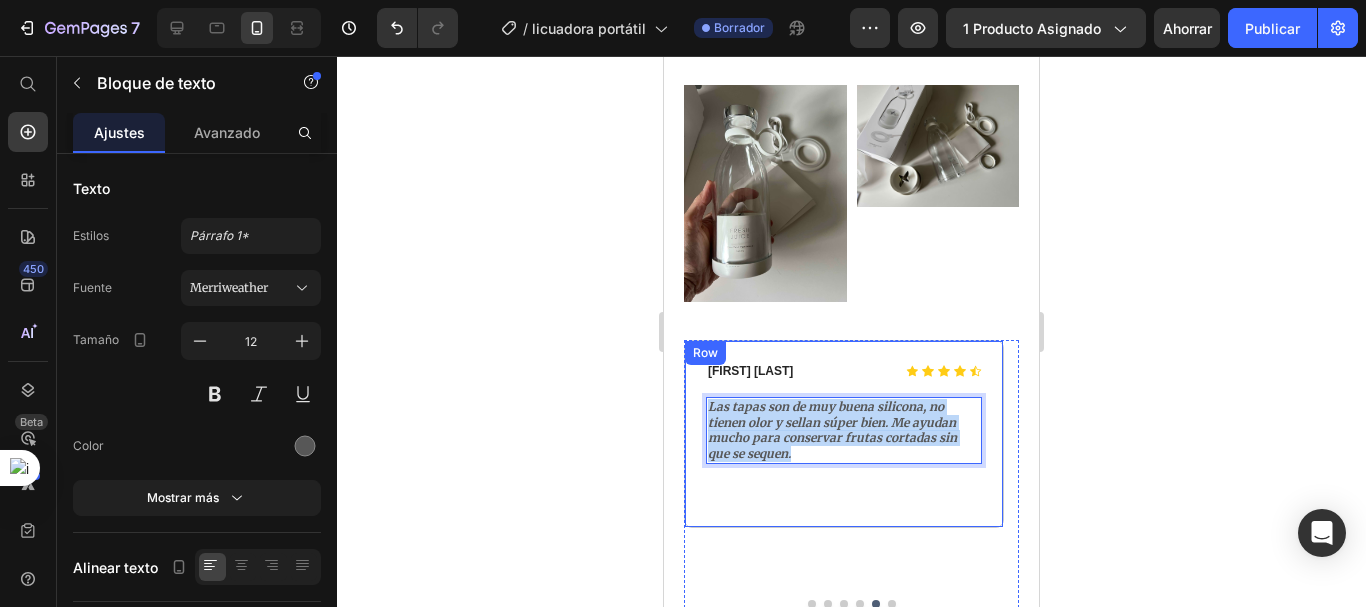 drag, startPoint x: 791, startPoint y: 441, endPoint x: 704, endPoint y: 393, distance: 99.36297 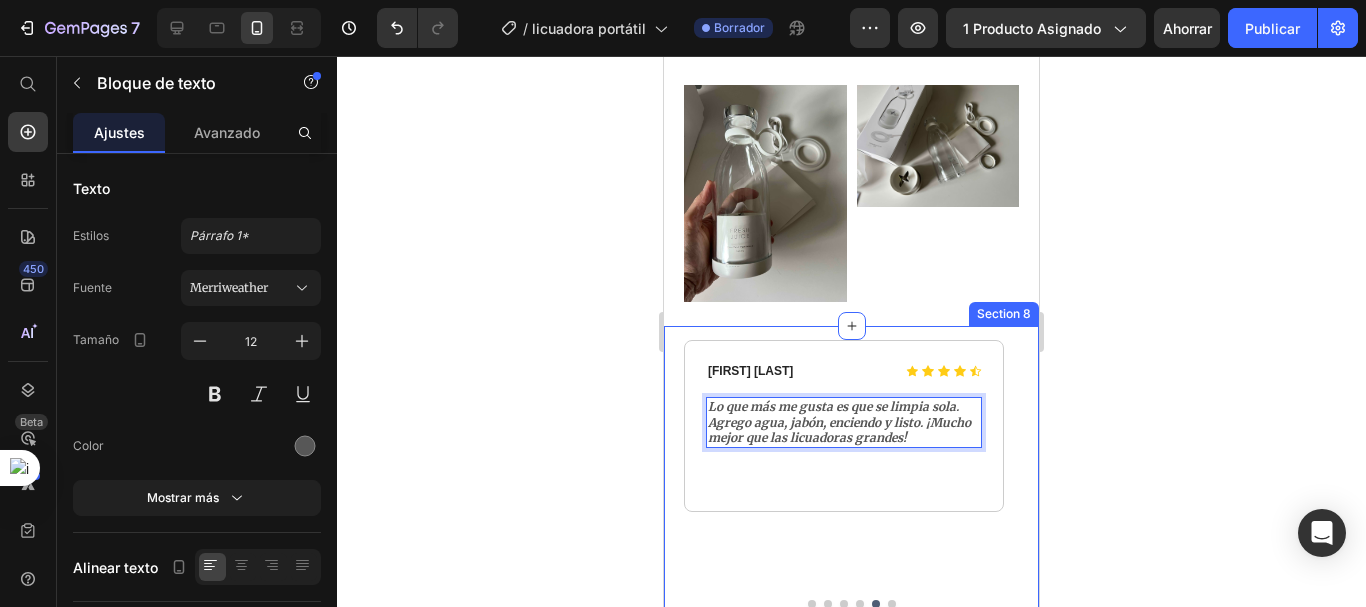 click at bounding box center (892, 604) 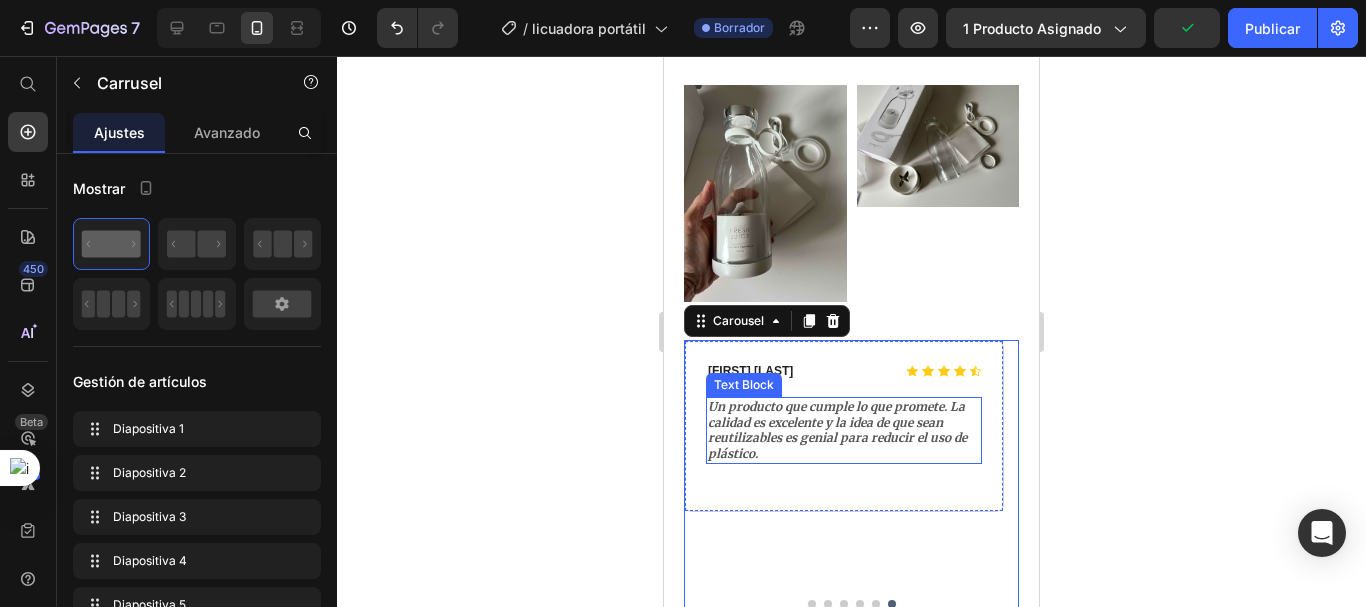 click on "Un producto que cumple lo que promete. La calidad es excelente y la idea de que sean reutilizables es genial para reducir el uso de plástico." at bounding box center [837, 430] 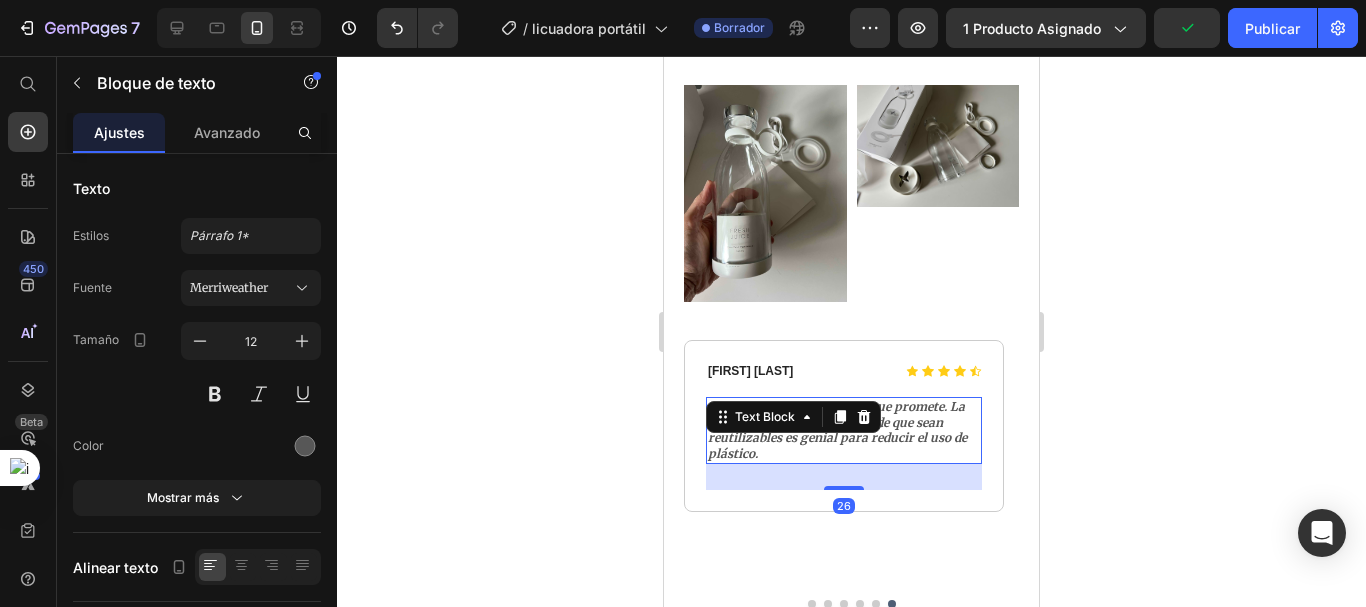 click on "Un producto que cumple lo que promete. La calidad es excelente y la idea de que sean reutilizables es genial para reducir el uso de plástico." at bounding box center (844, 430) 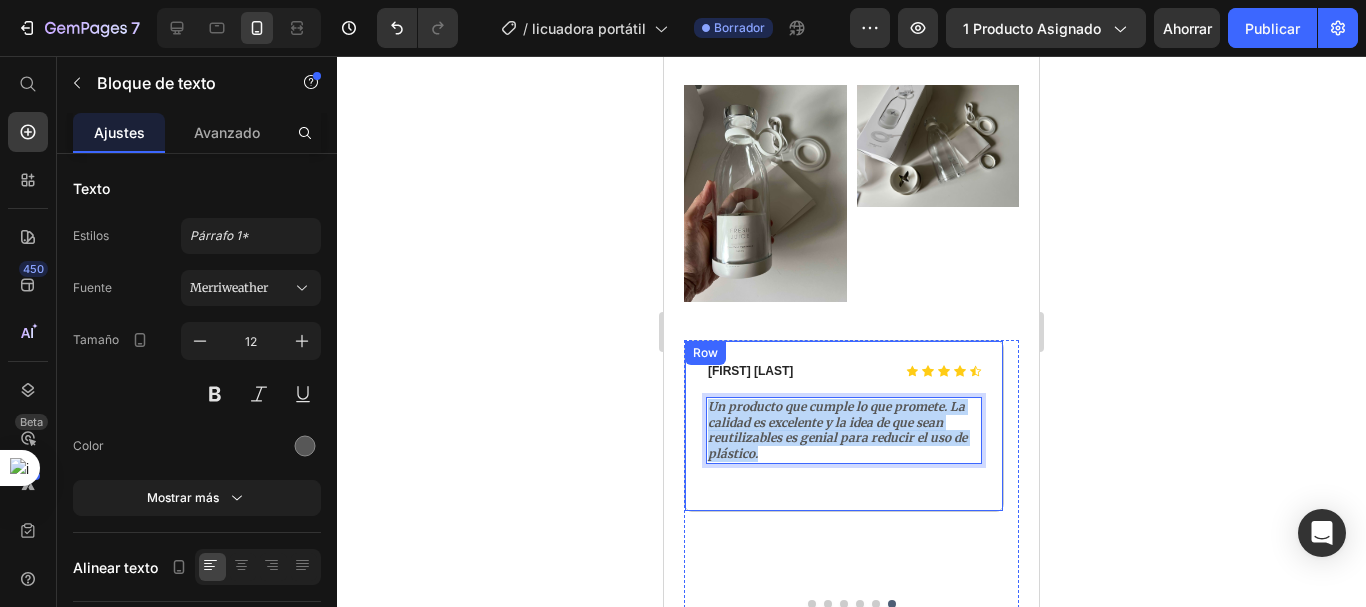 drag, startPoint x: 785, startPoint y: 446, endPoint x: 705, endPoint y: 392, distance: 96.519424 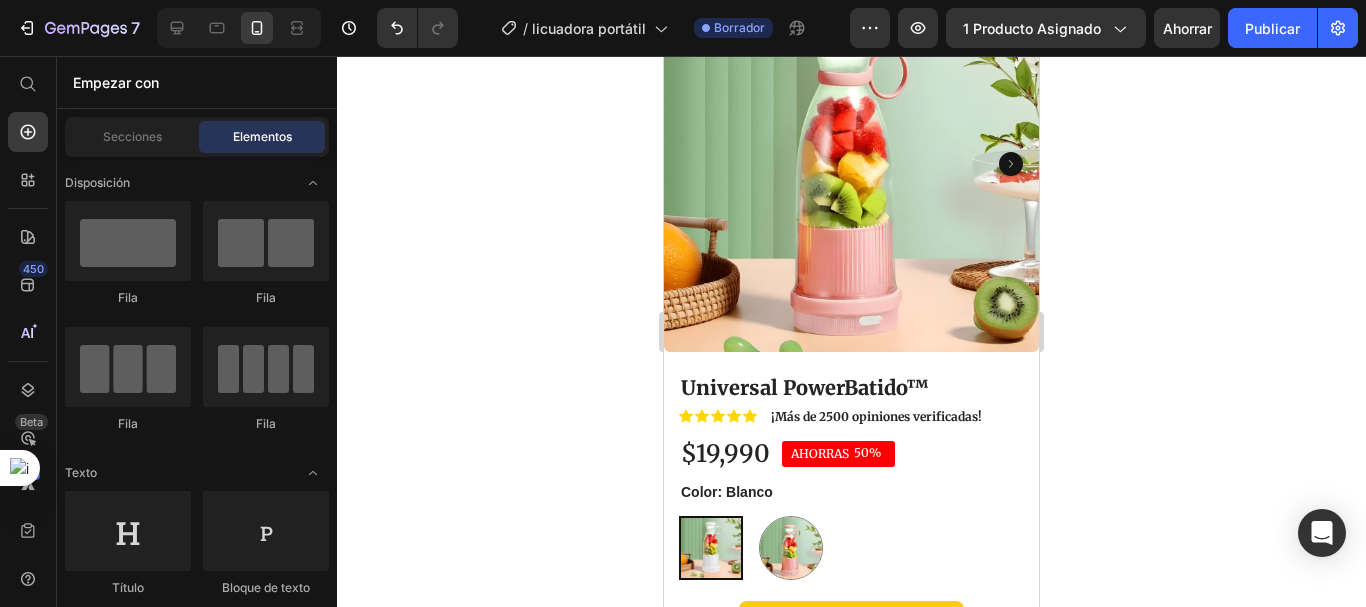 scroll, scrollTop: 31, scrollLeft: 0, axis: vertical 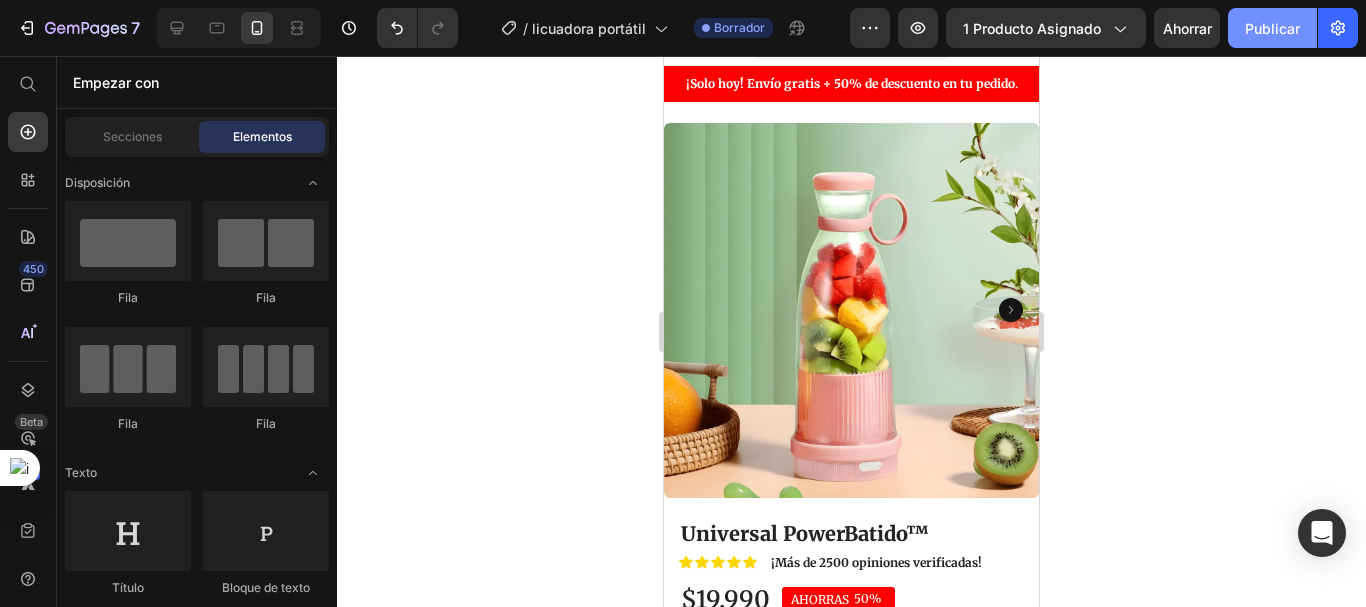 click on "Publicar" at bounding box center (1272, 28) 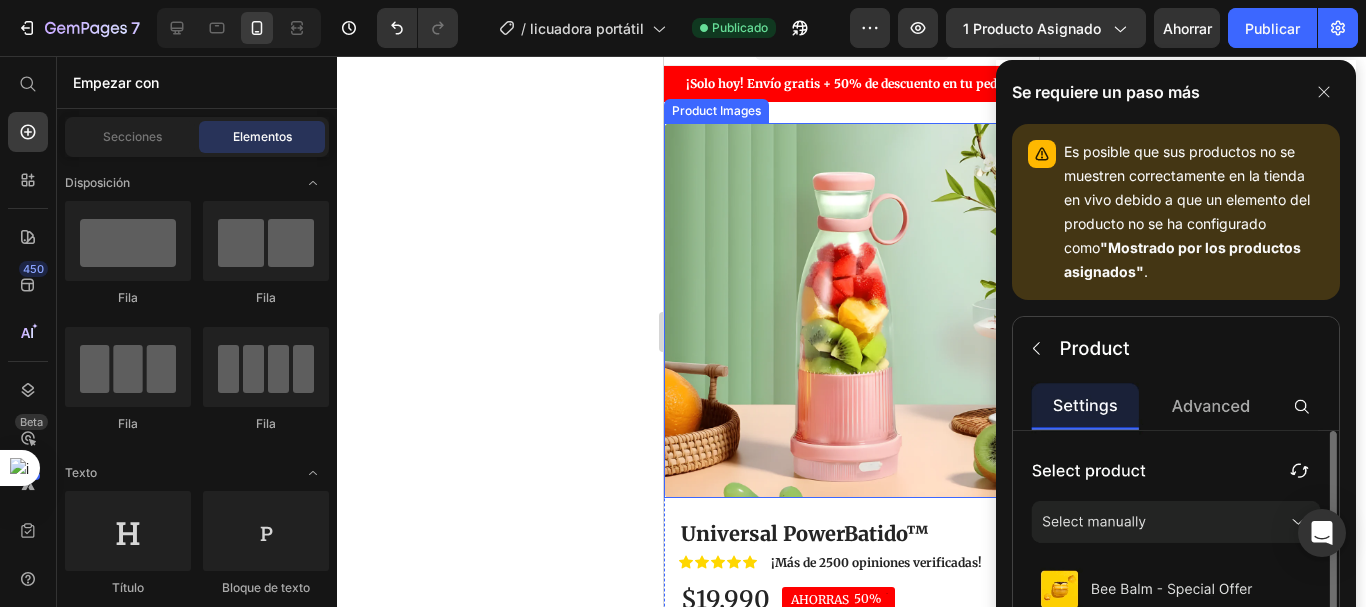click 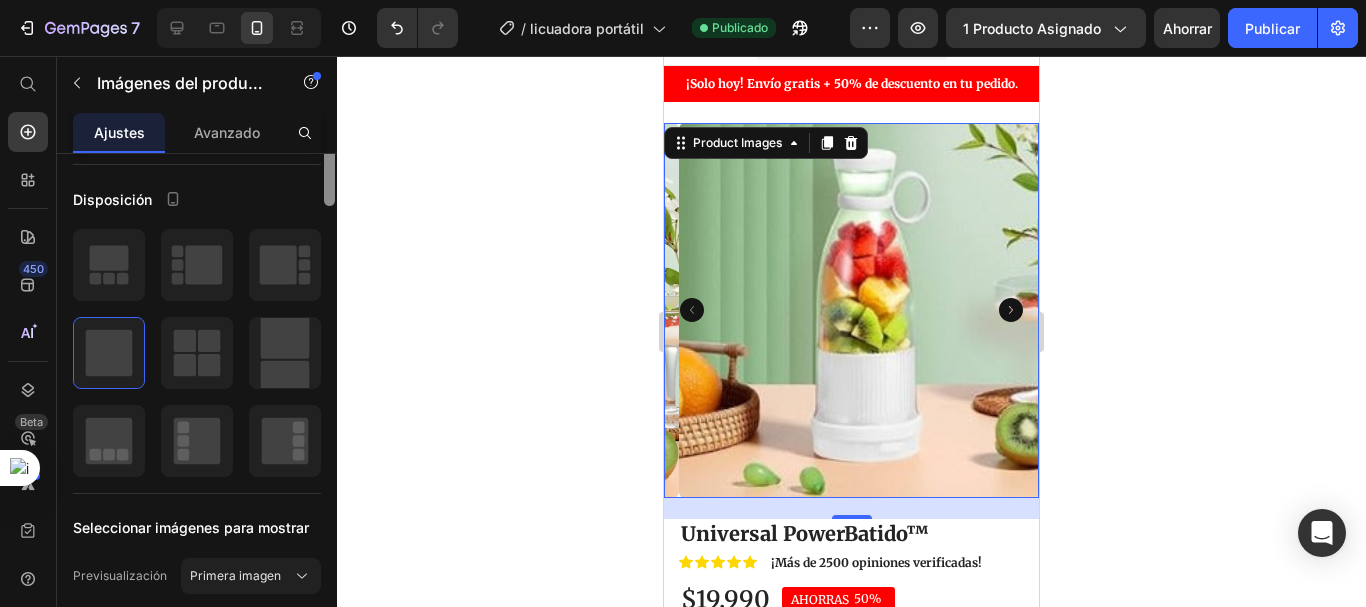 scroll, scrollTop: 29, scrollLeft: 0, axis: vertical 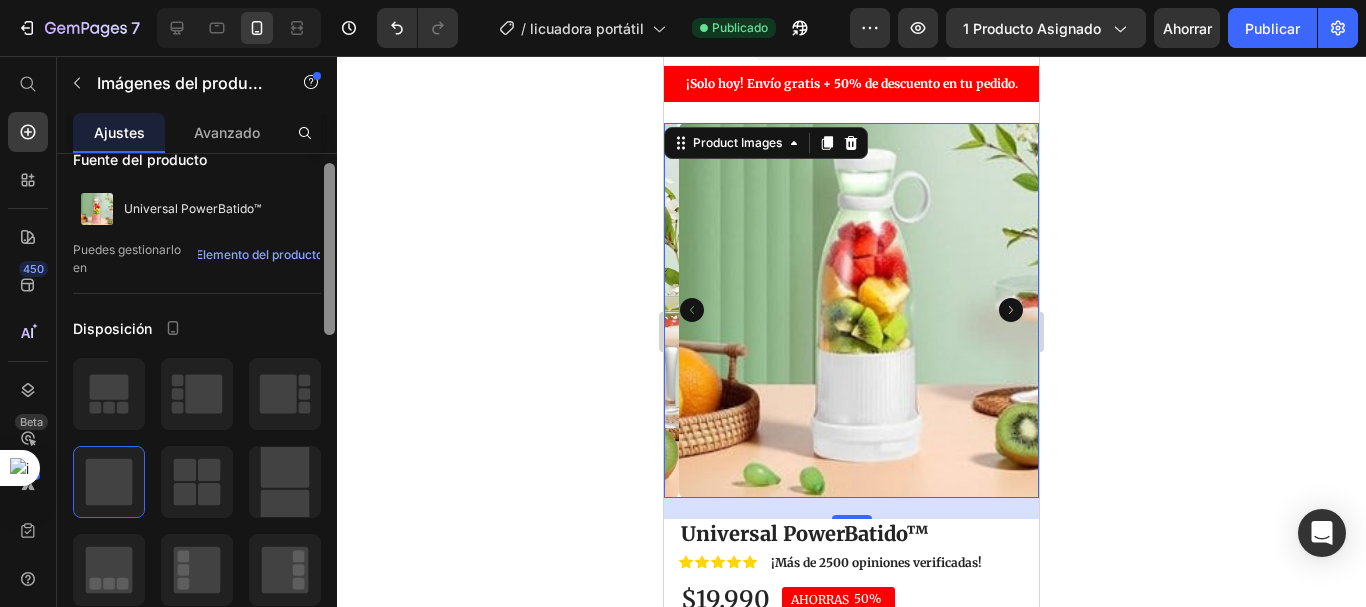 drag, startPoint x: 329, startPoint y: 229, endPoint x: 362, endPoint y: 239, distance: 34.48188 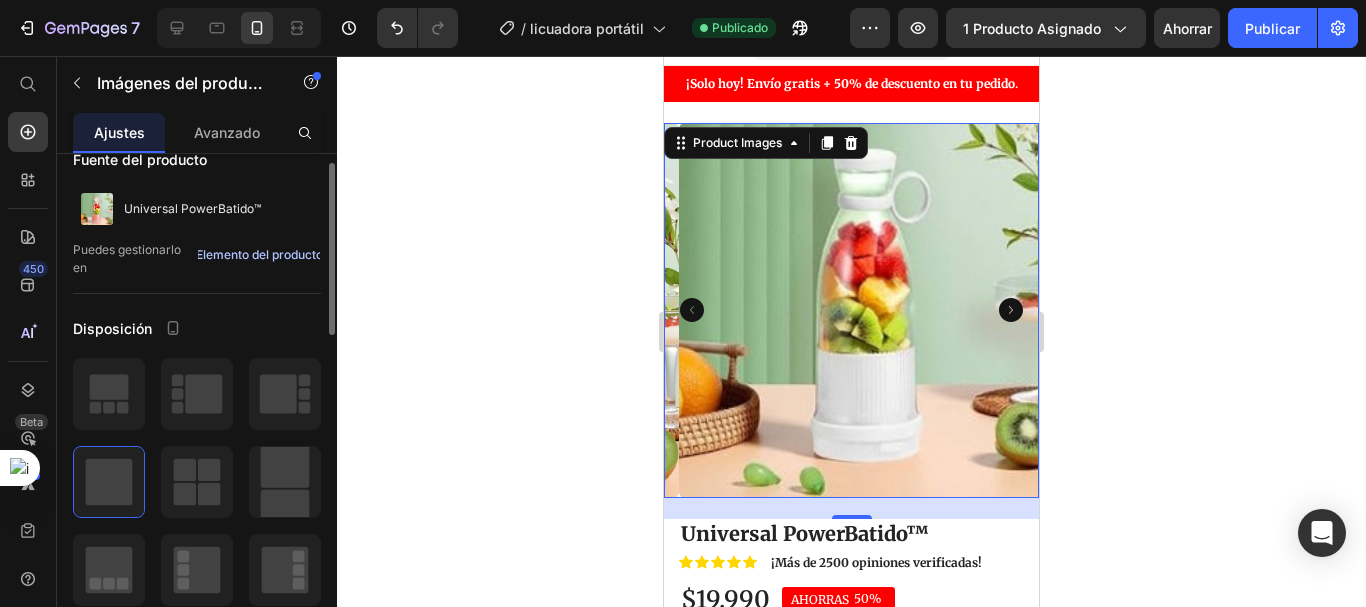 click on "Elemento del producto" at bounding box center [259, 254] 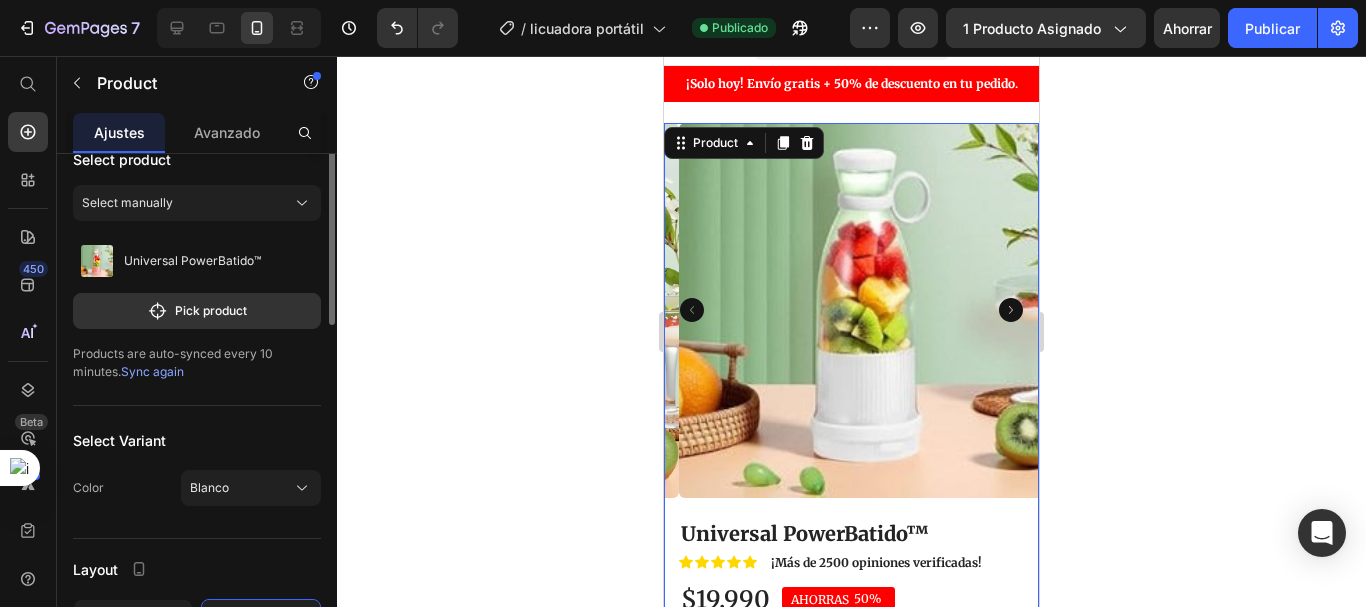 scroll, scrollTop: 0, scrollLeft: 0, axis: both 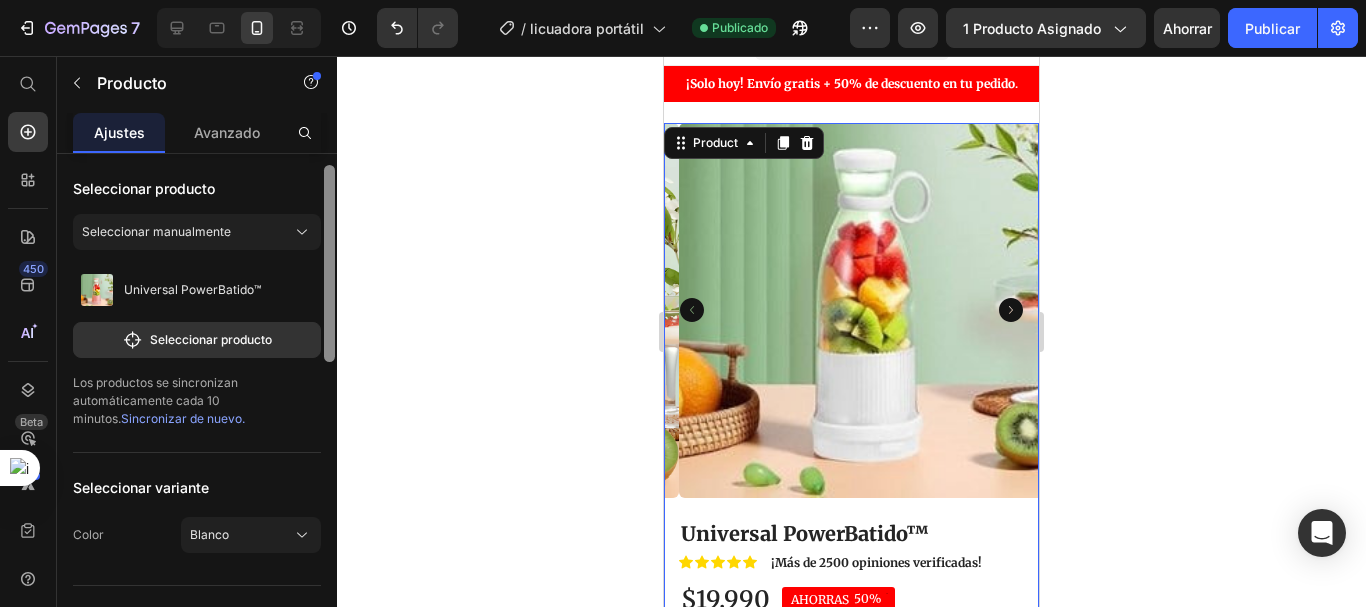 drag, startPoint x: 329, startPoint y: 261, endPoint x: 342, endPoint y: 224, distance: 39.217342 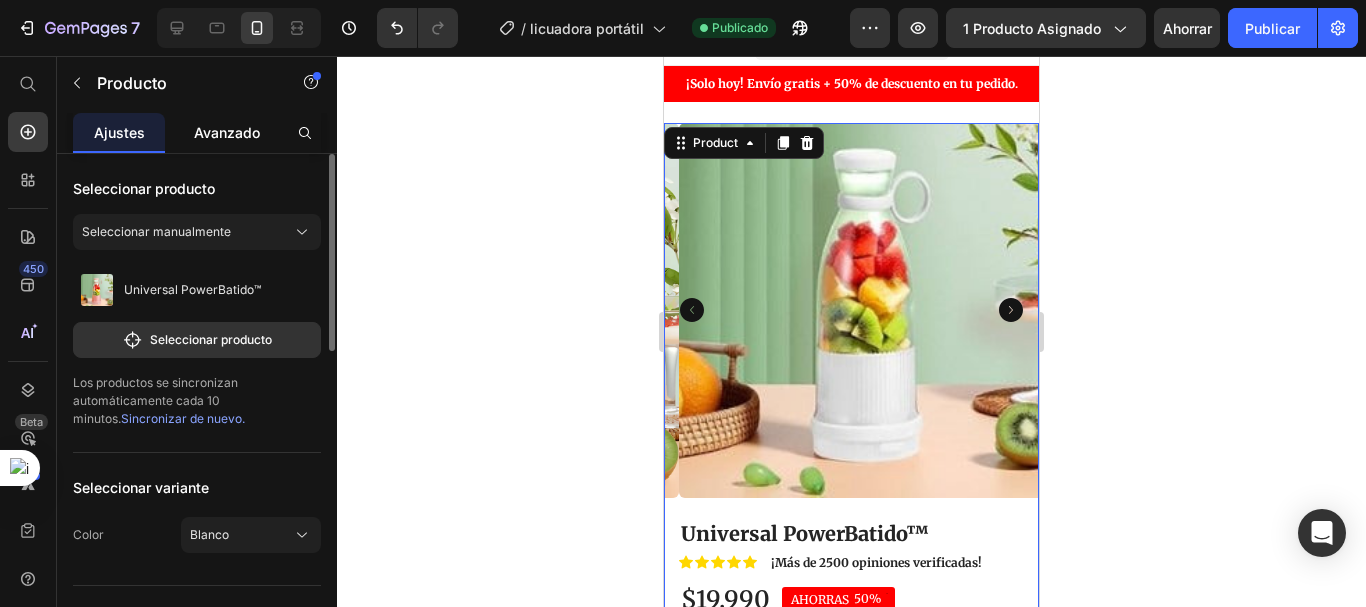 click on "Avanzado" at bounding box center [227, 132] 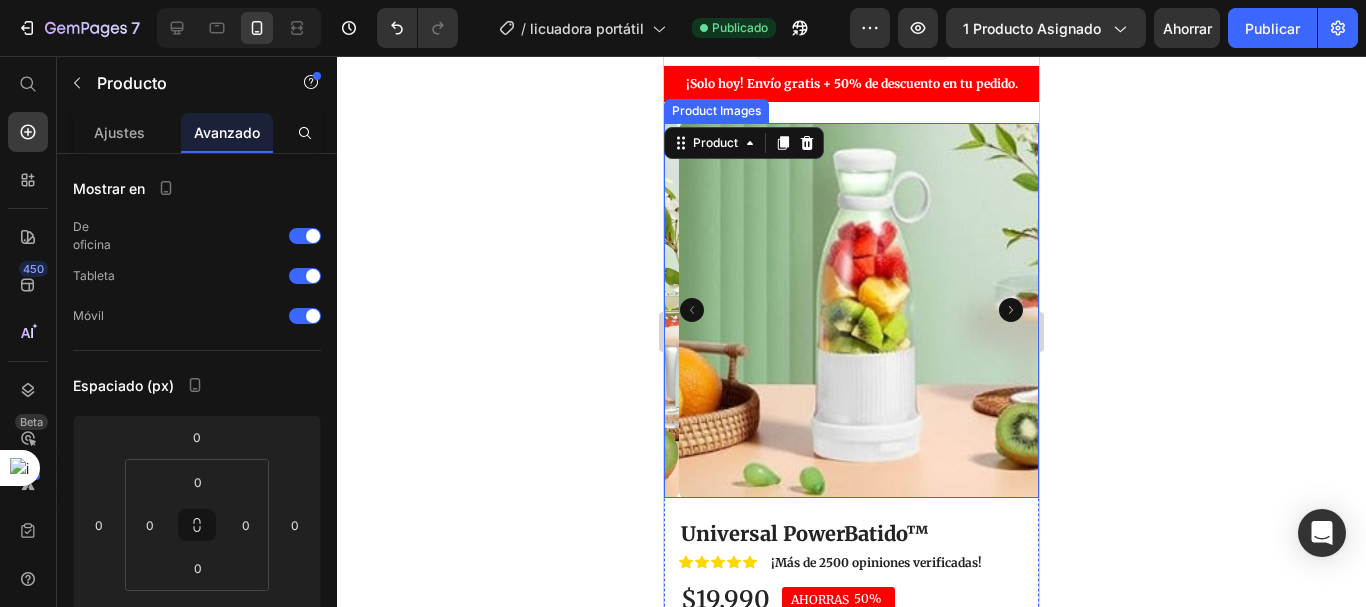 click 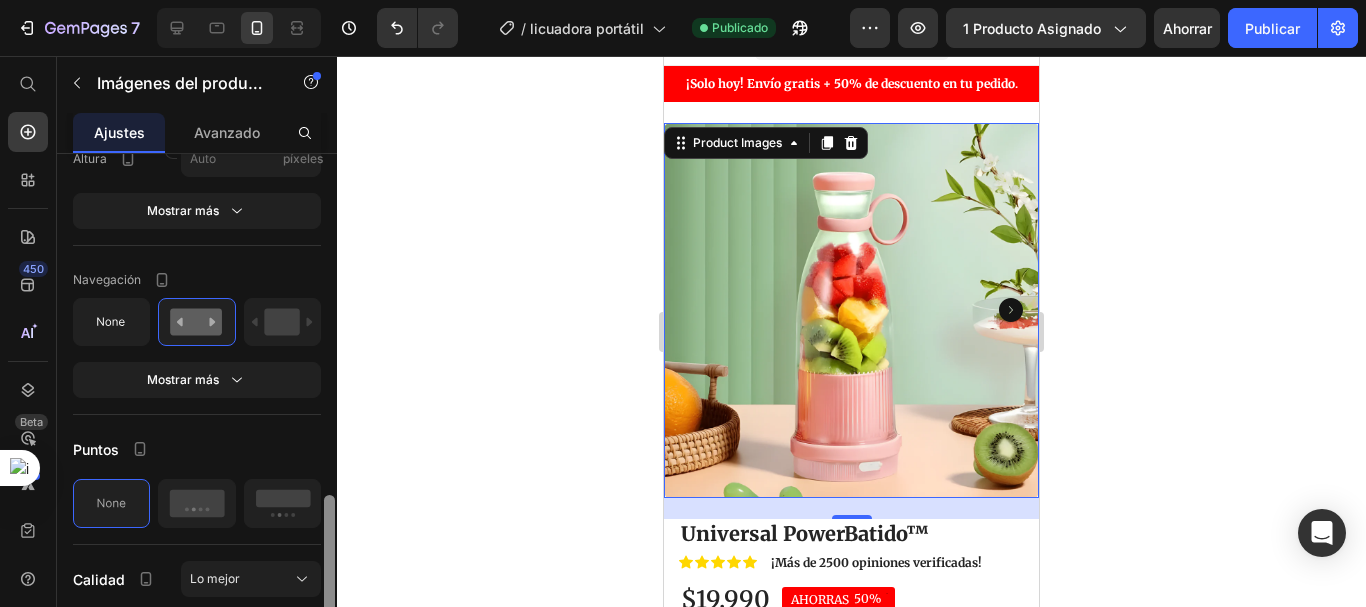 drag, startPoint x: 333, startPoint y: 187, endPoint x: 345, endPoint y: 492, distance: 305.23596 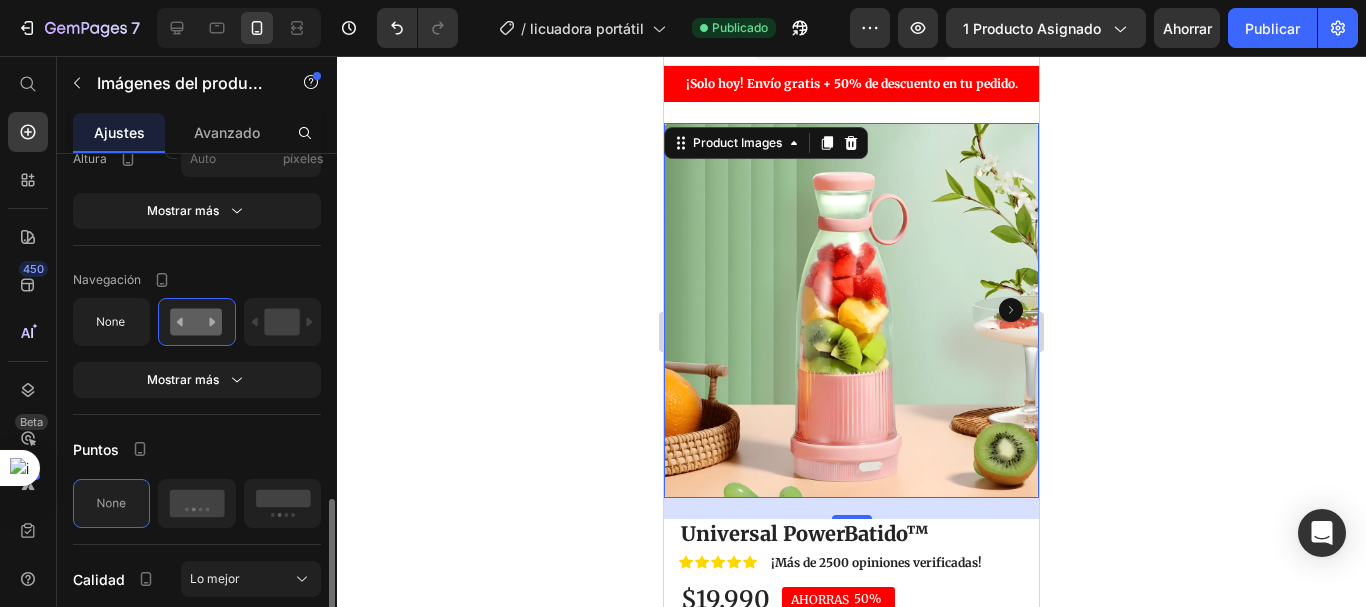 scroll, scrollTop: 891, scrollLeft: 0, axis: vertical 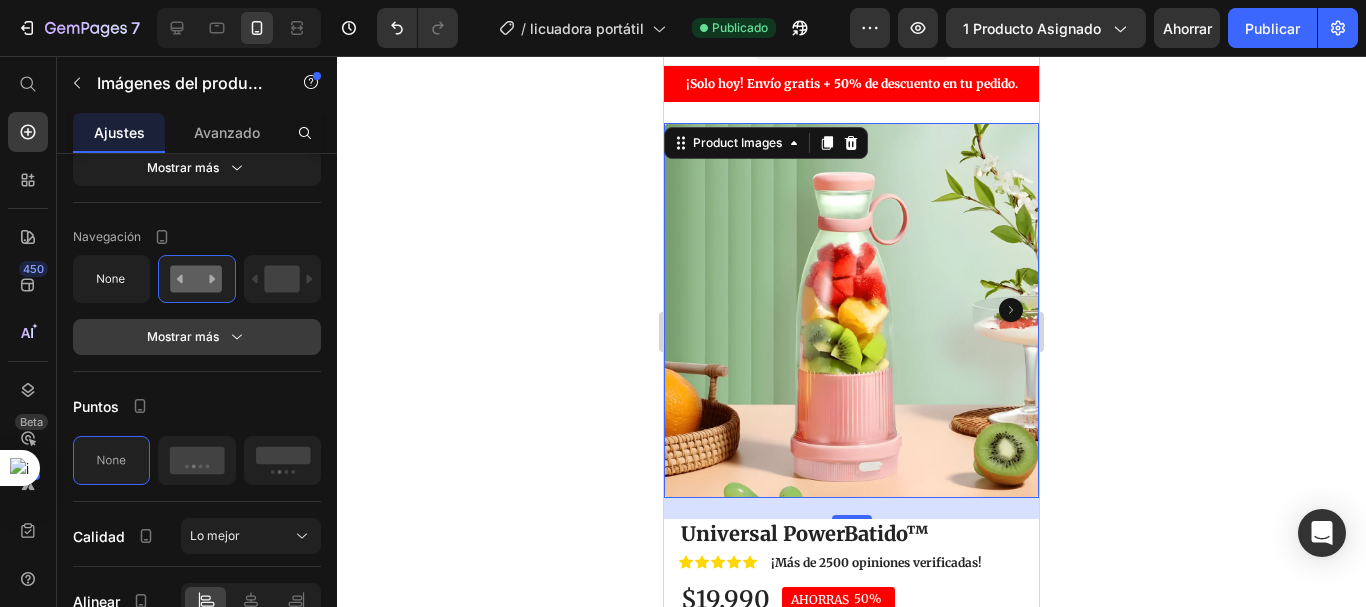 click on "Mostrar más" at bounding box center [197, 337] 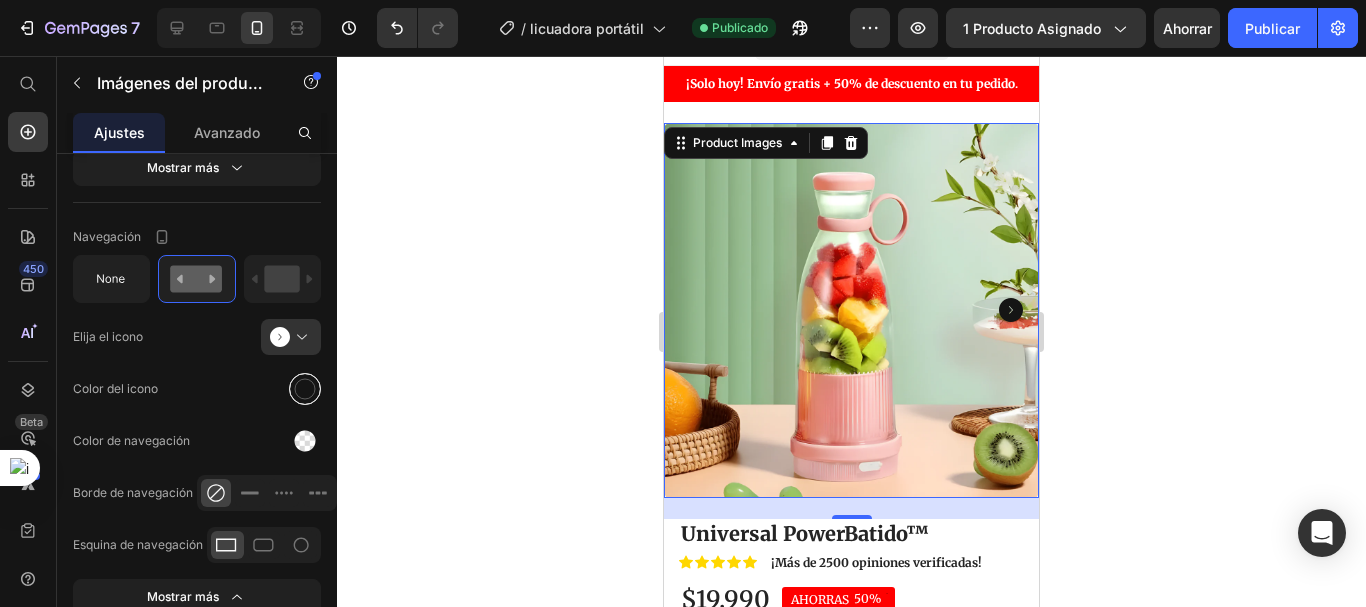 click at bounding box center [305, 389] 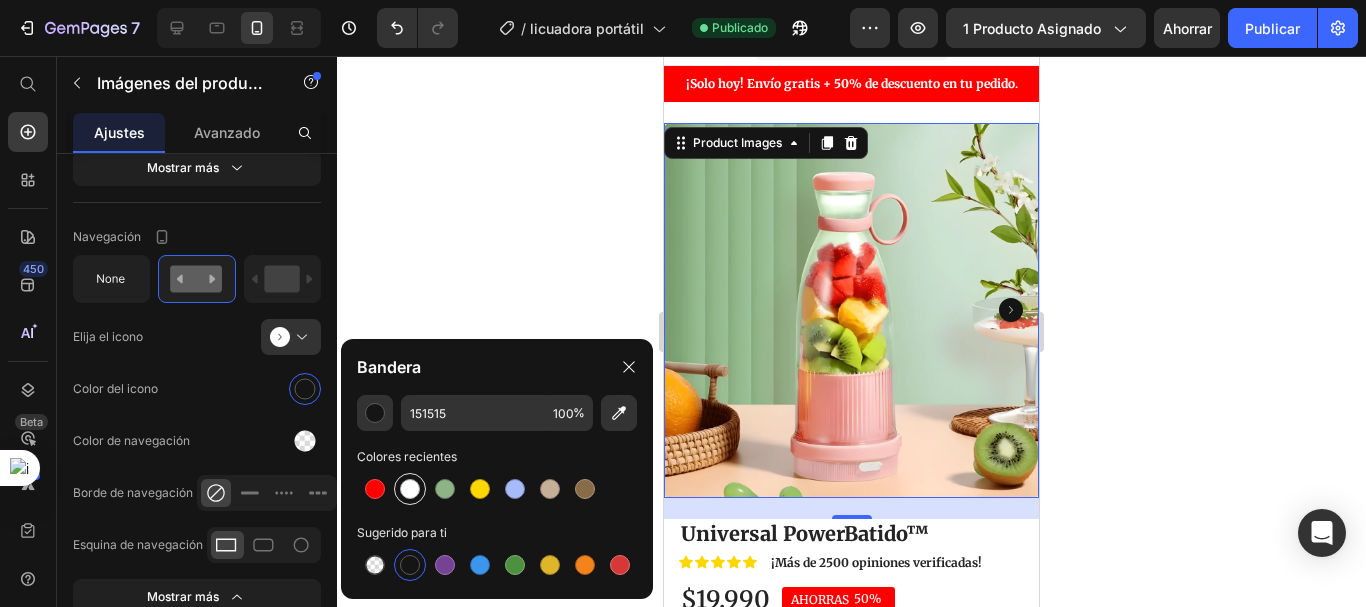 click at bounding box center (410, 489) 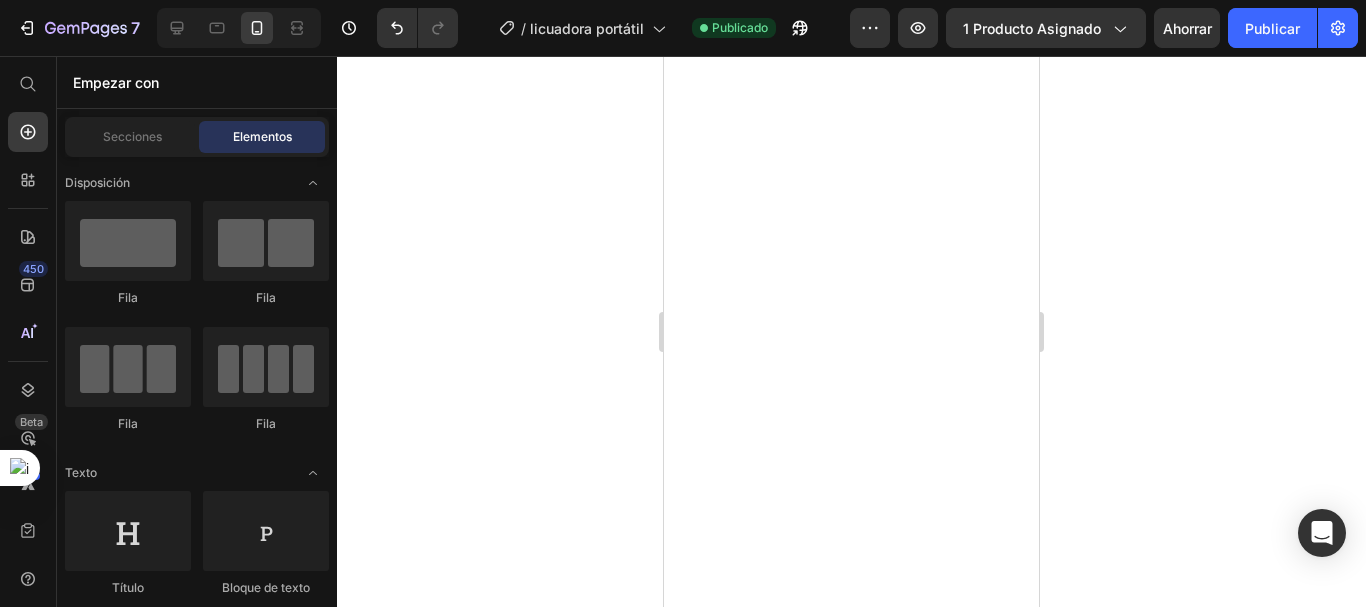 scroll, scrollTop: 0, scrollLeft: 0, axis: both 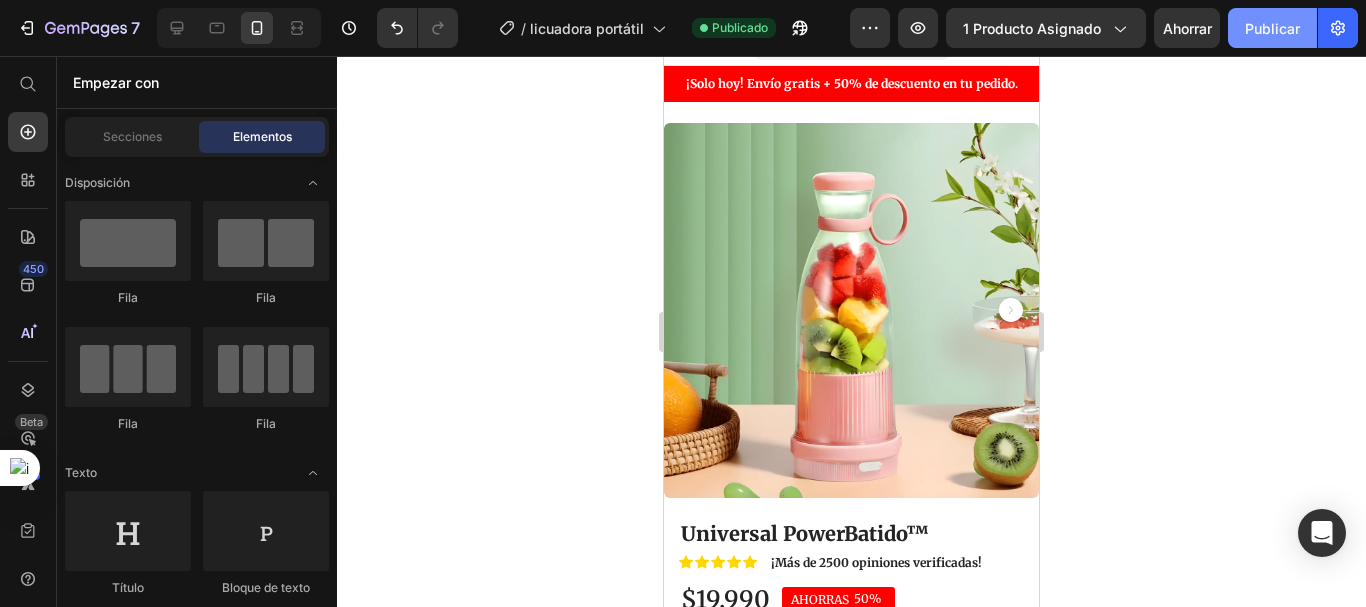 click on "Publicar" at bounding box center [1272, 28] 